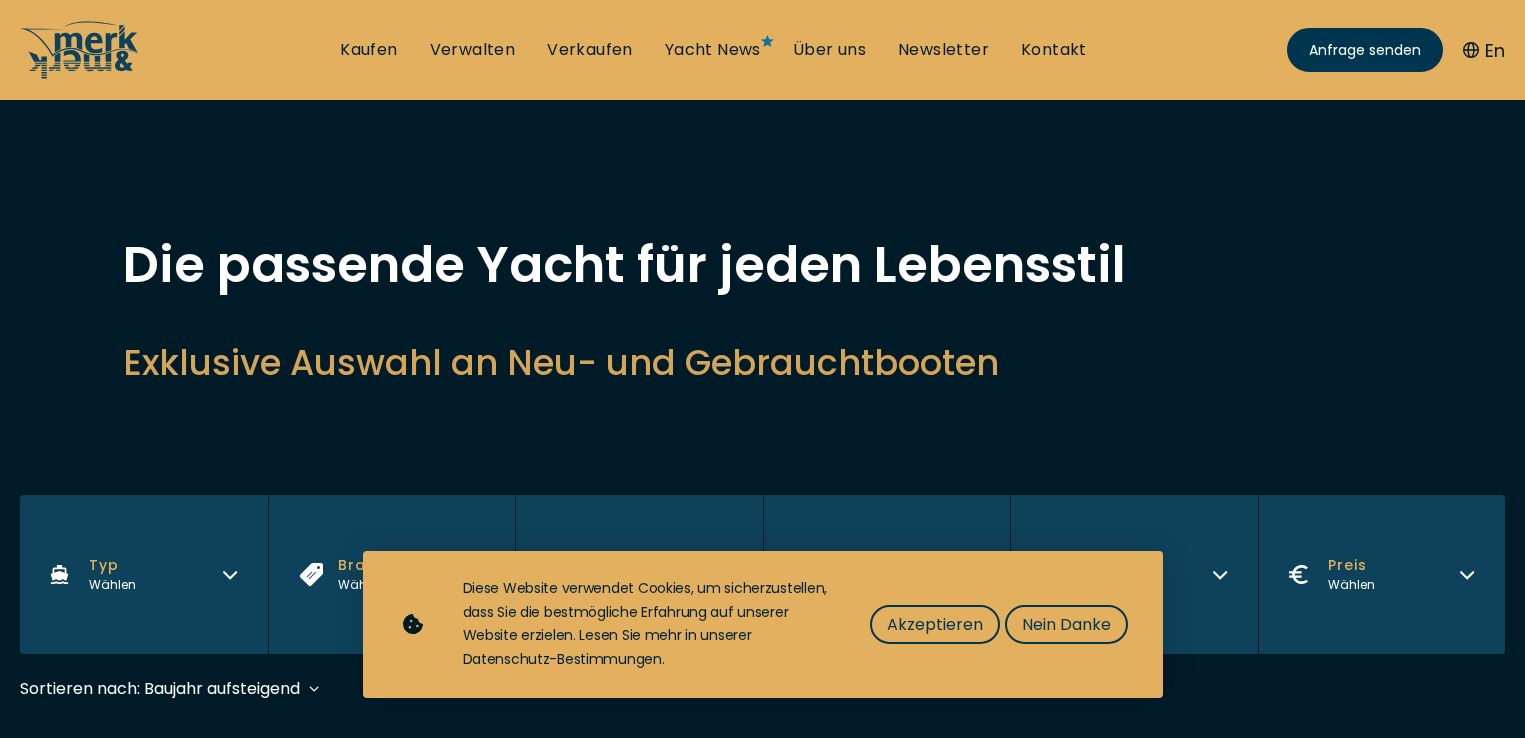 scroll, scrollTop: 0, scrollLeft: 0, axis: both 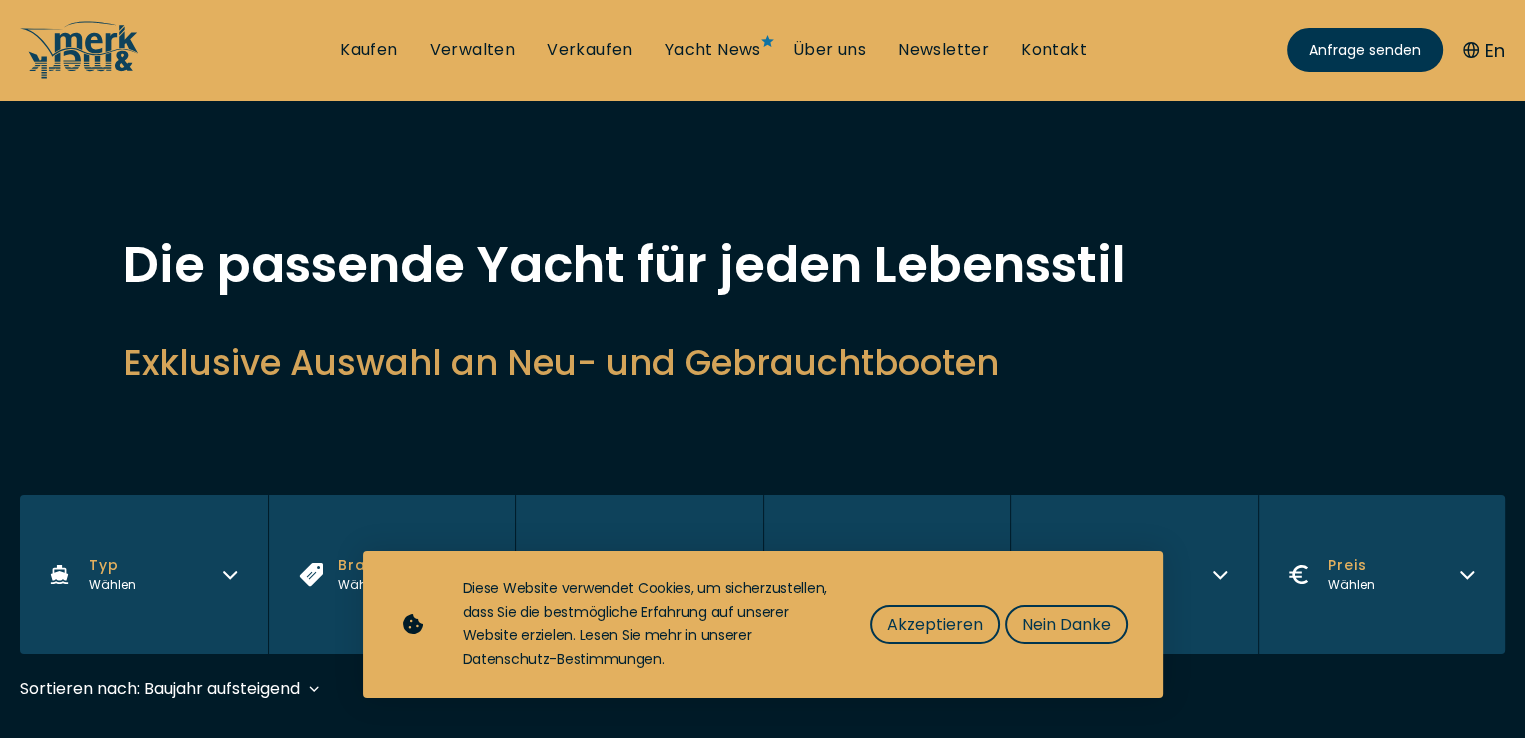 drag, startPoint x: 0, startPoint y: 0, endPoint x: 1149, endPoint y: 382, distance: 1210.8365 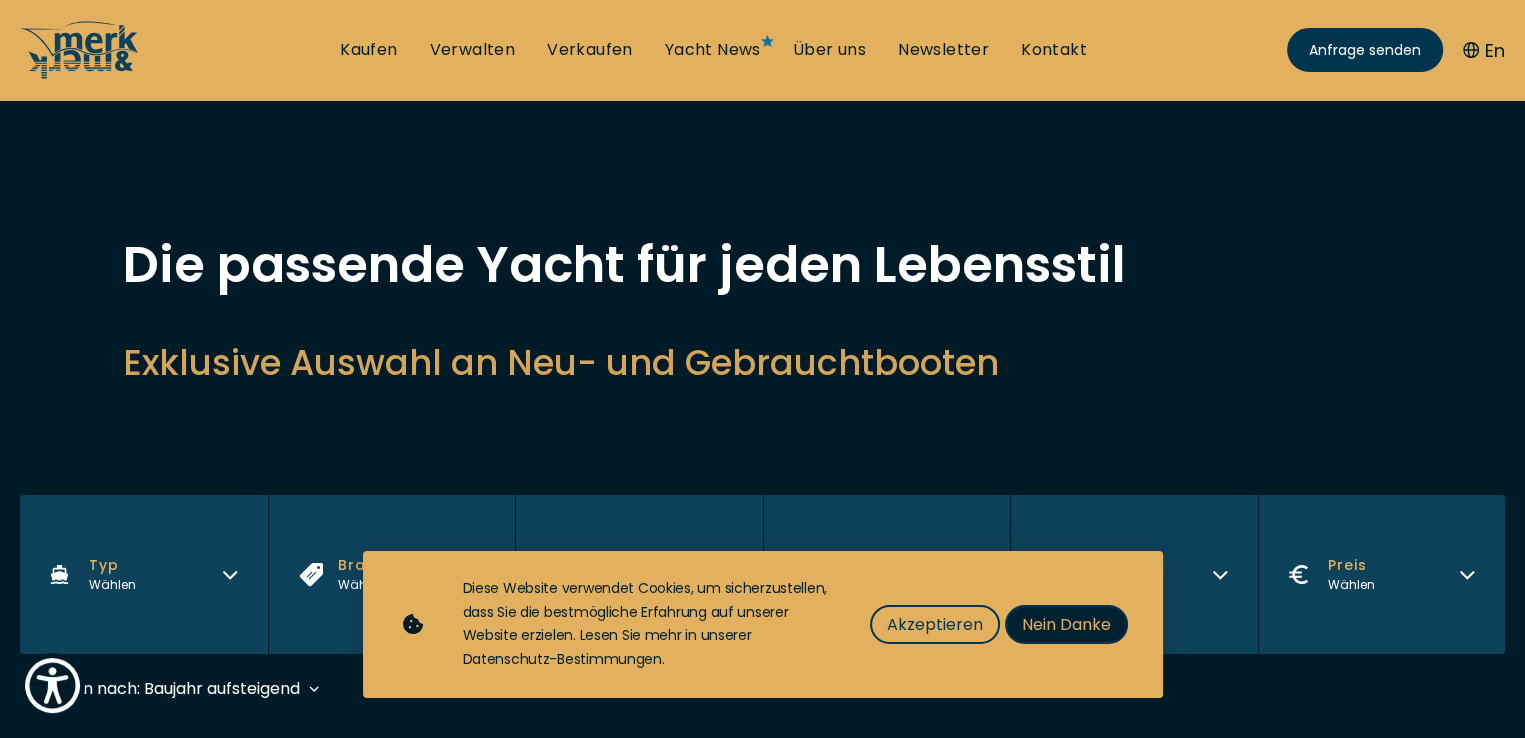 click on "Nein Danke" at bounding box center [1066, 624] 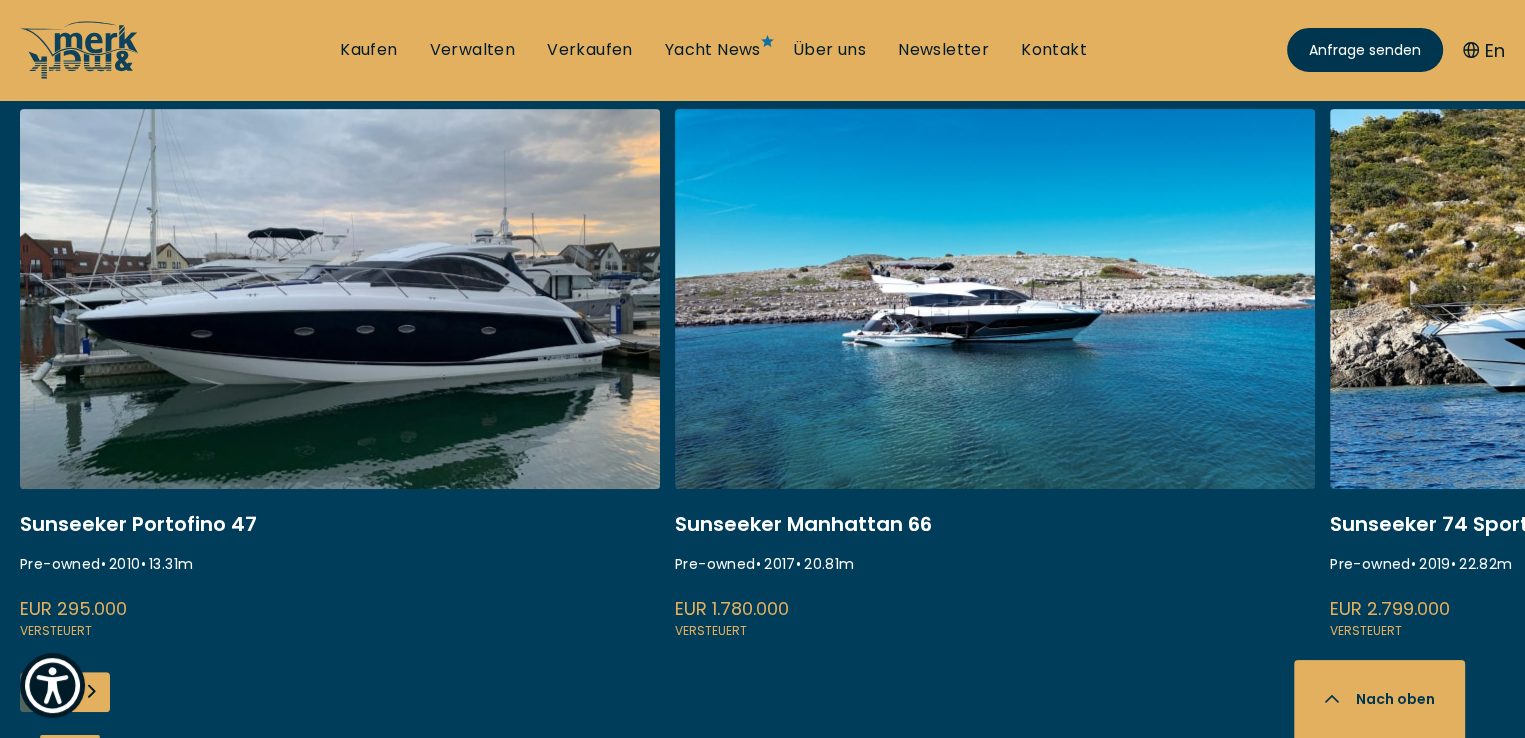 scroll, scrollTop: 900, scrollLeft: 0, axis: vertical 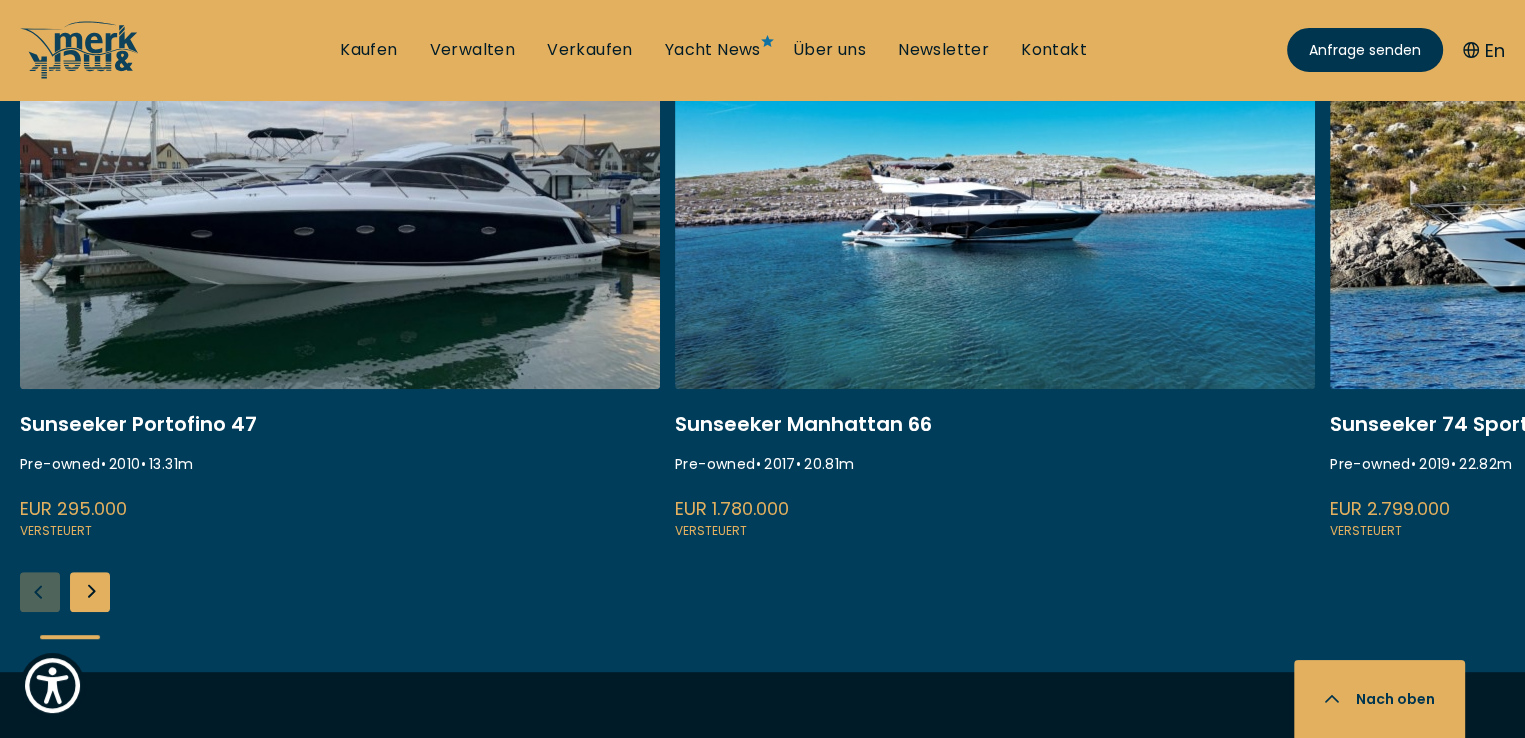 click at bounding box center [90, 592] 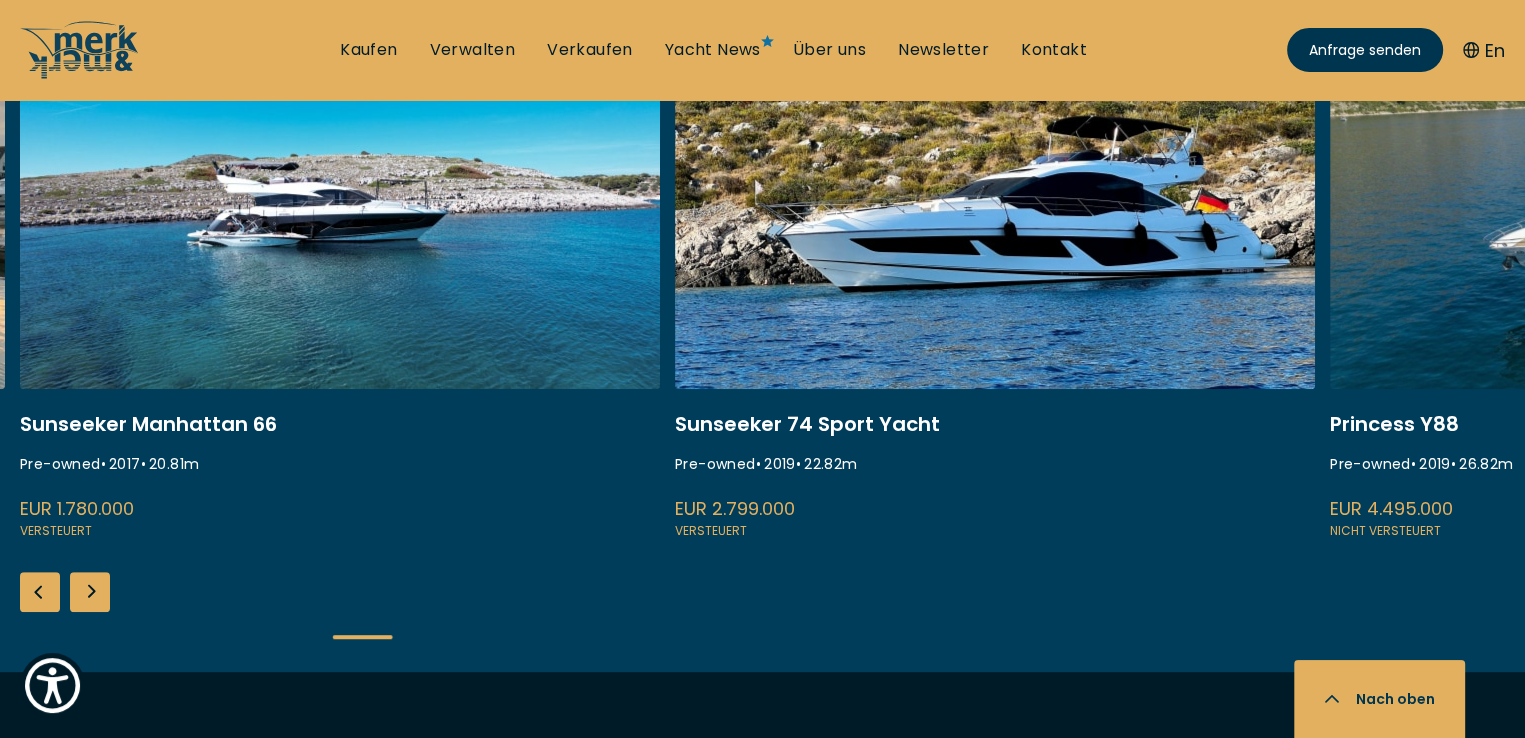 click at bounding box center (90, 592) 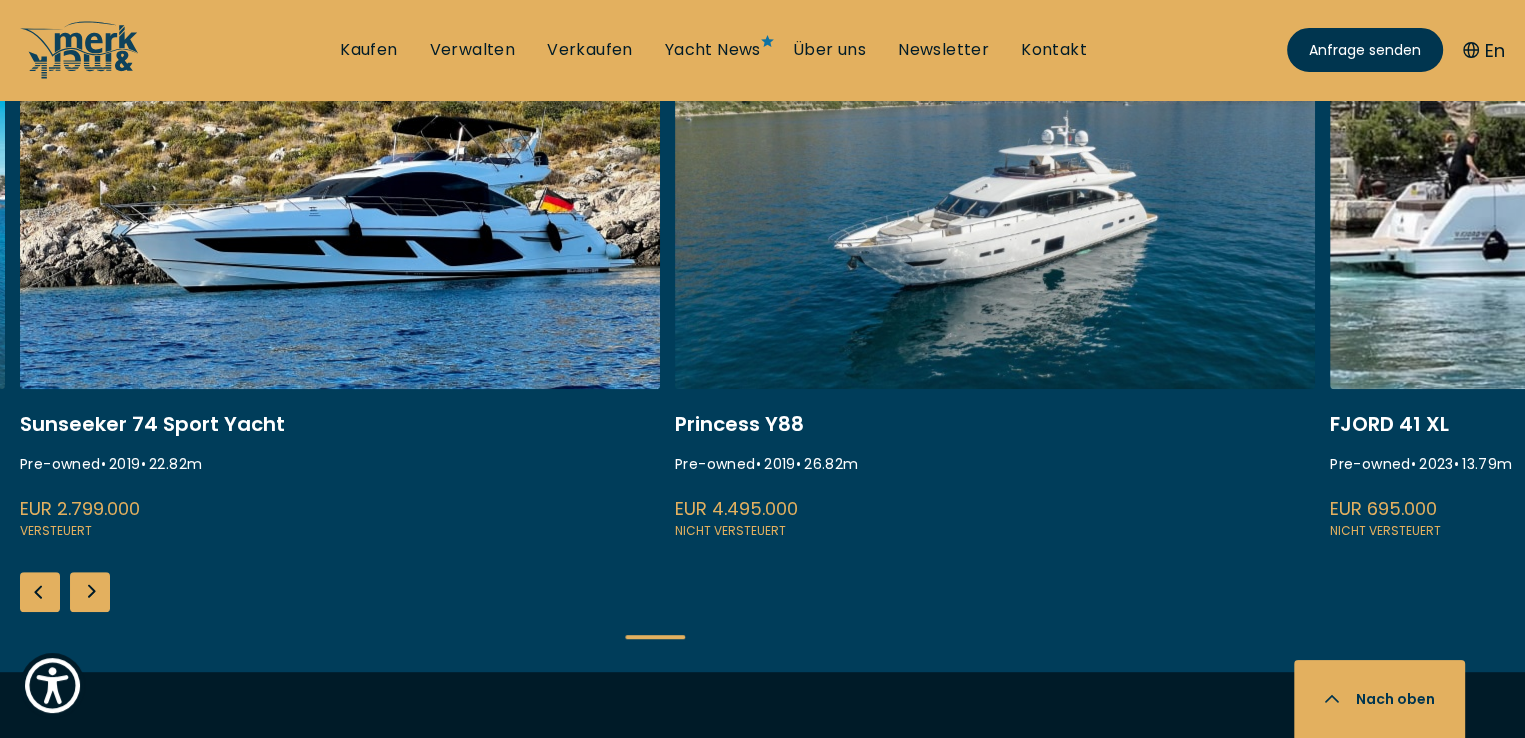 click at bounding box center (340, 275) 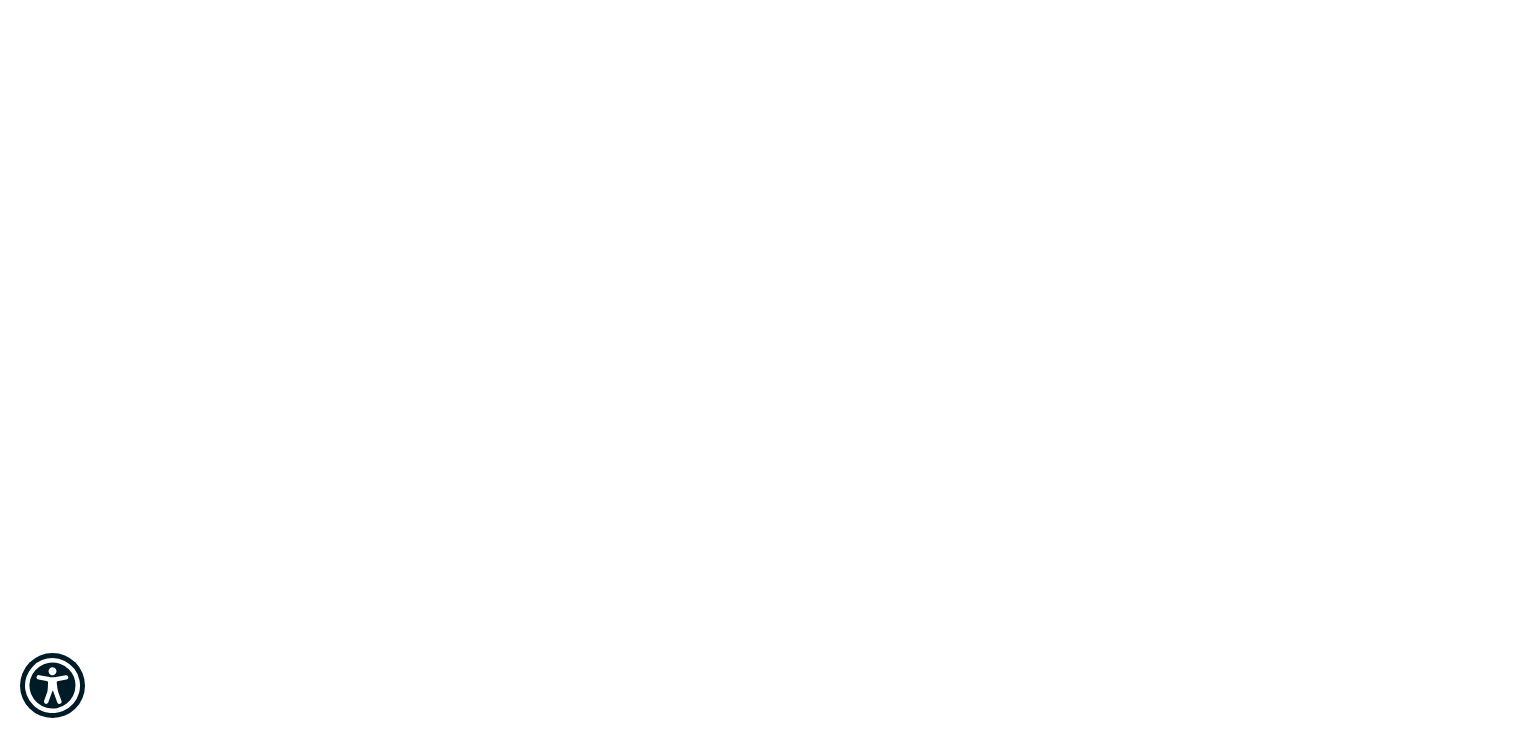 scroll, scrollTop: 0, scrollLeft: 0, axis: both 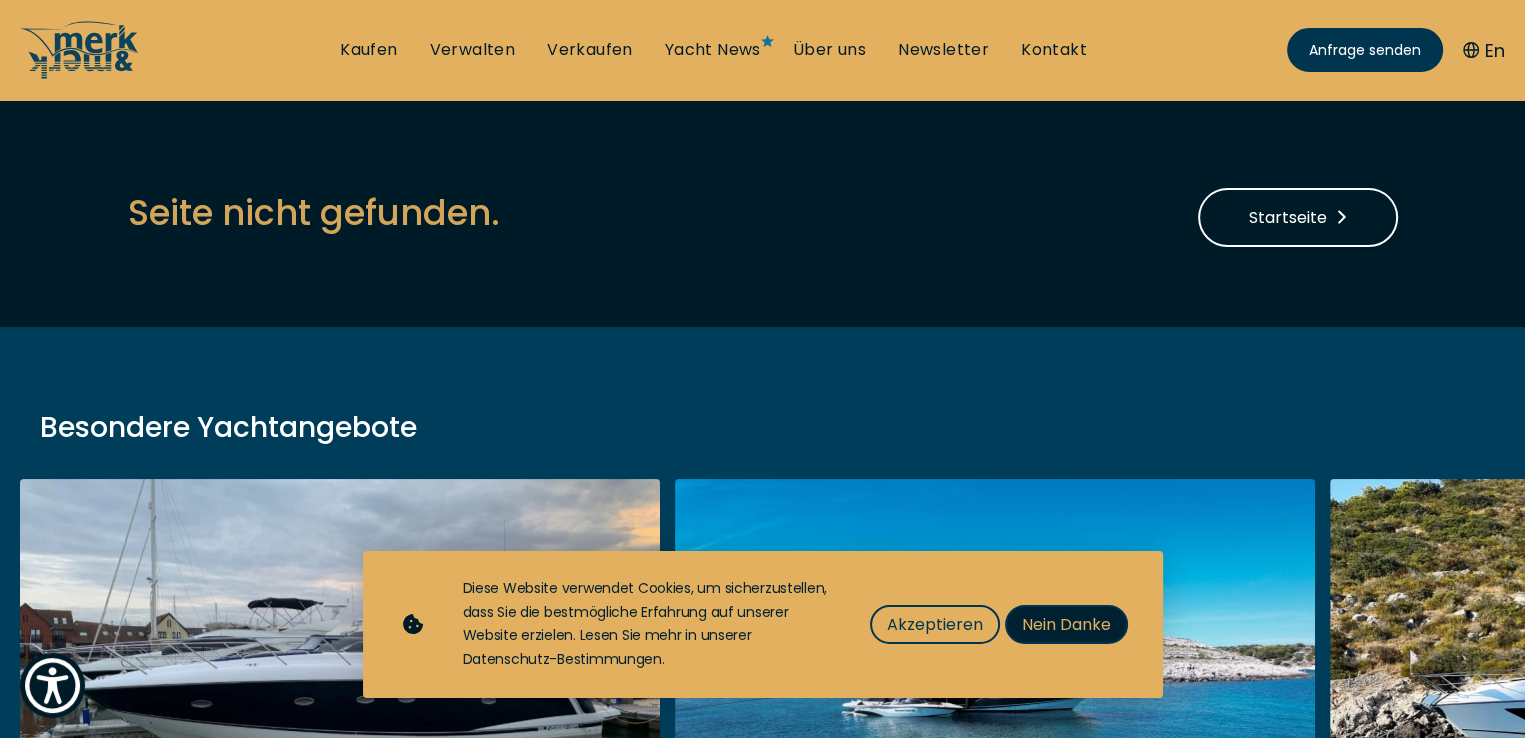 click on "Nein Danke" at bounding box center [1066, 624] 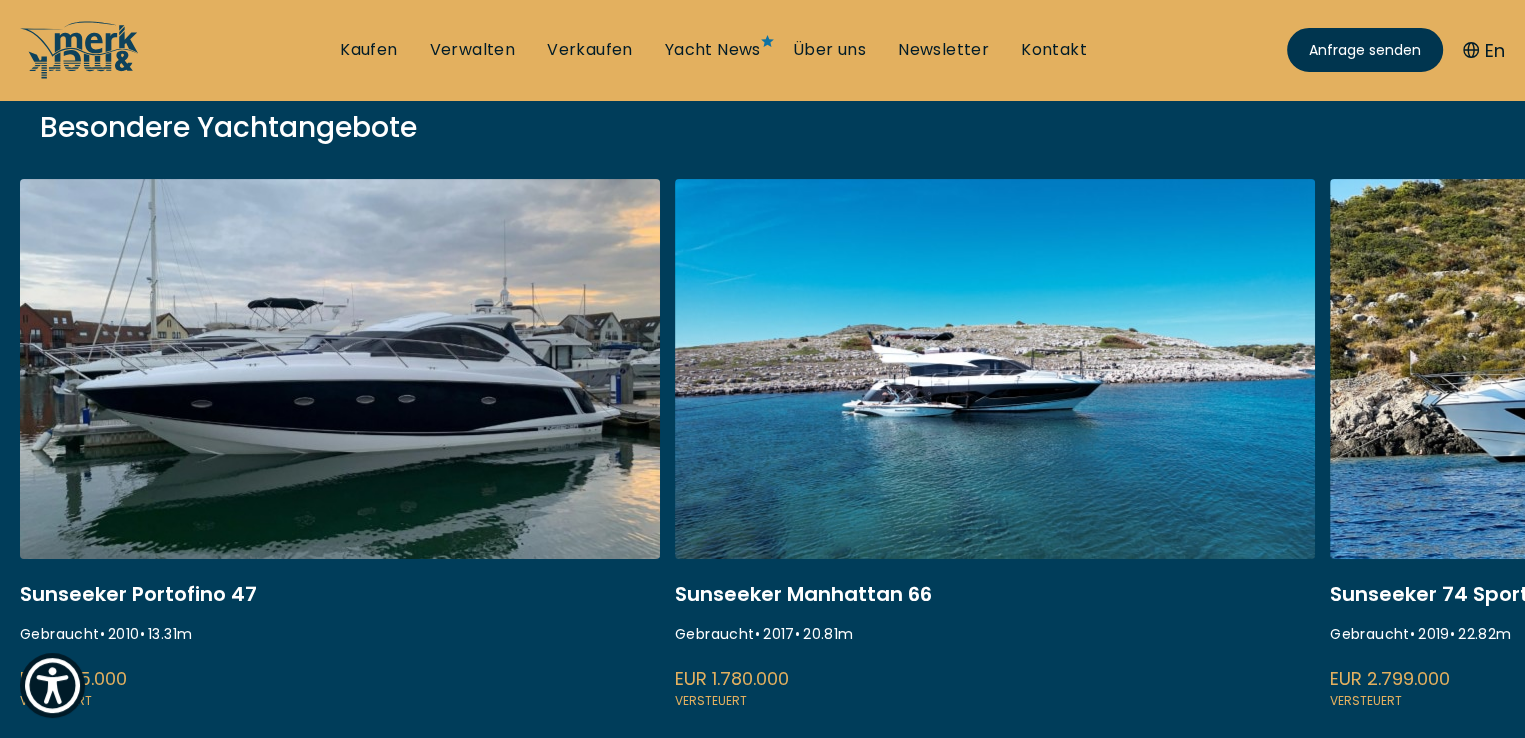 scroll, scrollTop: 400, scrollLeft: 0, axis: vertical 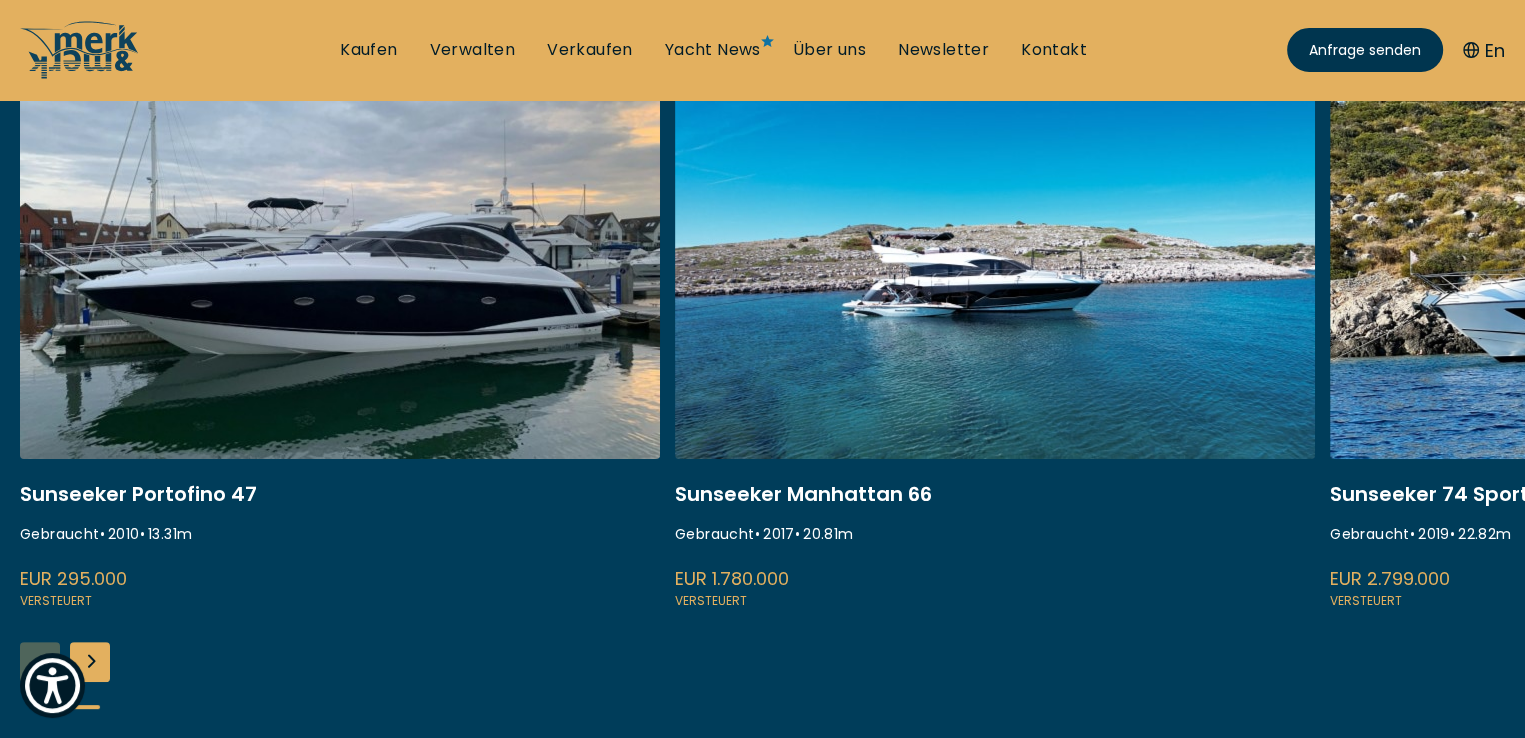click at bounding box center (90, 662) 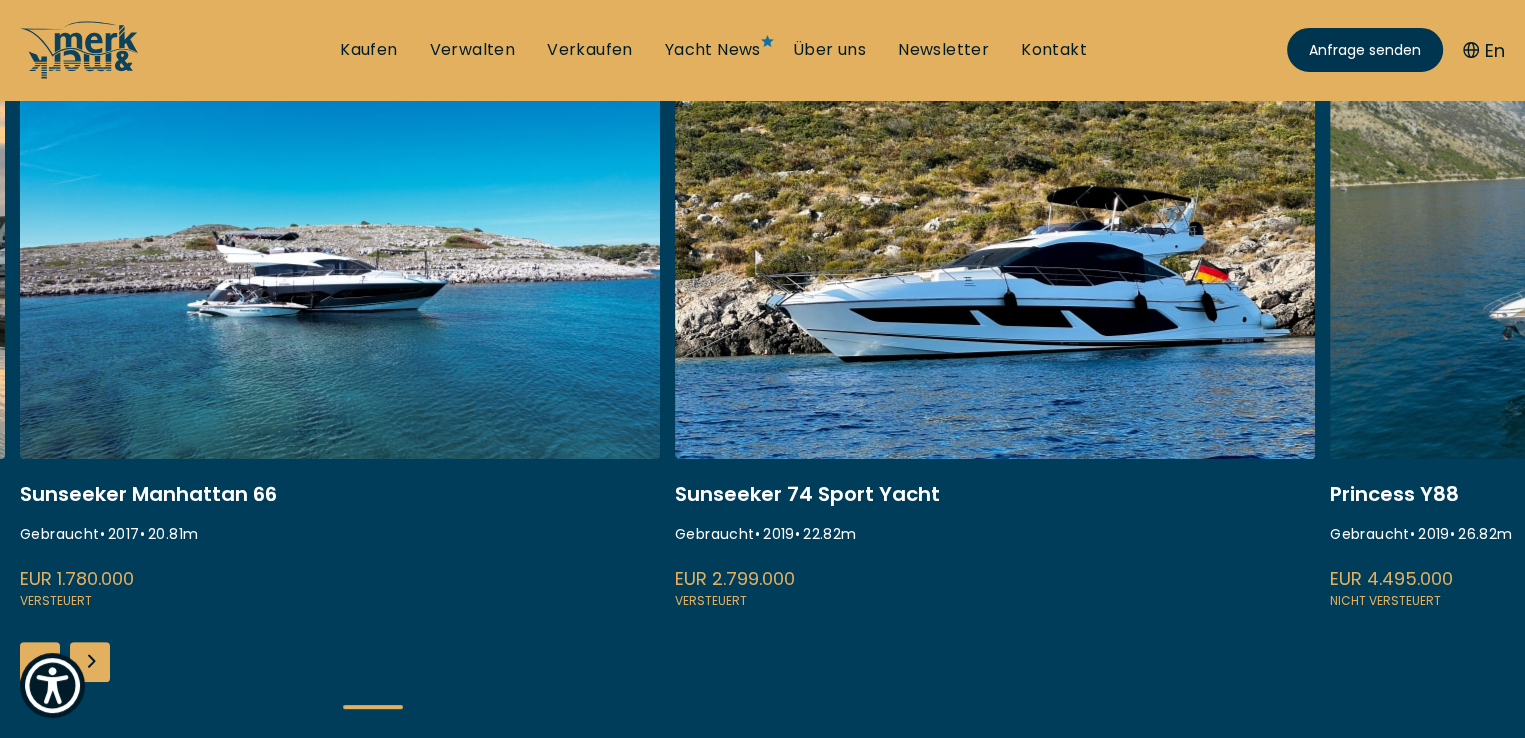 click at bounding box center [90, 662] 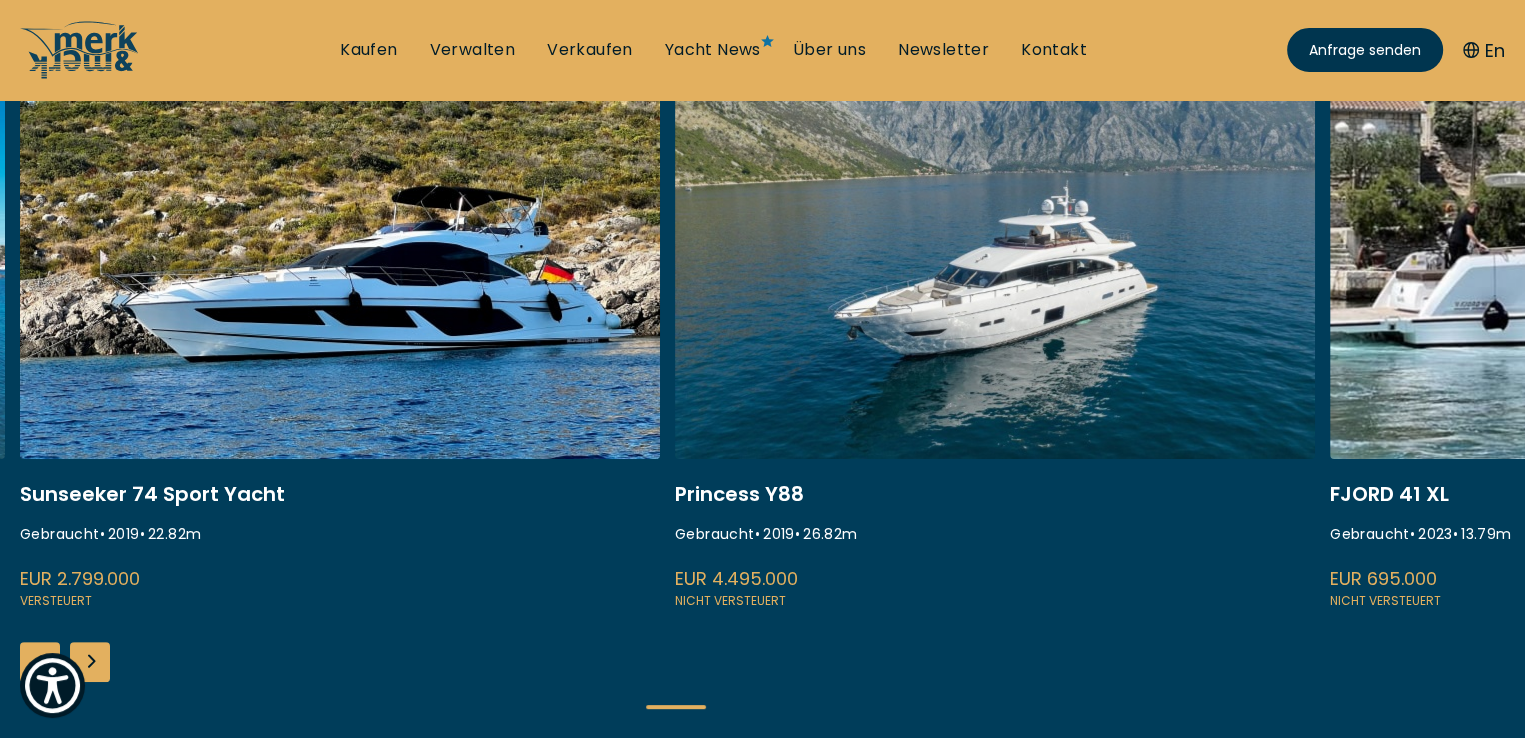 click at bounding box center (340, 345) 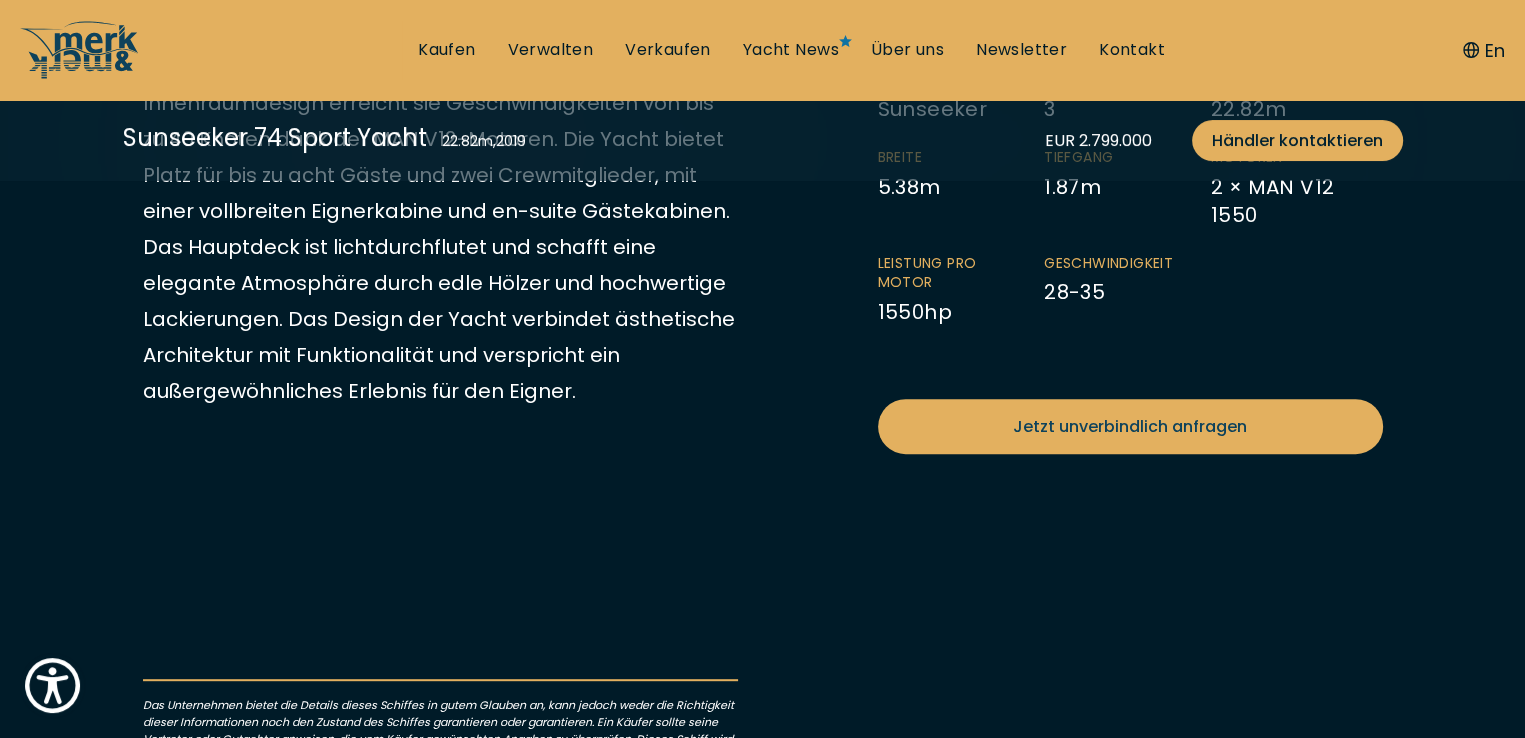 scroll, scrollTop: 400, scrollLeft: 0, axis: vertical 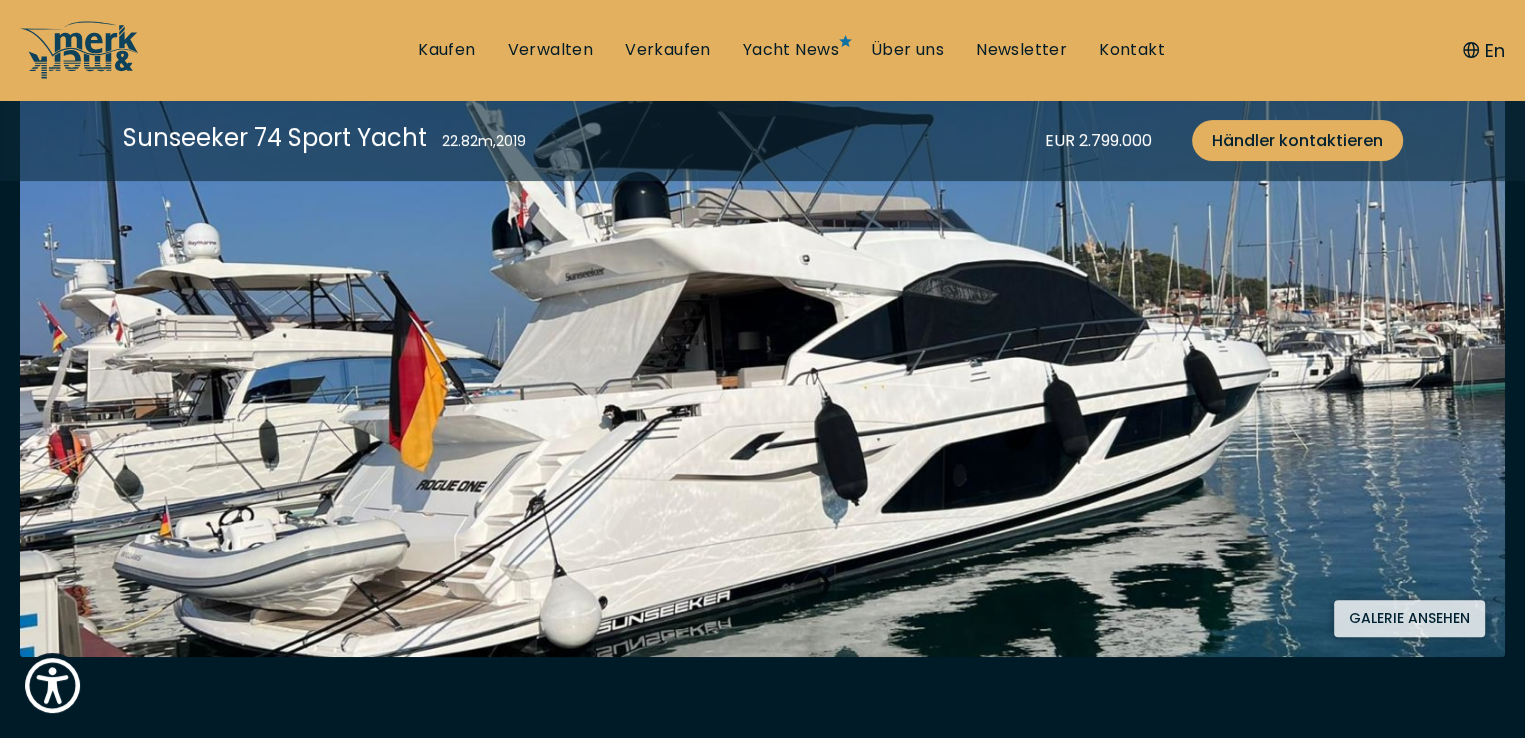 click on "Galerie ansehen" at bounding box center (1409, 618) 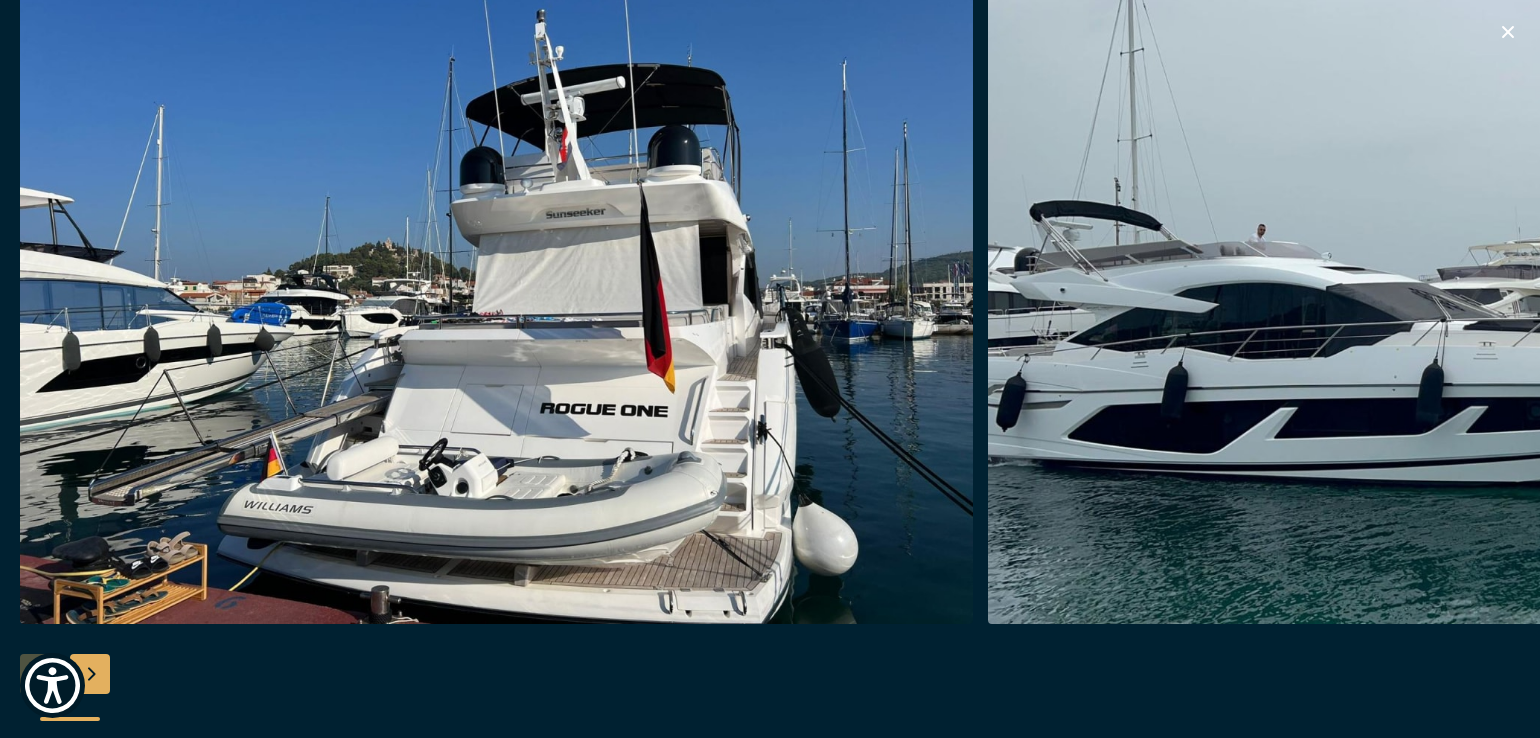 click at bounding box center (496, 304) 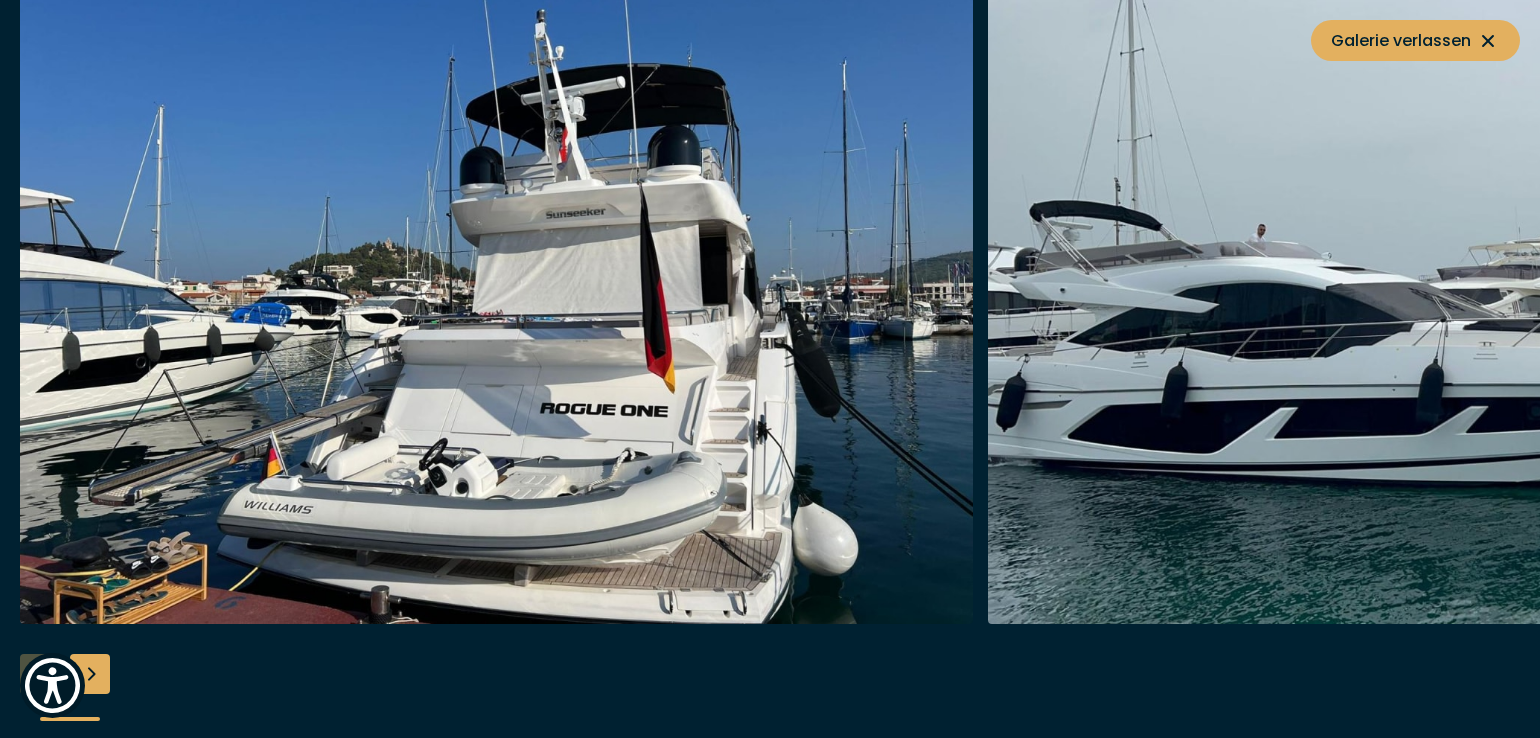 click at bounding box center (90, 674) 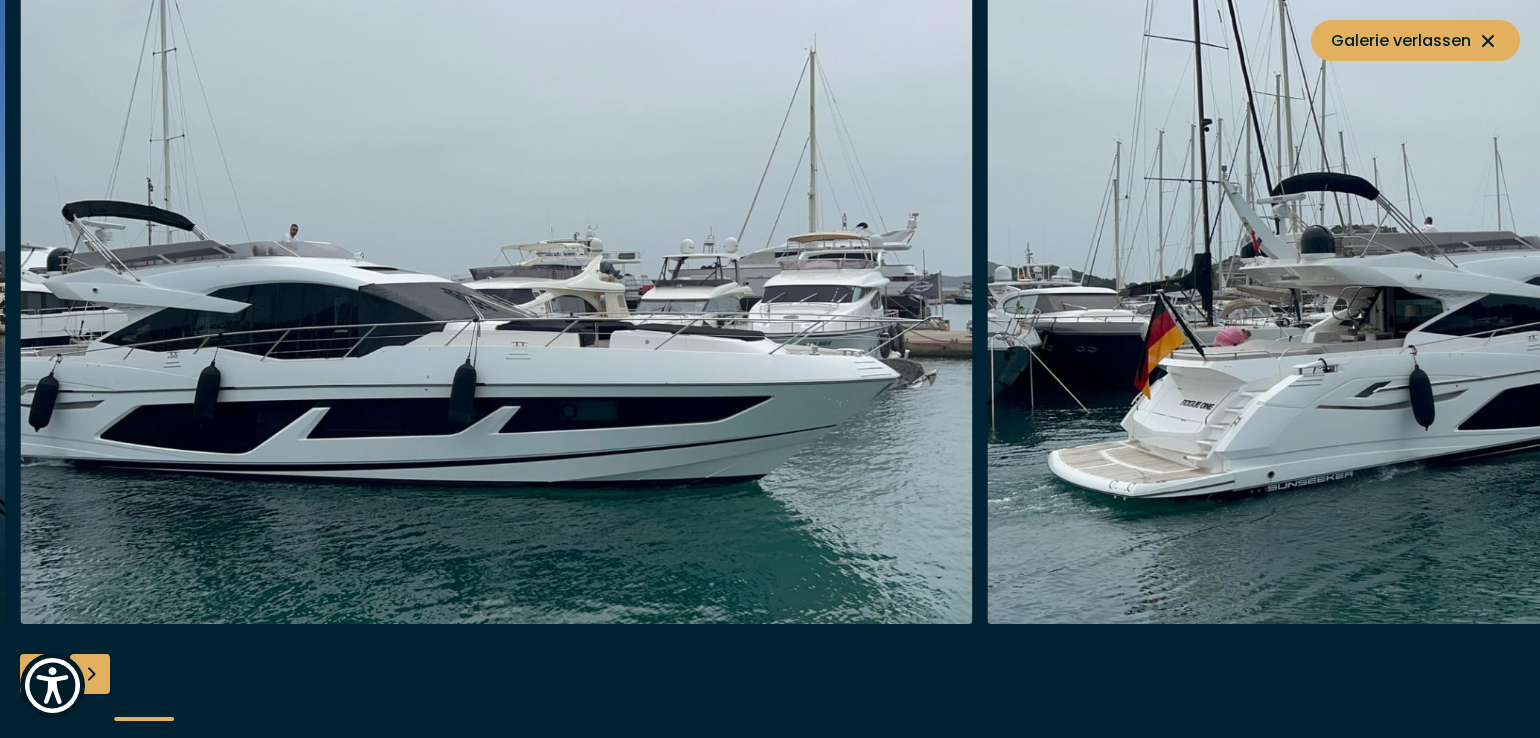 click at bounding box center [90, 674] 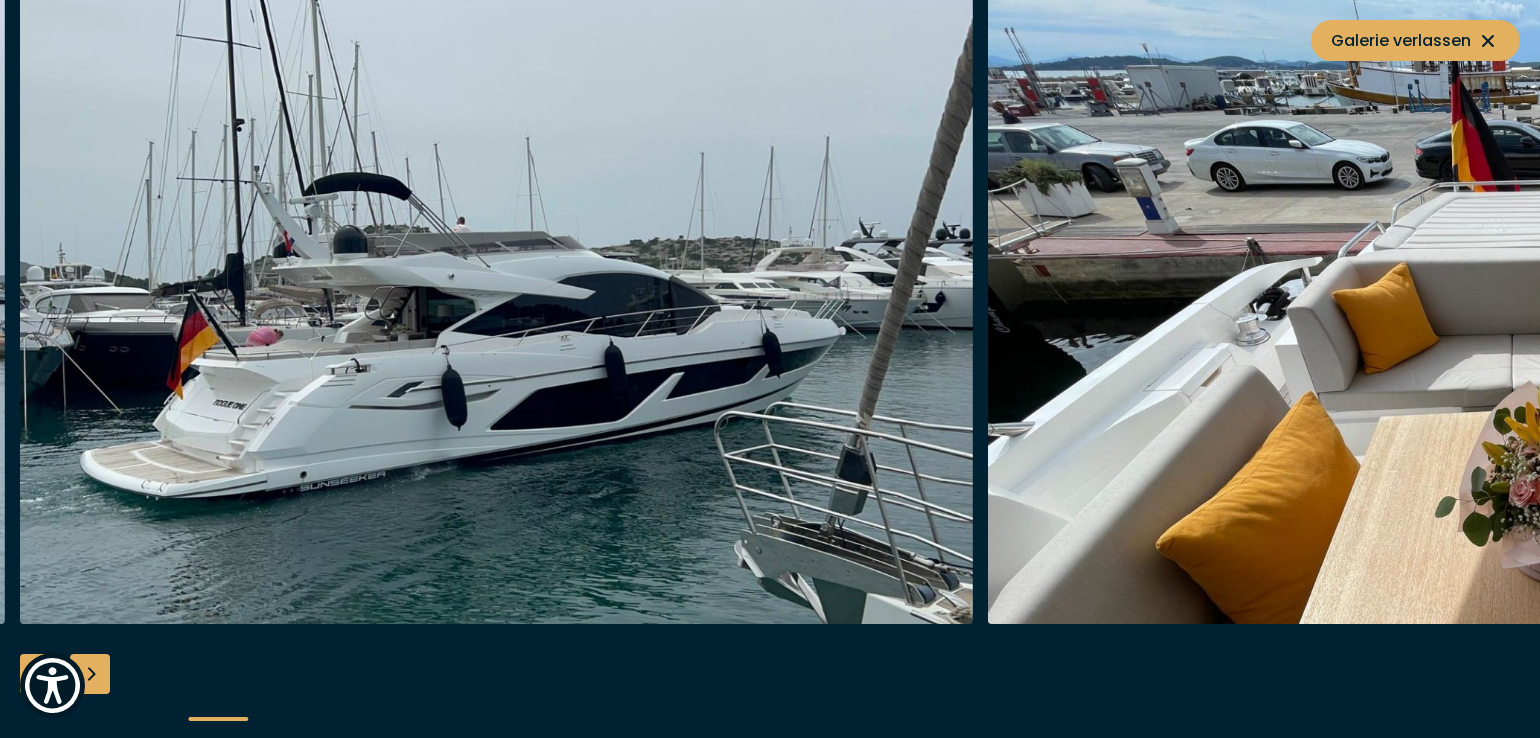 click at bounding box center (90, 674) 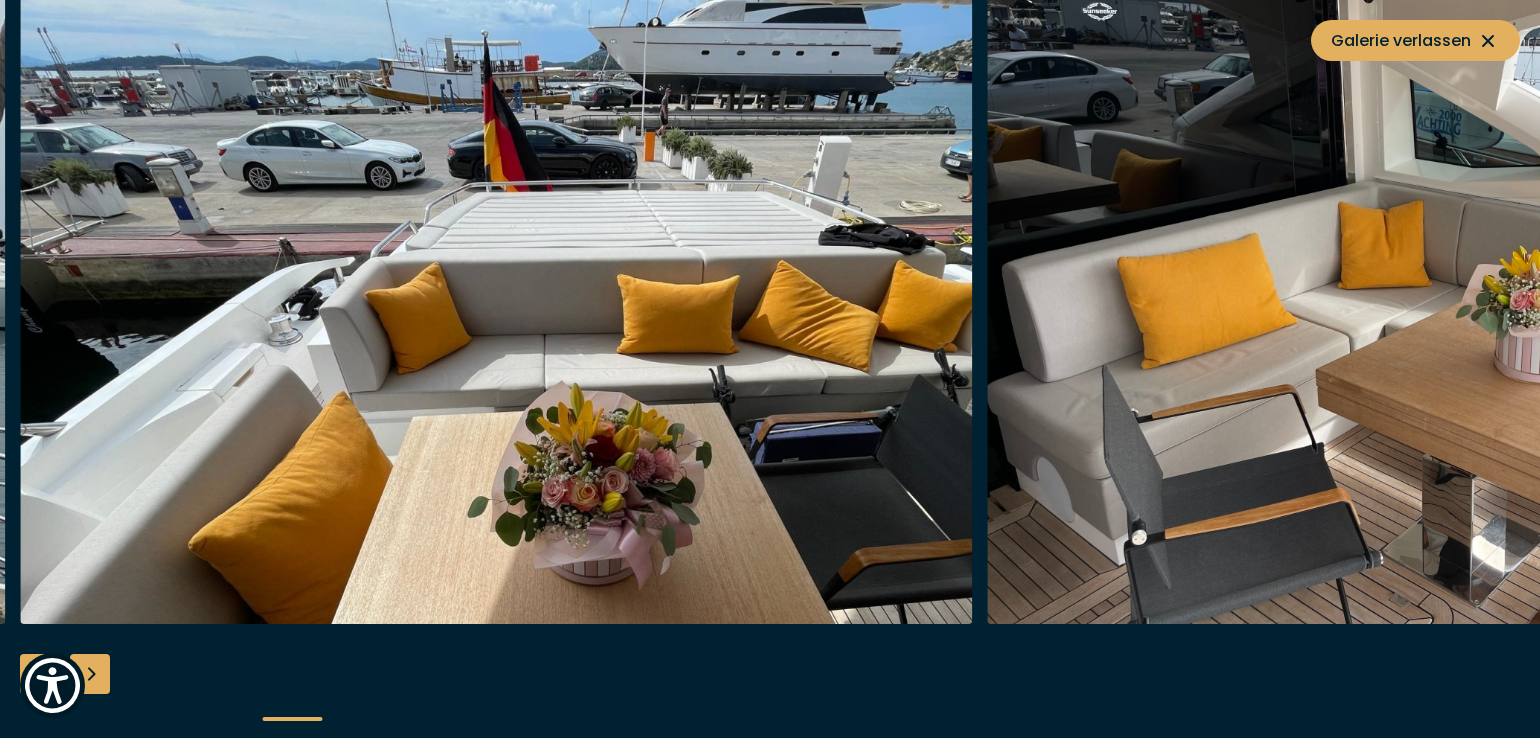 click at bounding box center (90, 674) 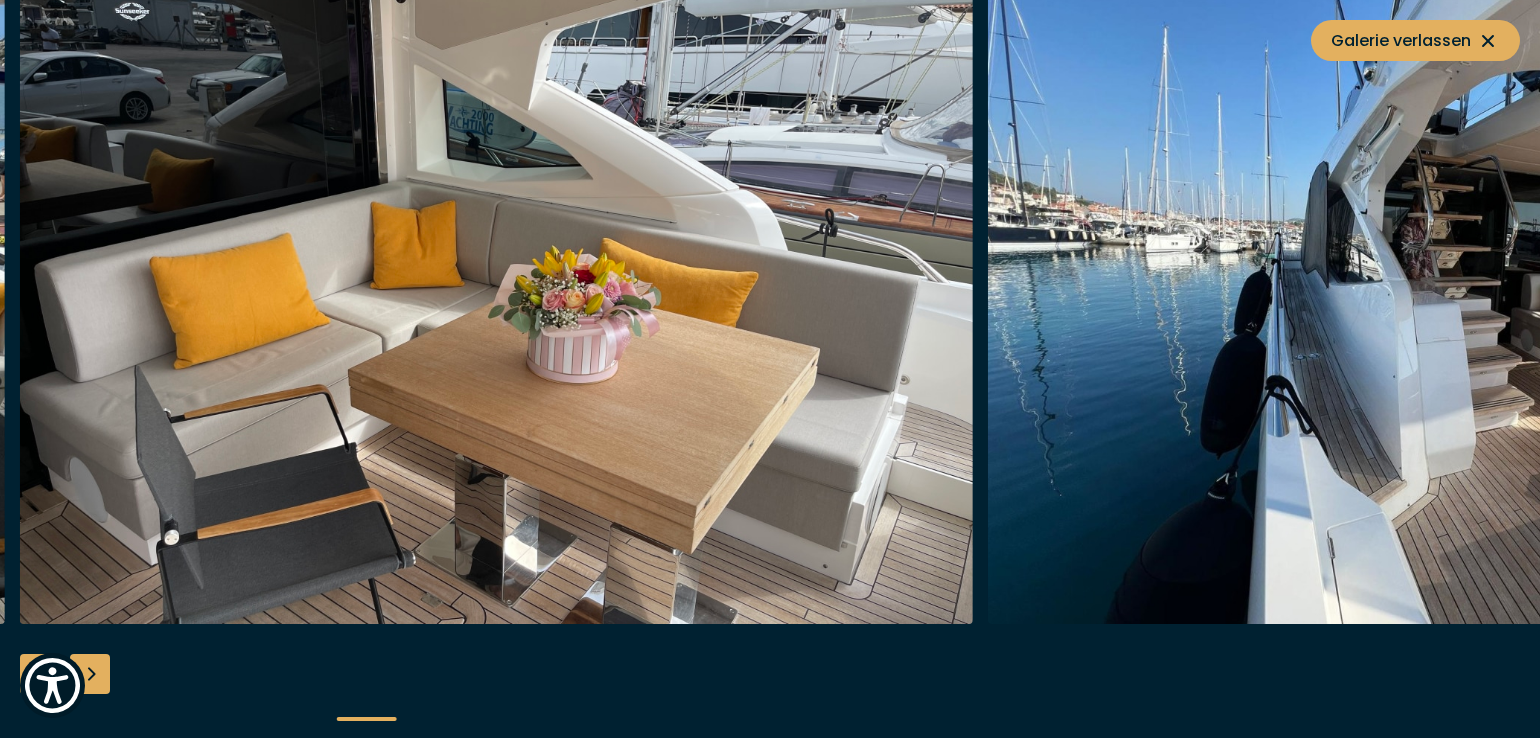 click at bounding box center (90, 674) 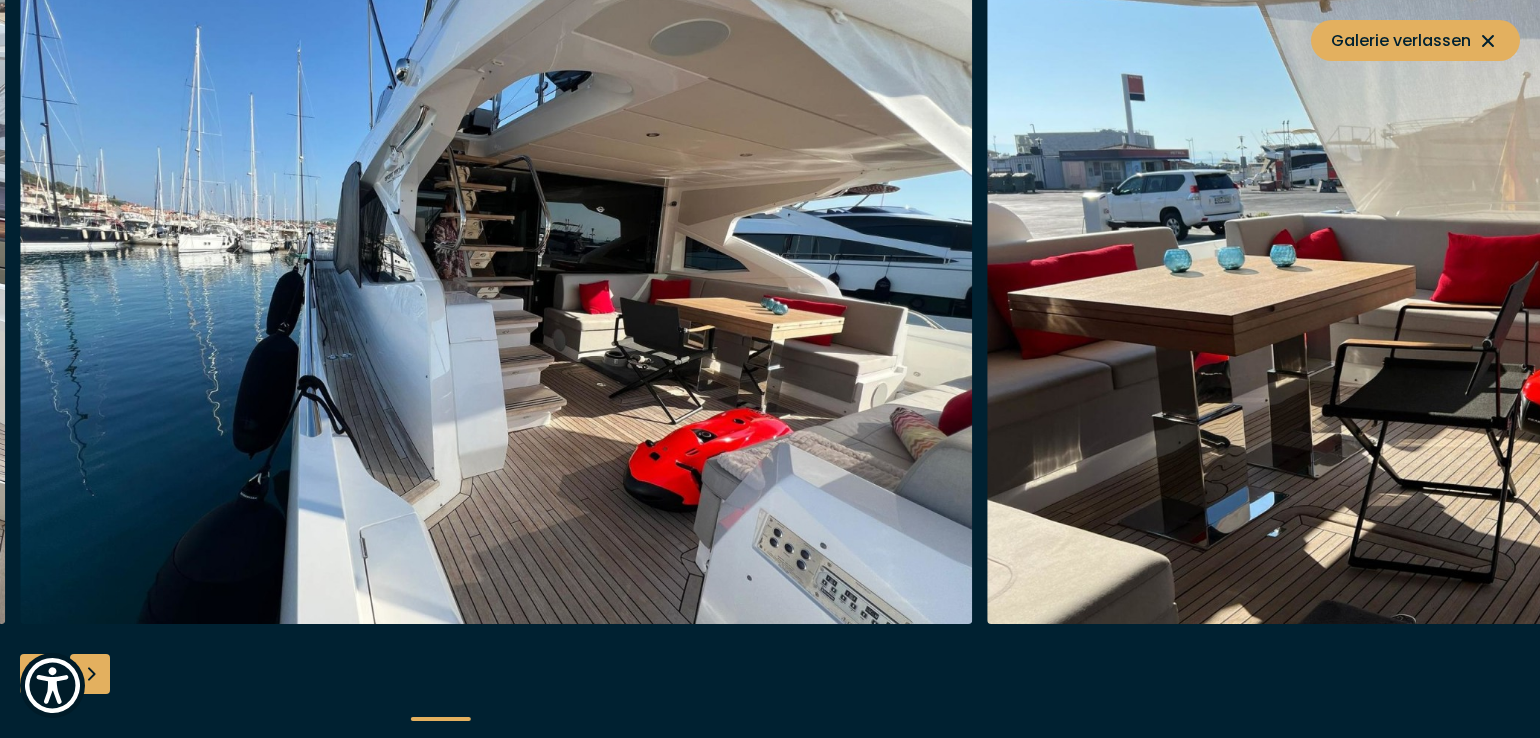click at bounding box center (90, 674) 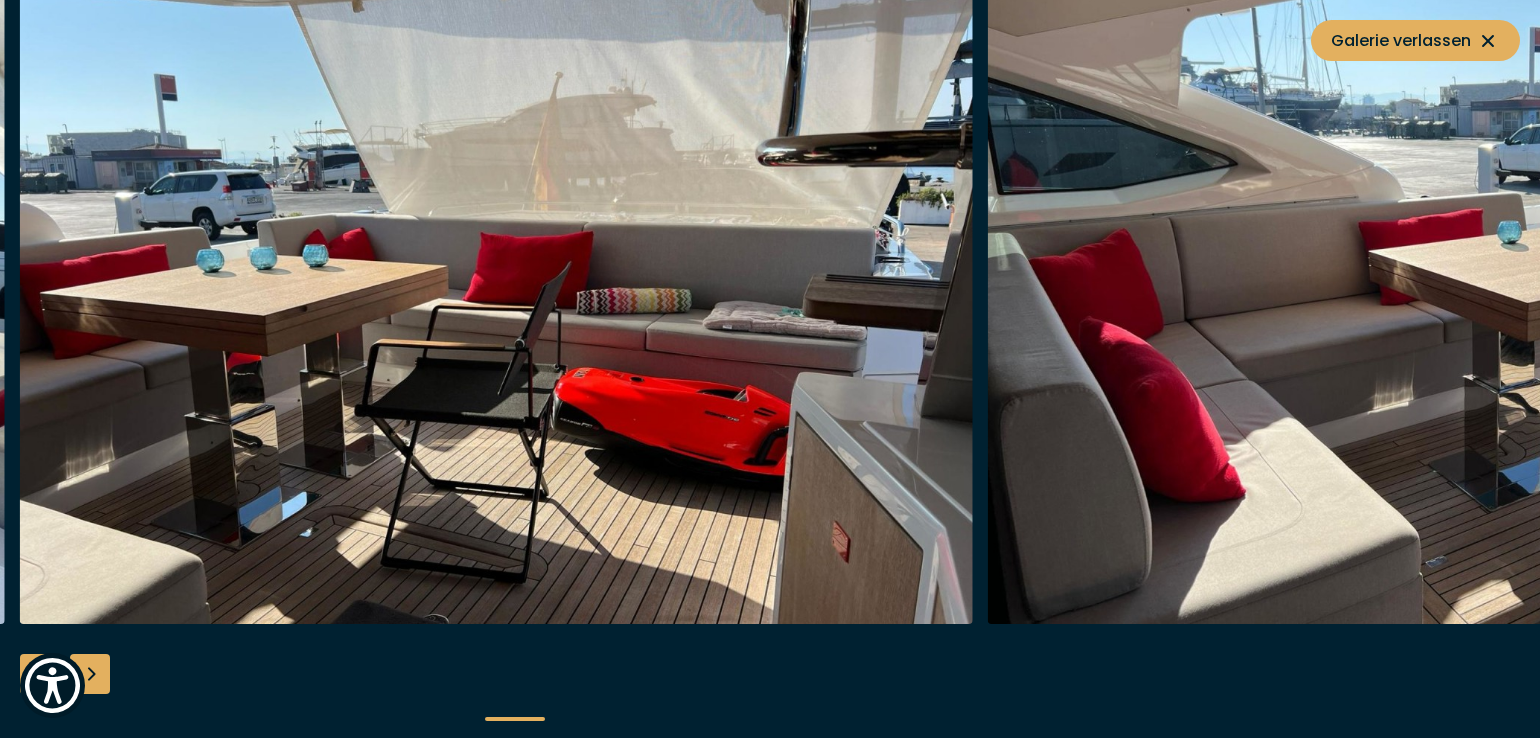 click at bounding box center [90, 674] 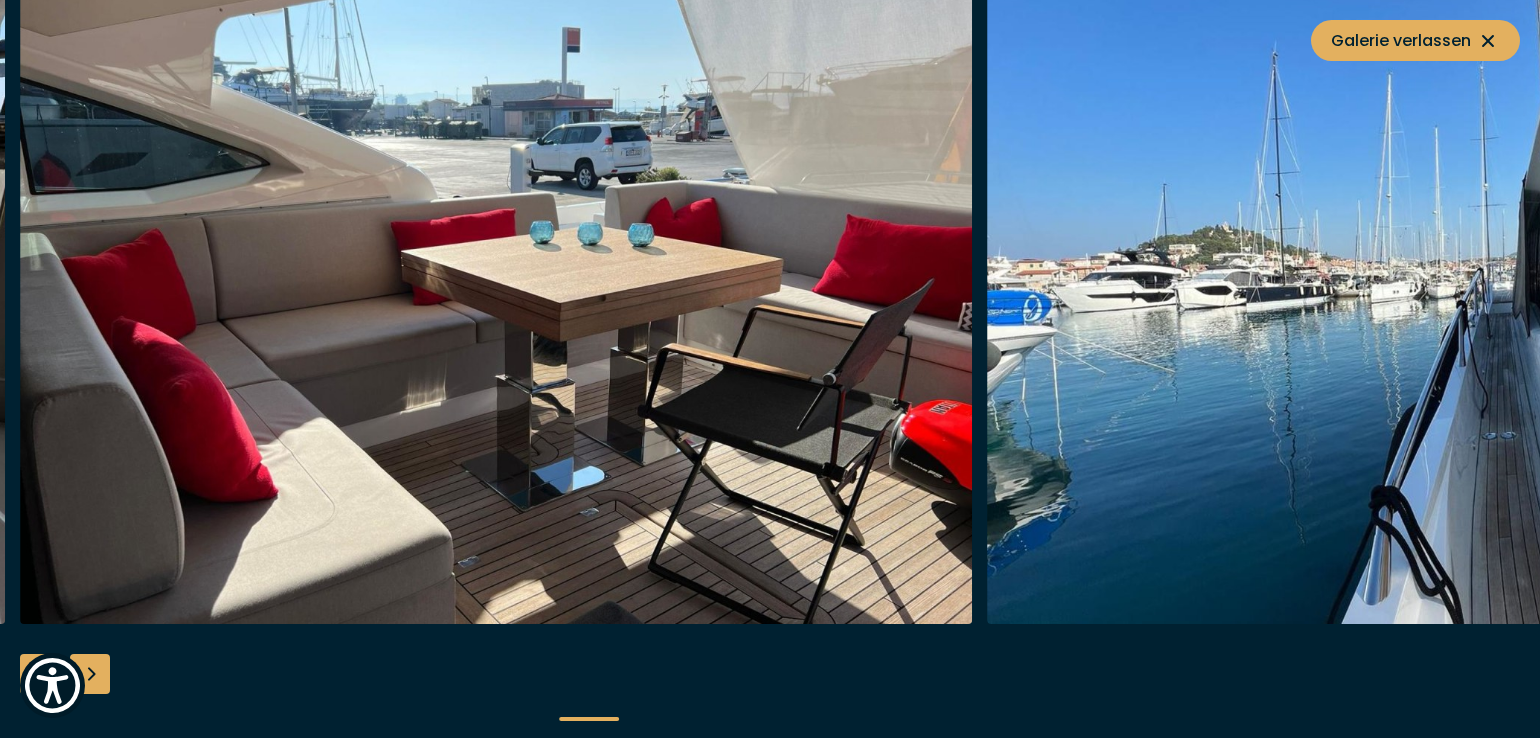 click at bounding box center (90, 674) 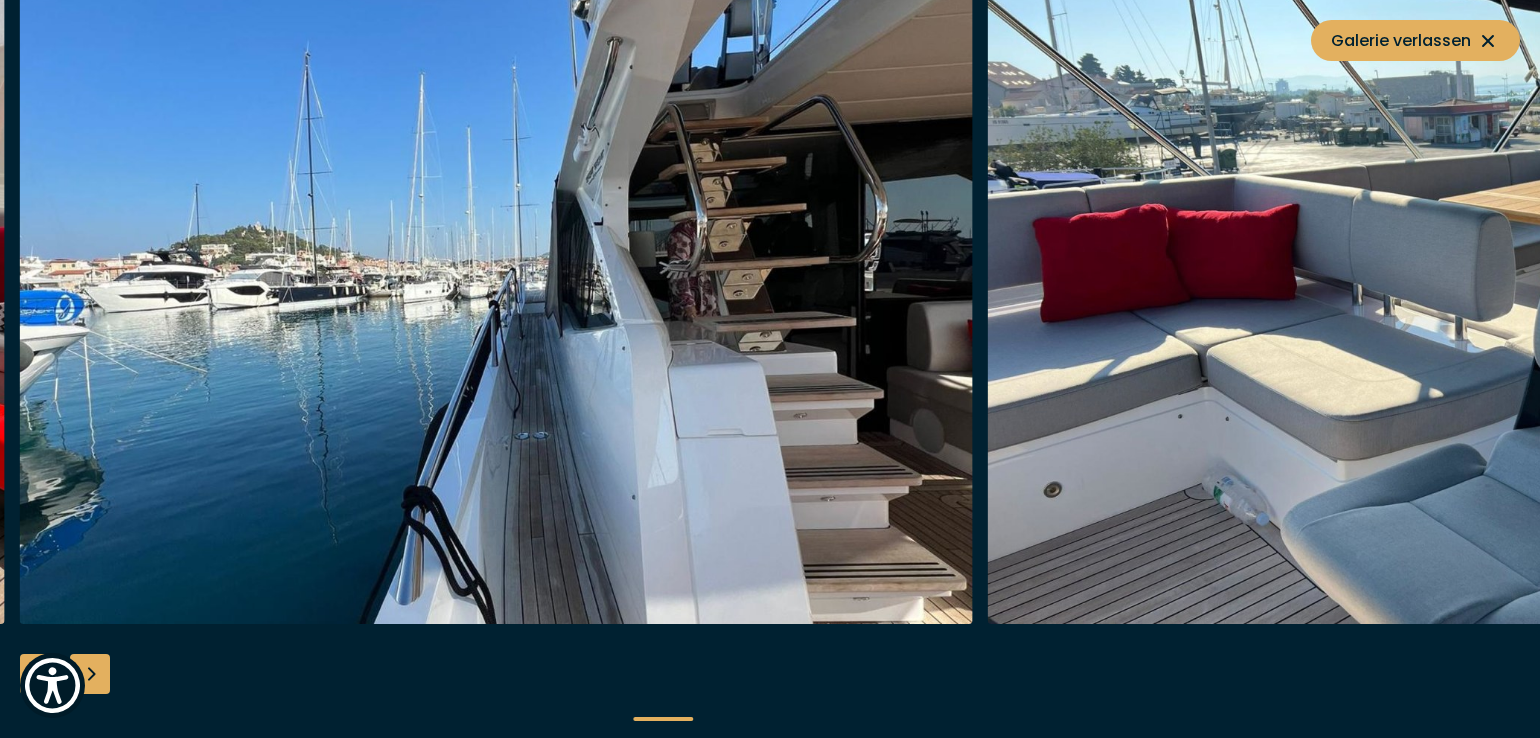 click at bounding box center (90, 674) 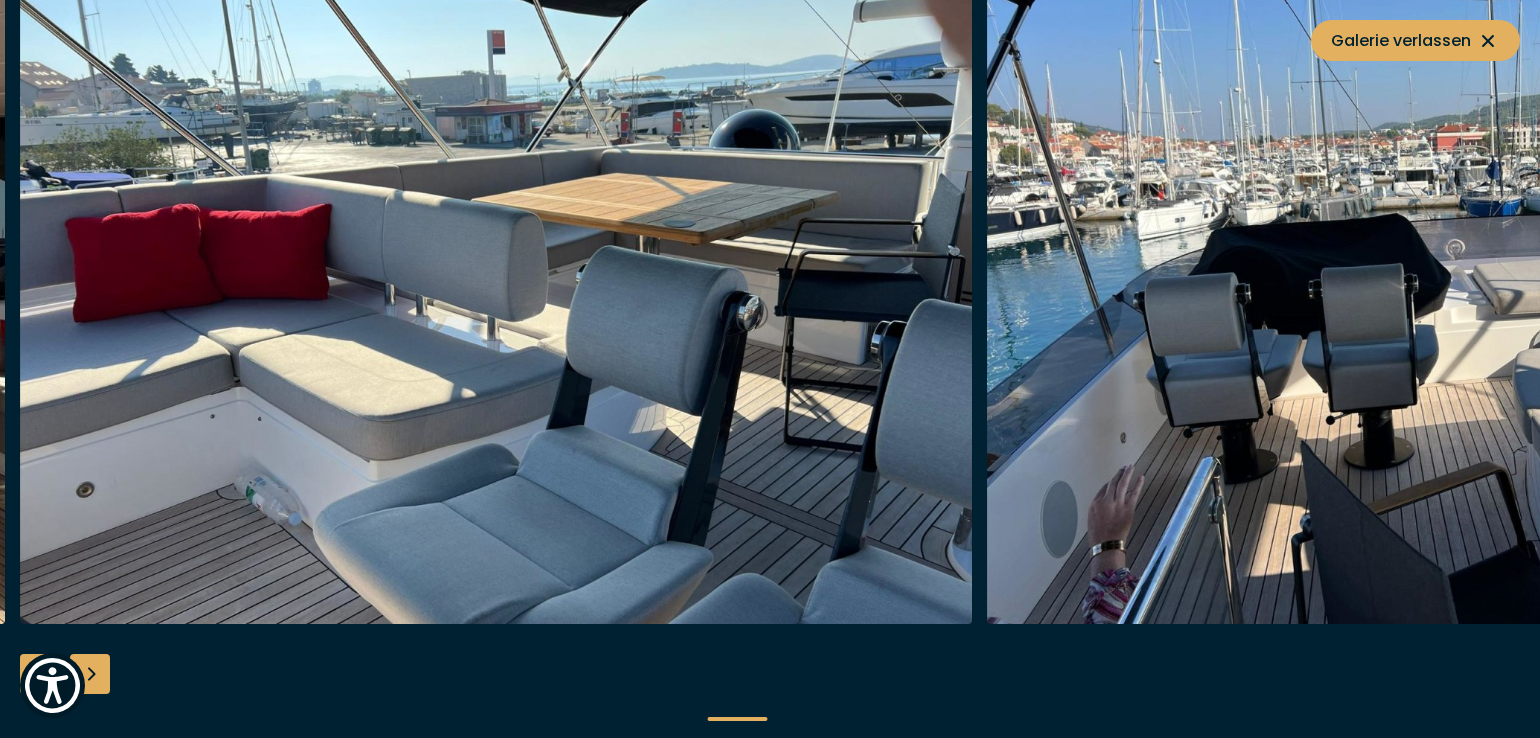 click at bounding box center (90, 674) 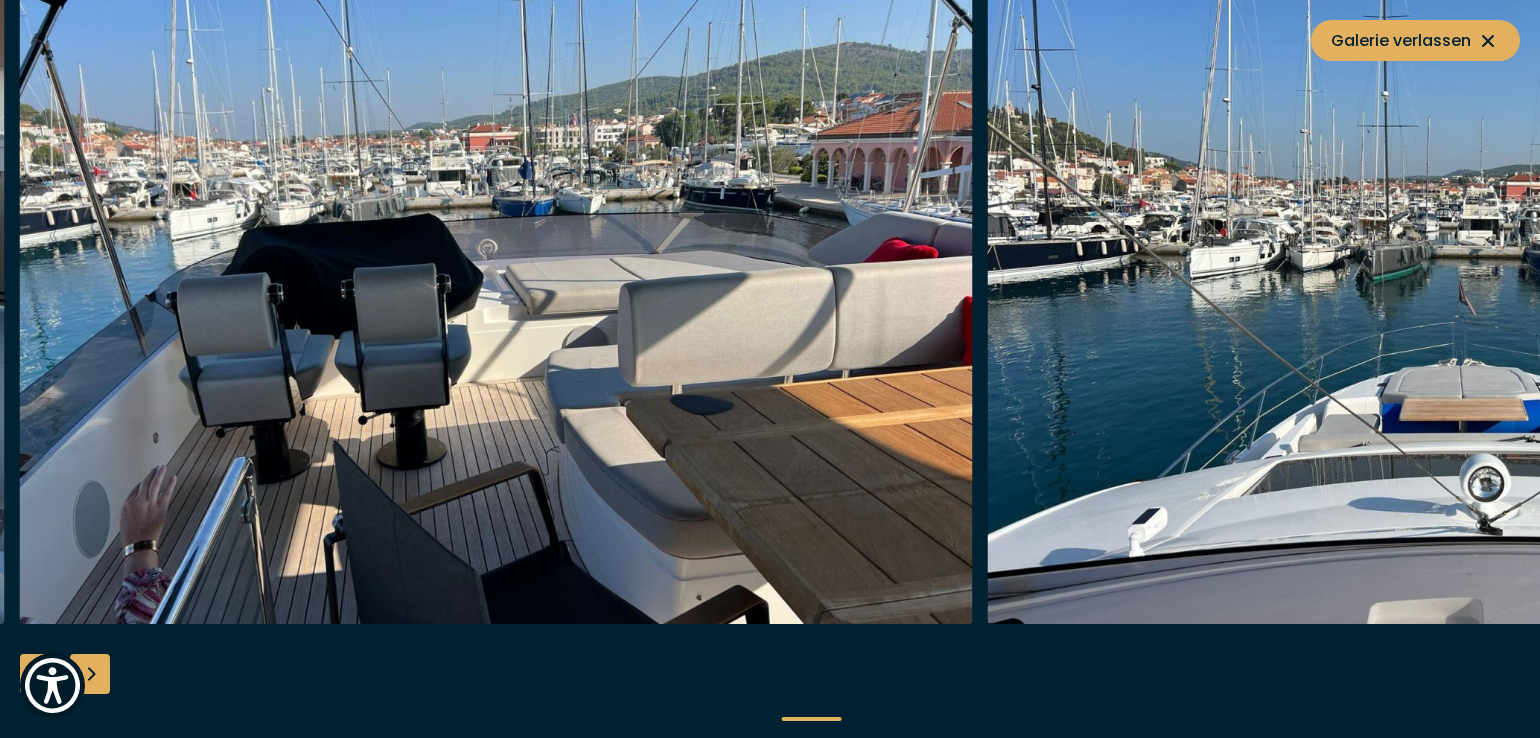 click at bounding box center [90, 674] 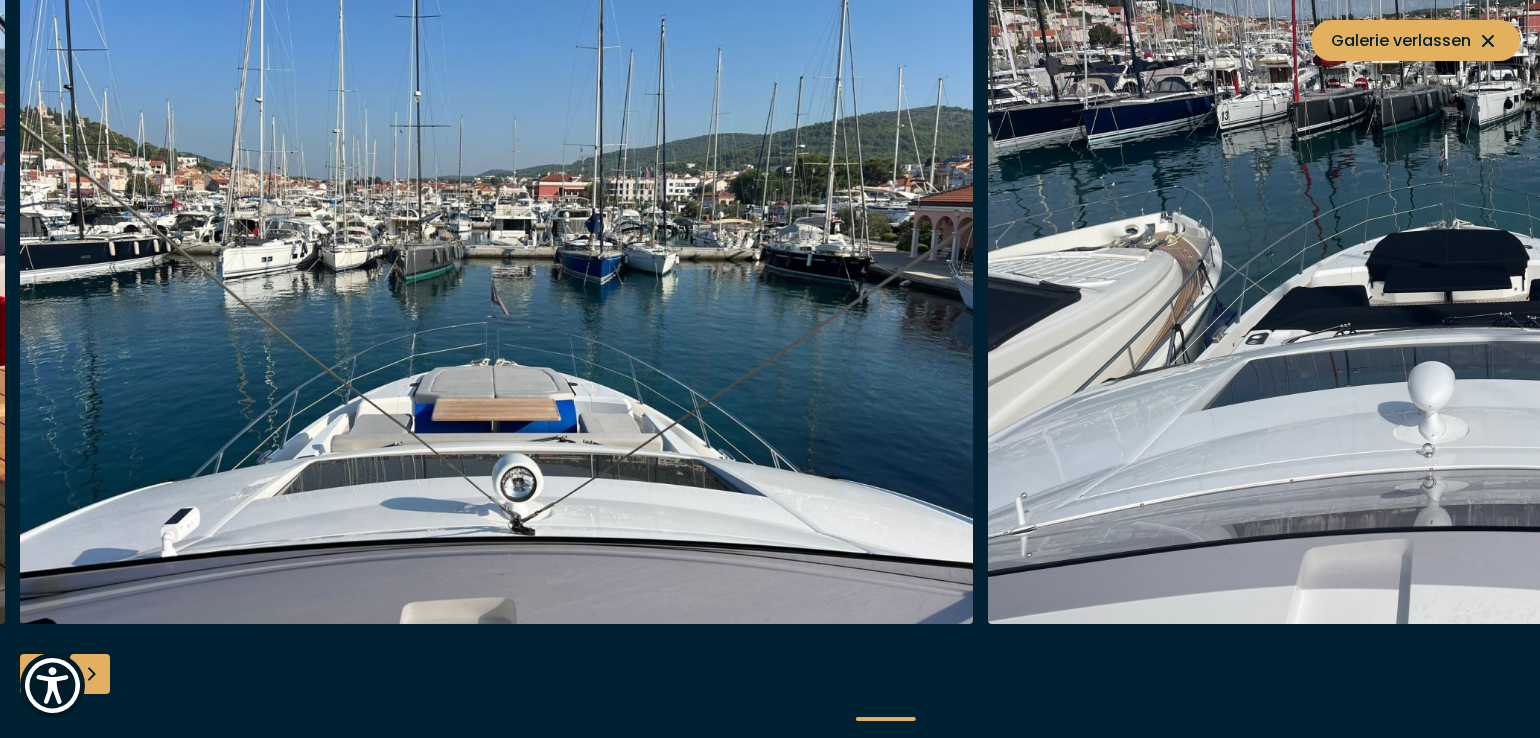 click at bounding box center (90, 674) 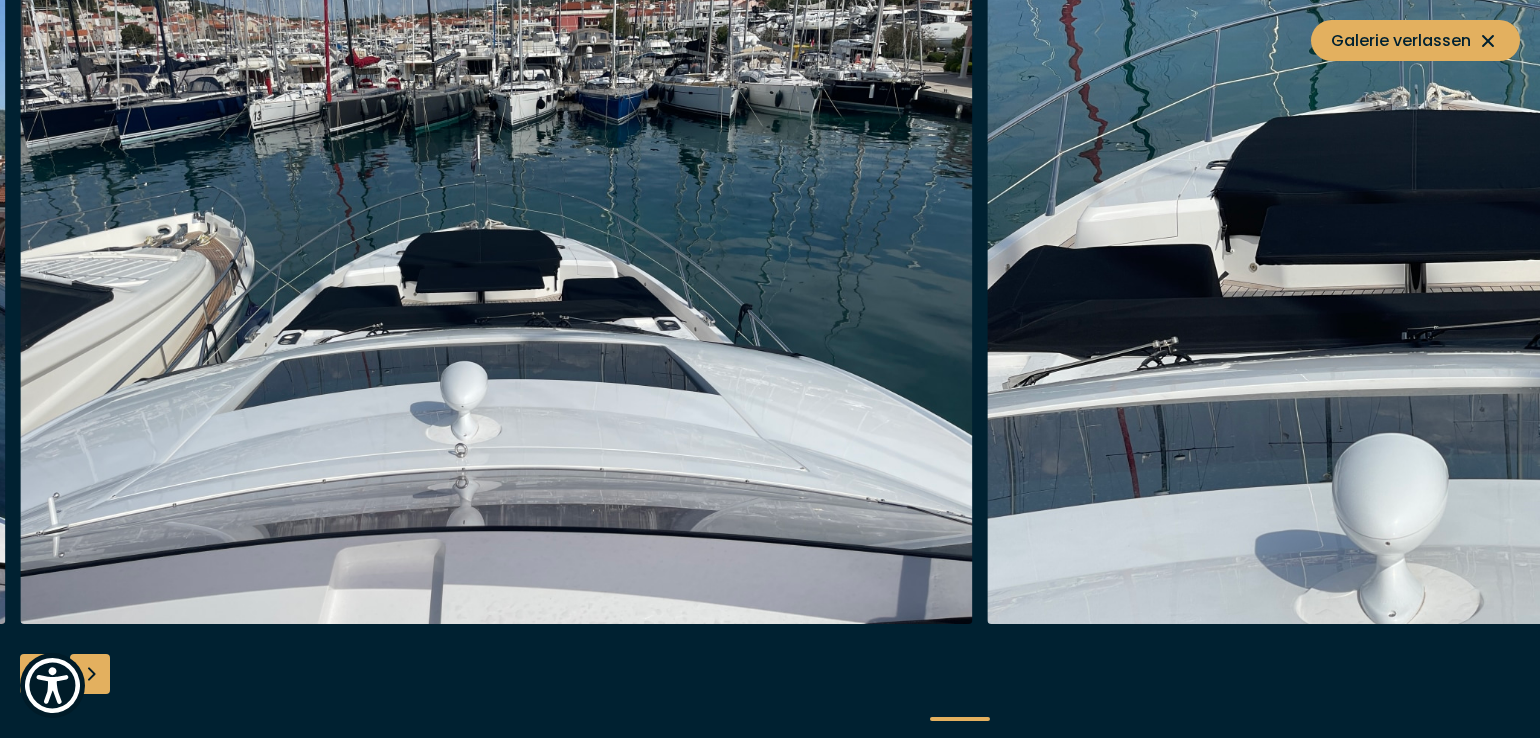 click at bounding box center (90, 674) 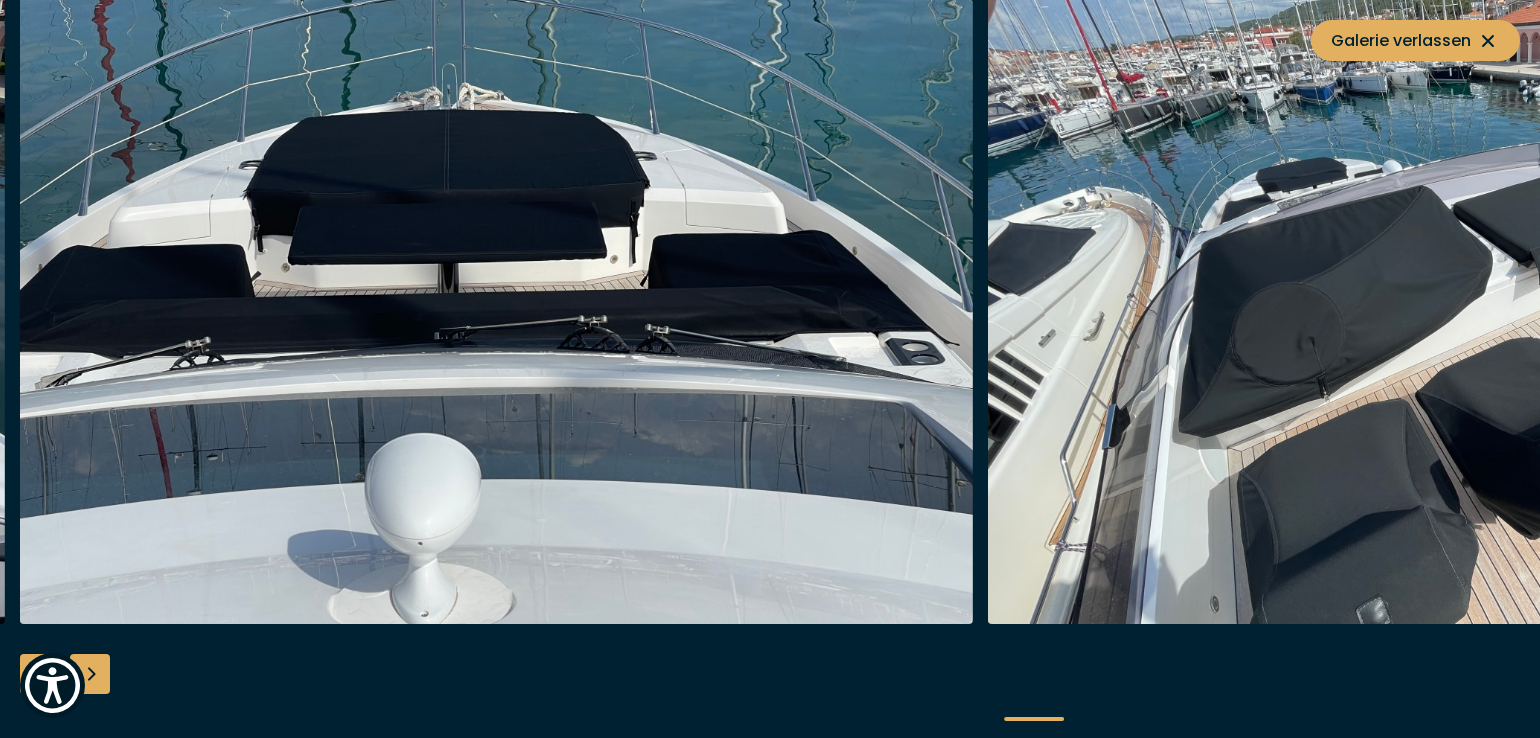 click at bounding box center (90, 674) 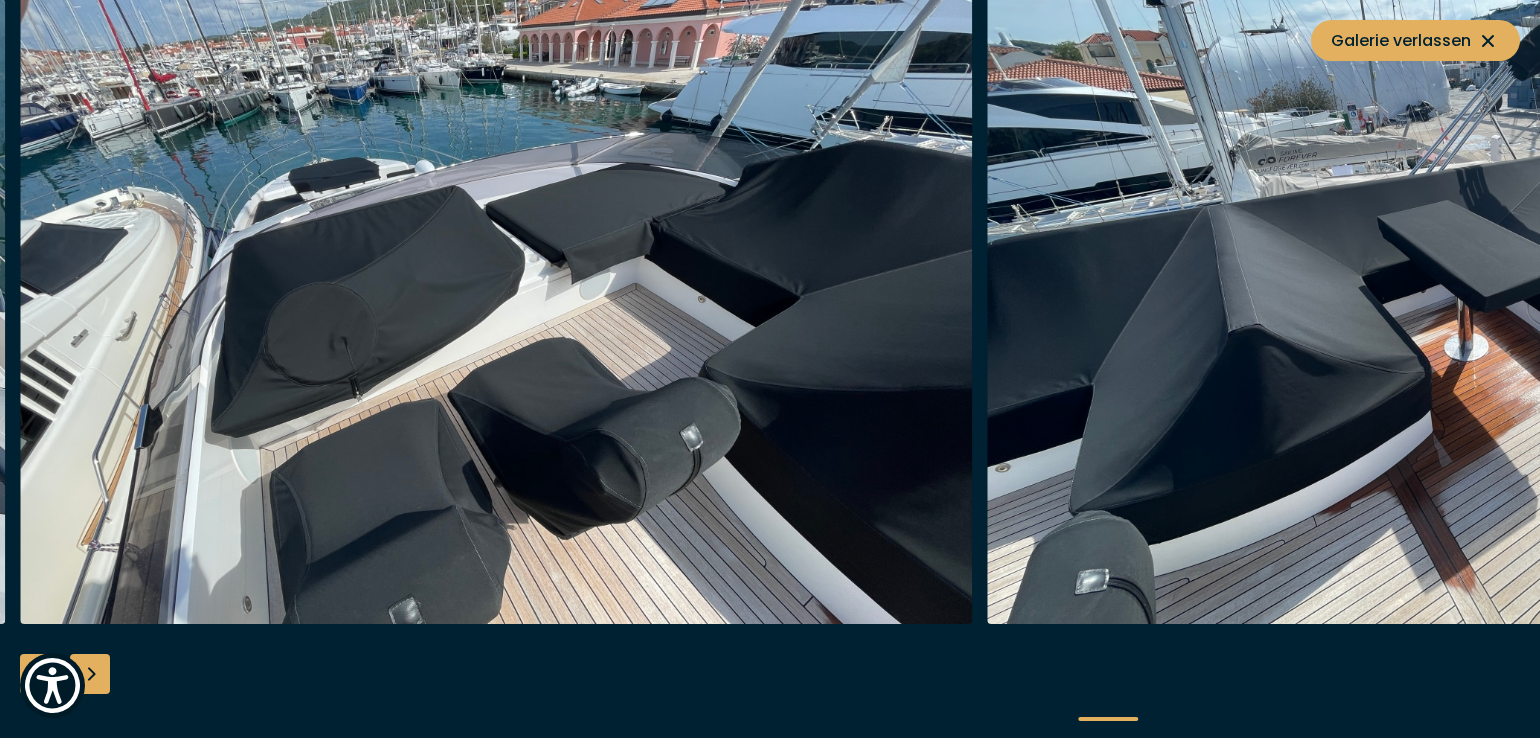 click at bounding box center [90, 674] 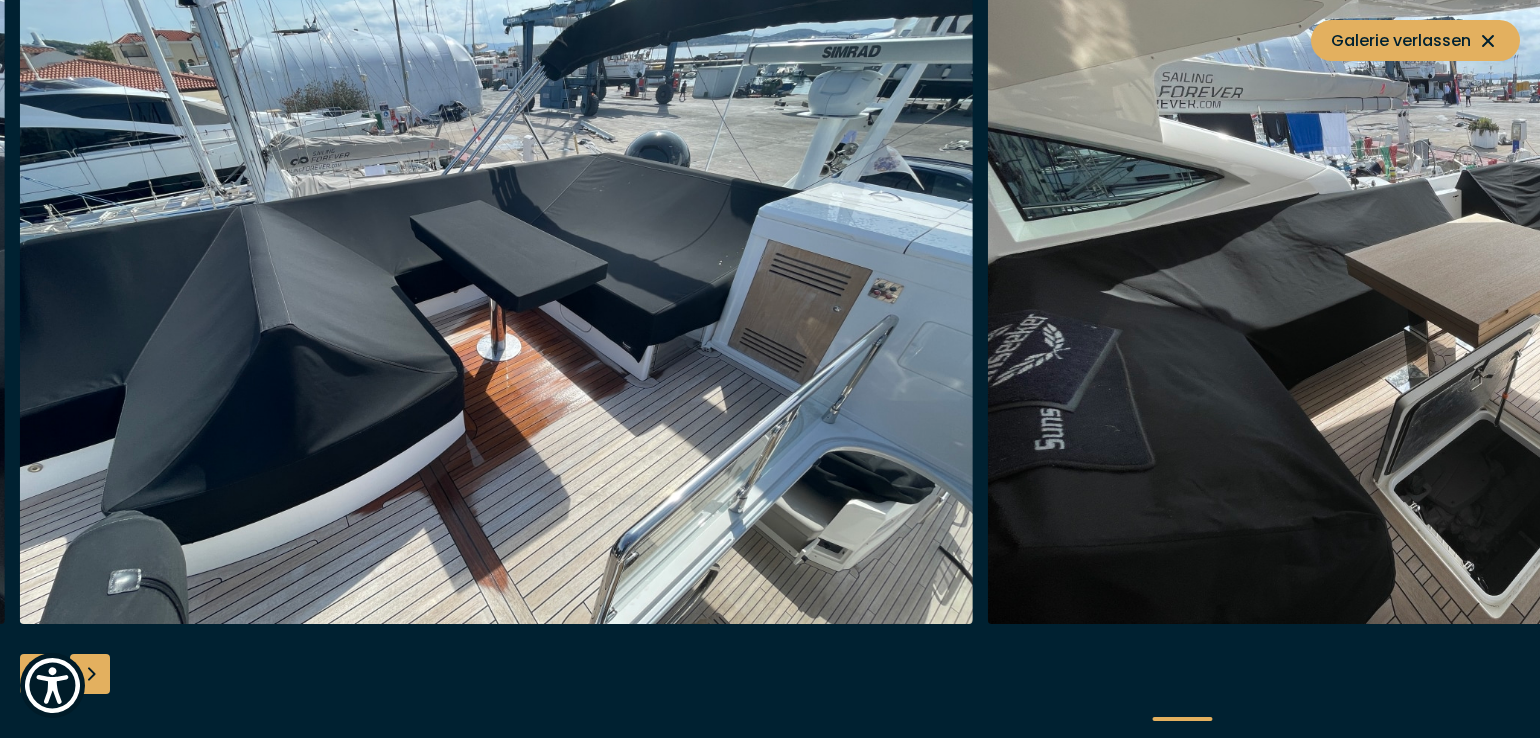 click at bounding box center (90, 674) 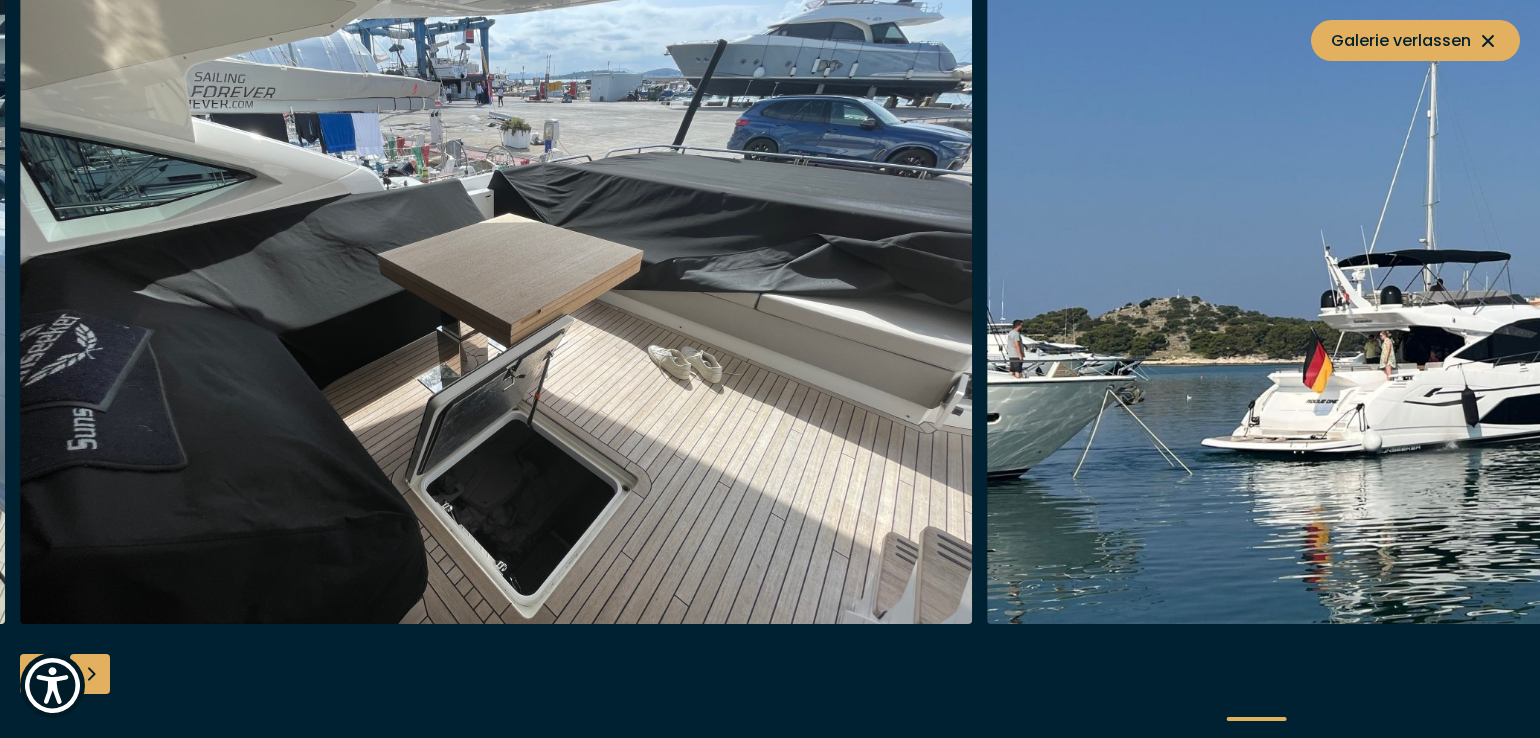 click at bounding box center (90, 674) 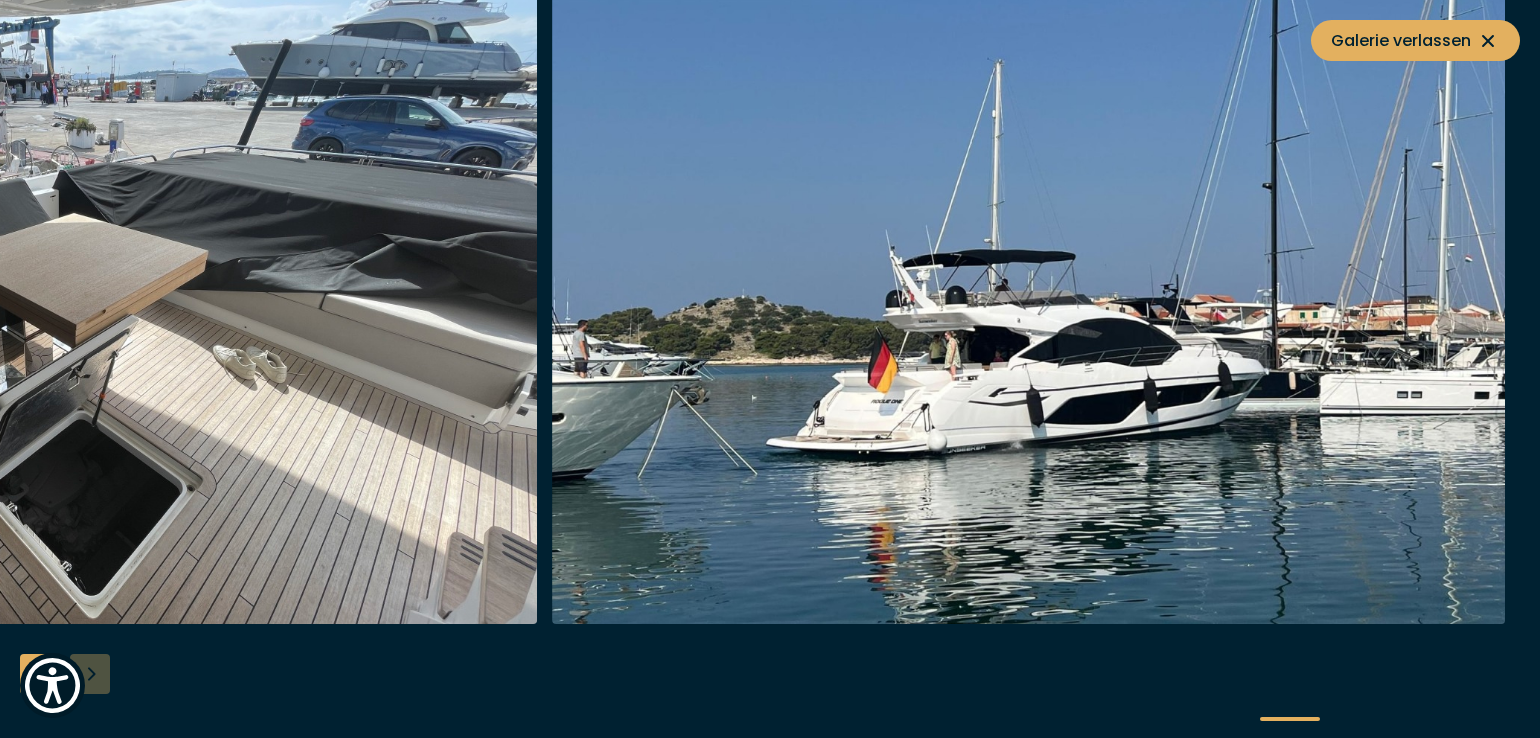 click at bounding box center (770, 369) 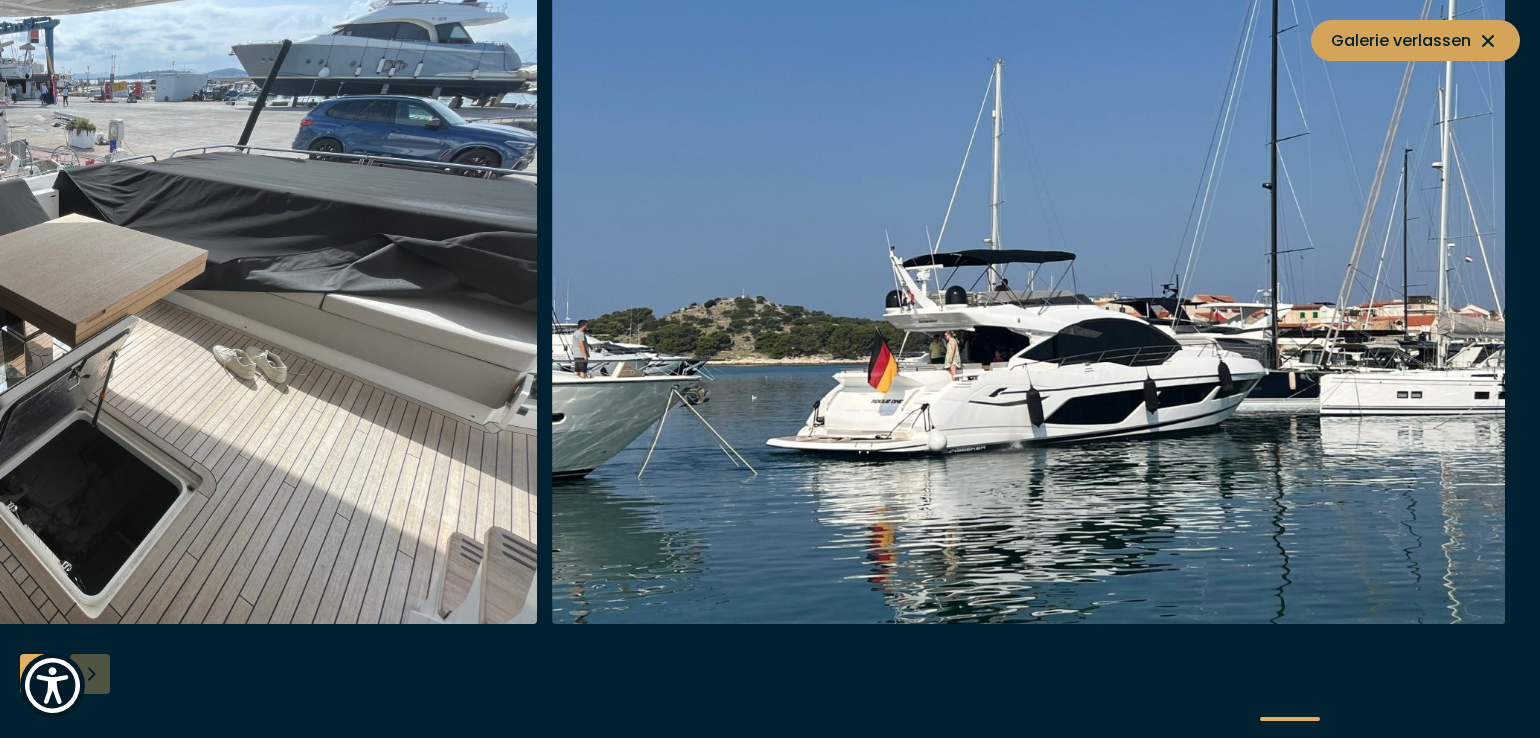 click on "Galerie verlassen" at bounding box center [1415, 40] 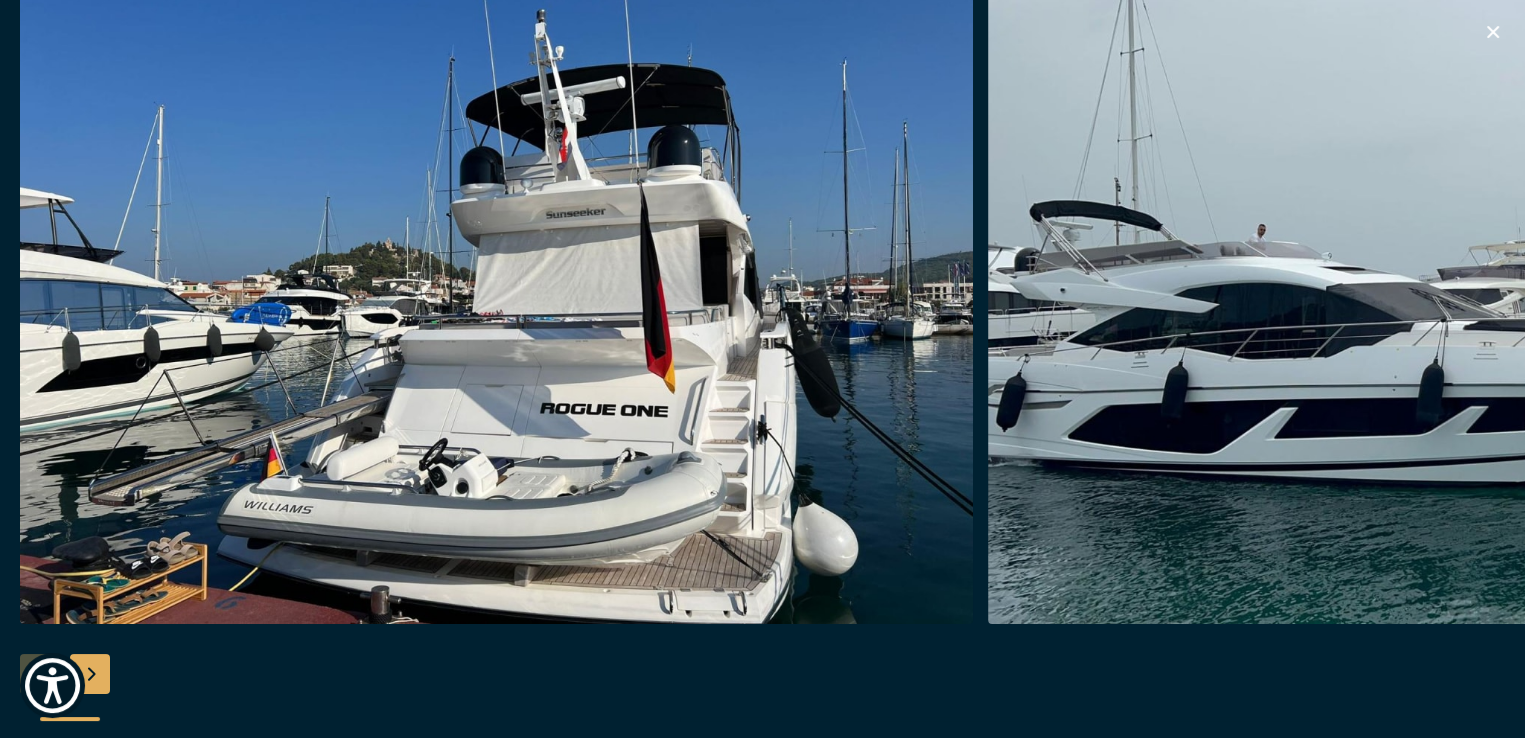 scroll, scrollTop: 1400, scrollLeft: 0, axis: vertical 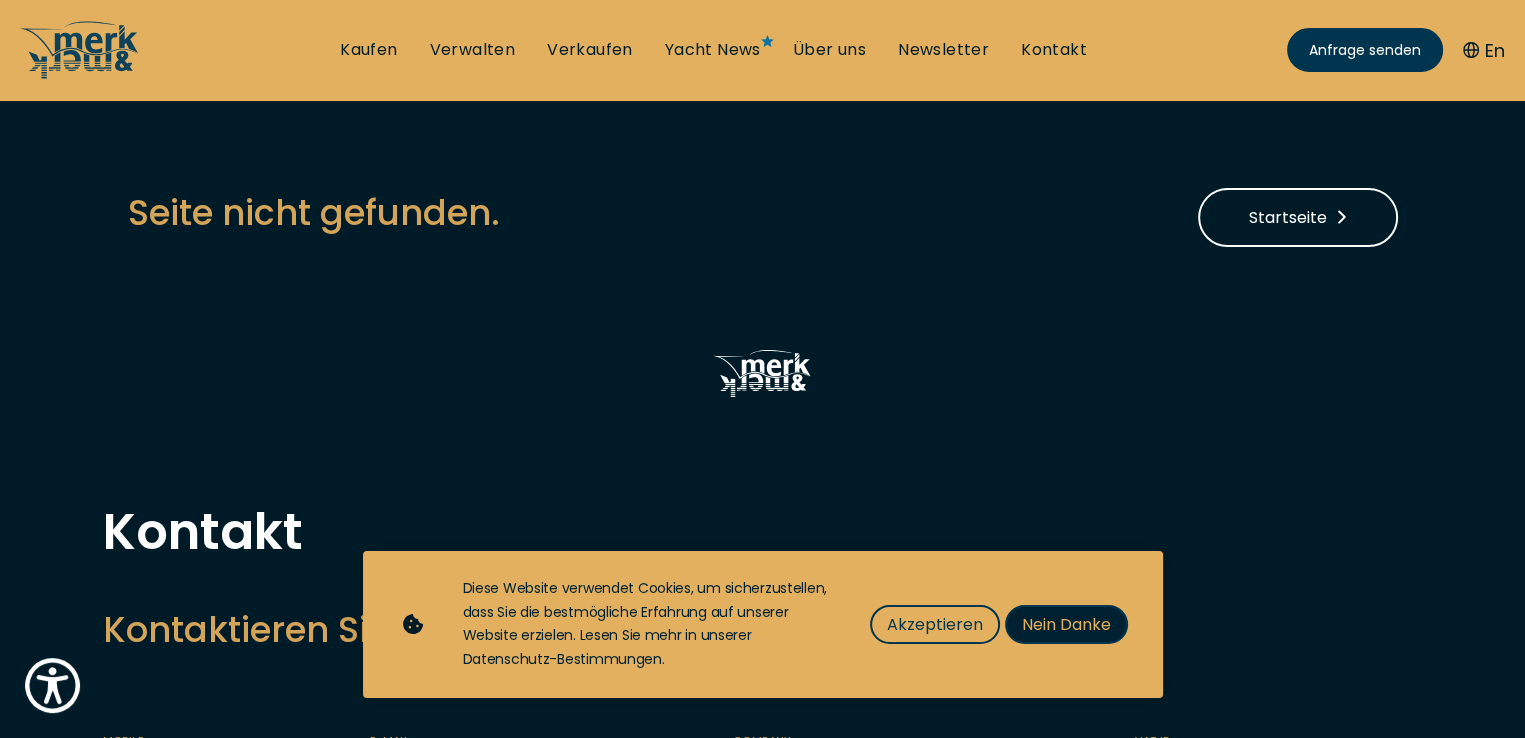 click on "Nein Danke" at bounding box center (1066, 624) 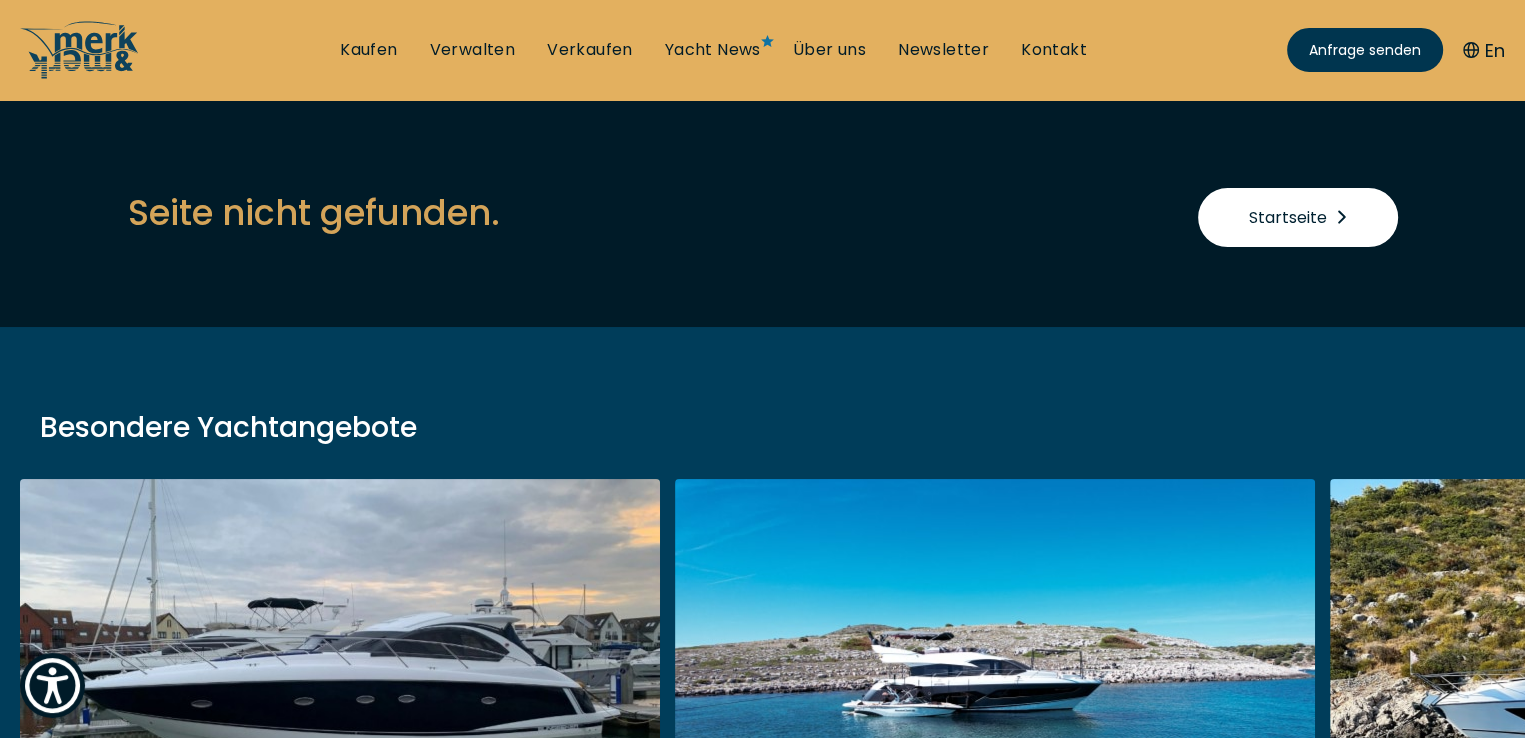 click on "Startseite" at bounding box center (1298, 217) 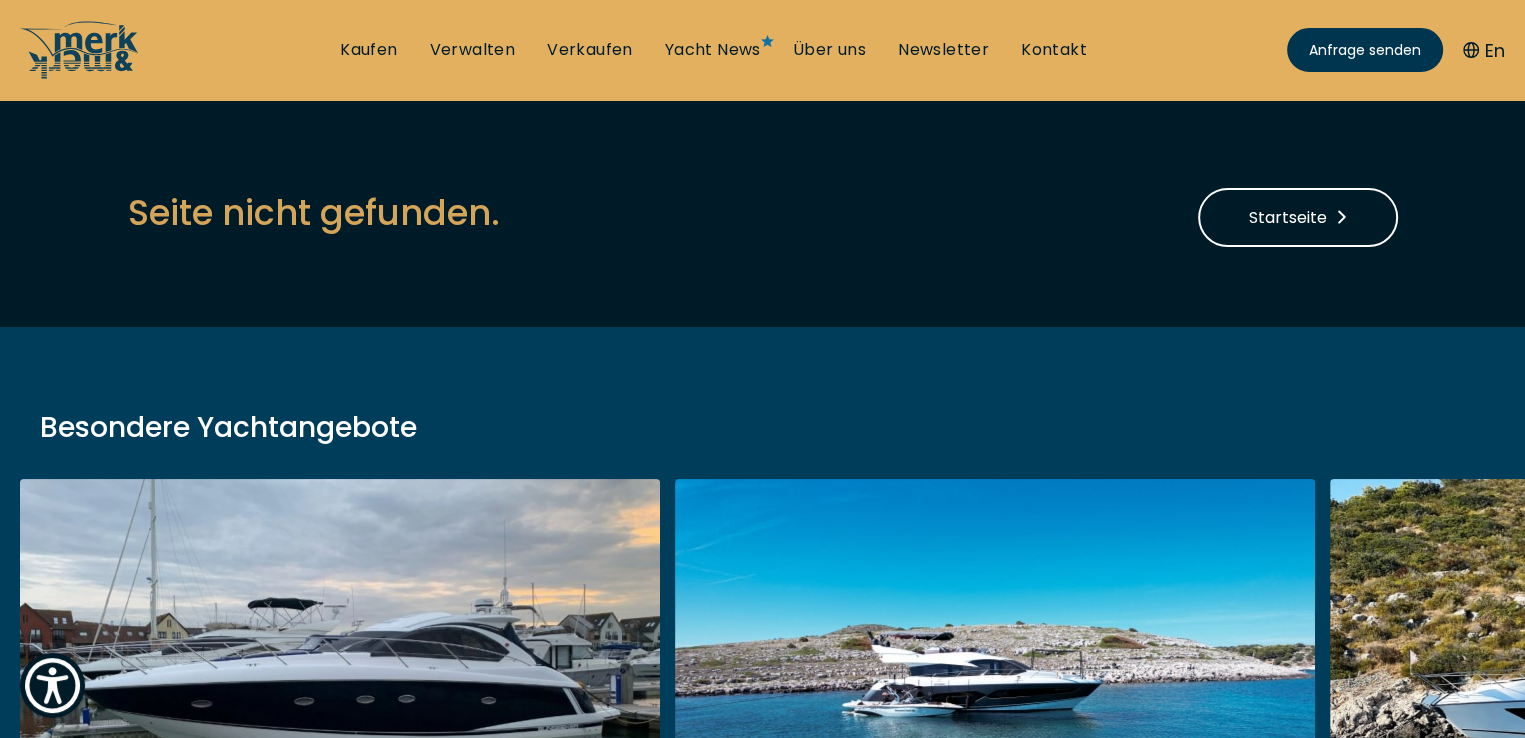 scroll, scrollTop: 300, scrollLeft: 0, axis: vertical 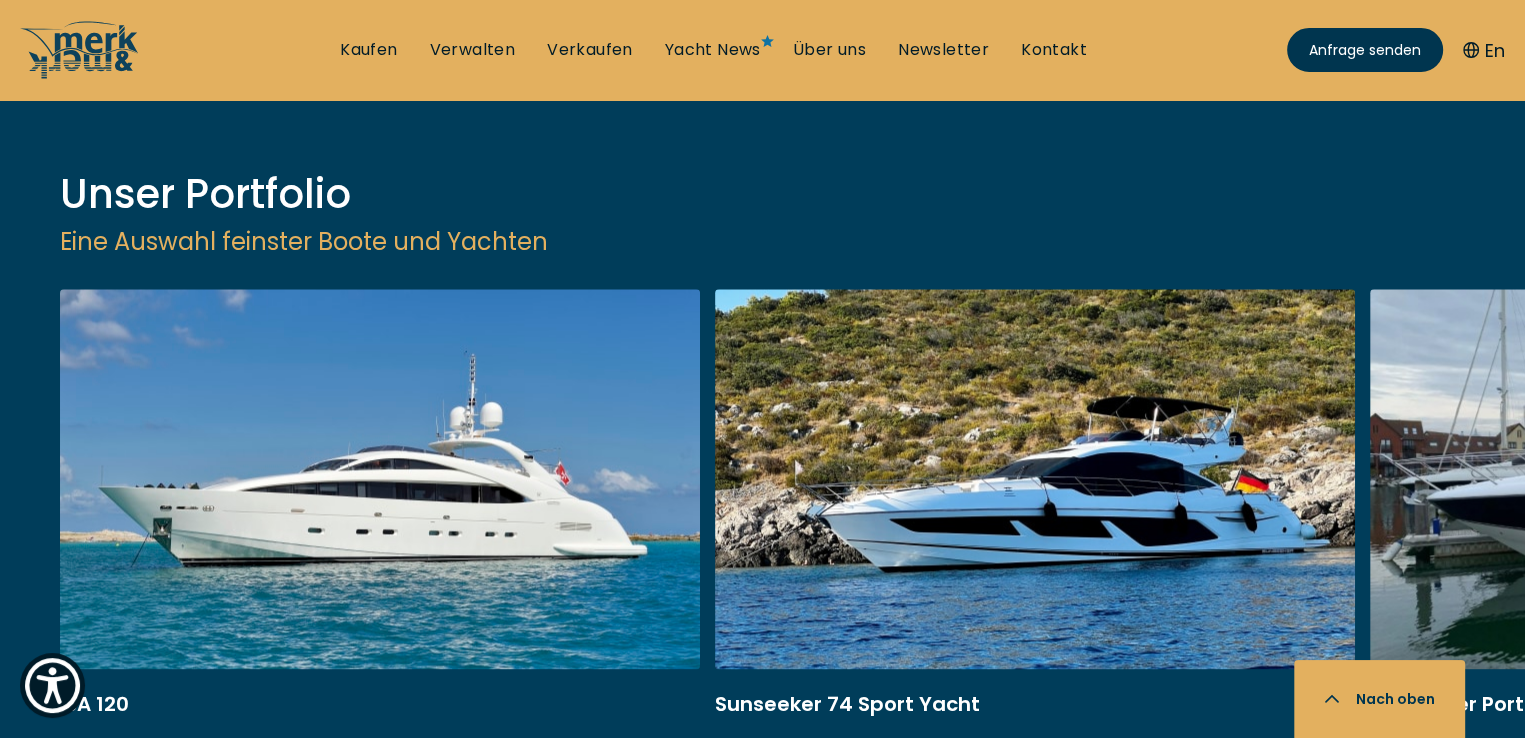 click at bounding box center (130, 872) 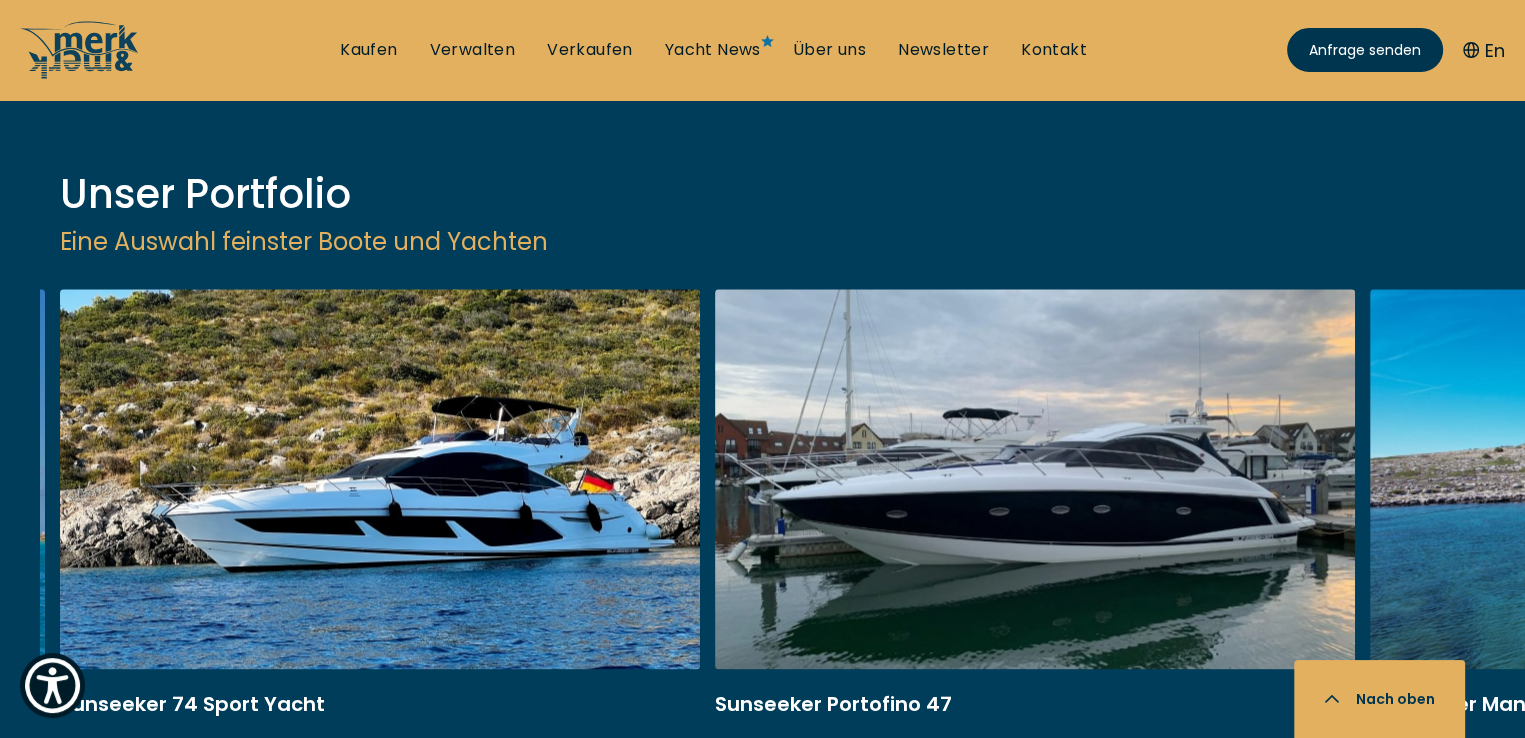 click at bounding box center [130, 872] 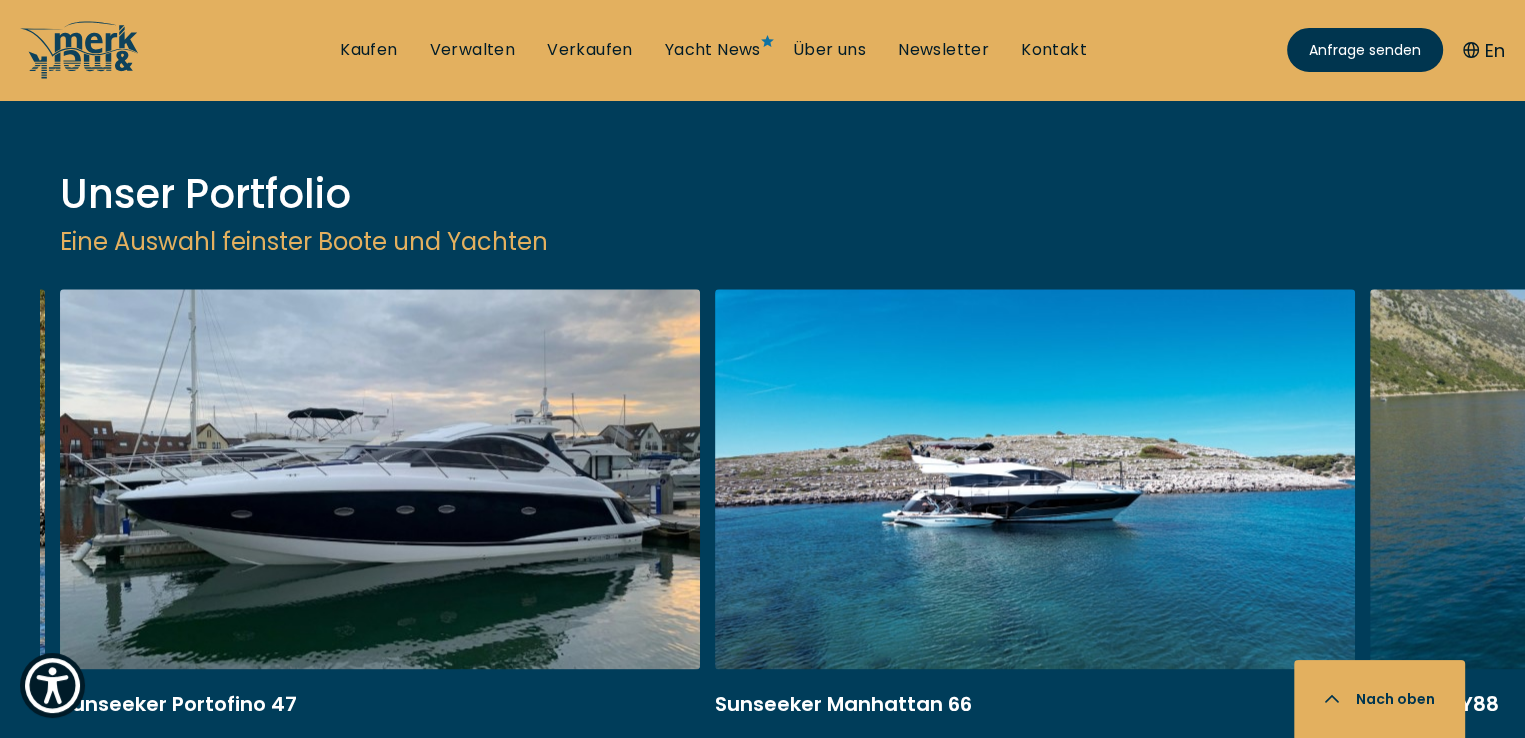 click at bounding box center (130, 872) 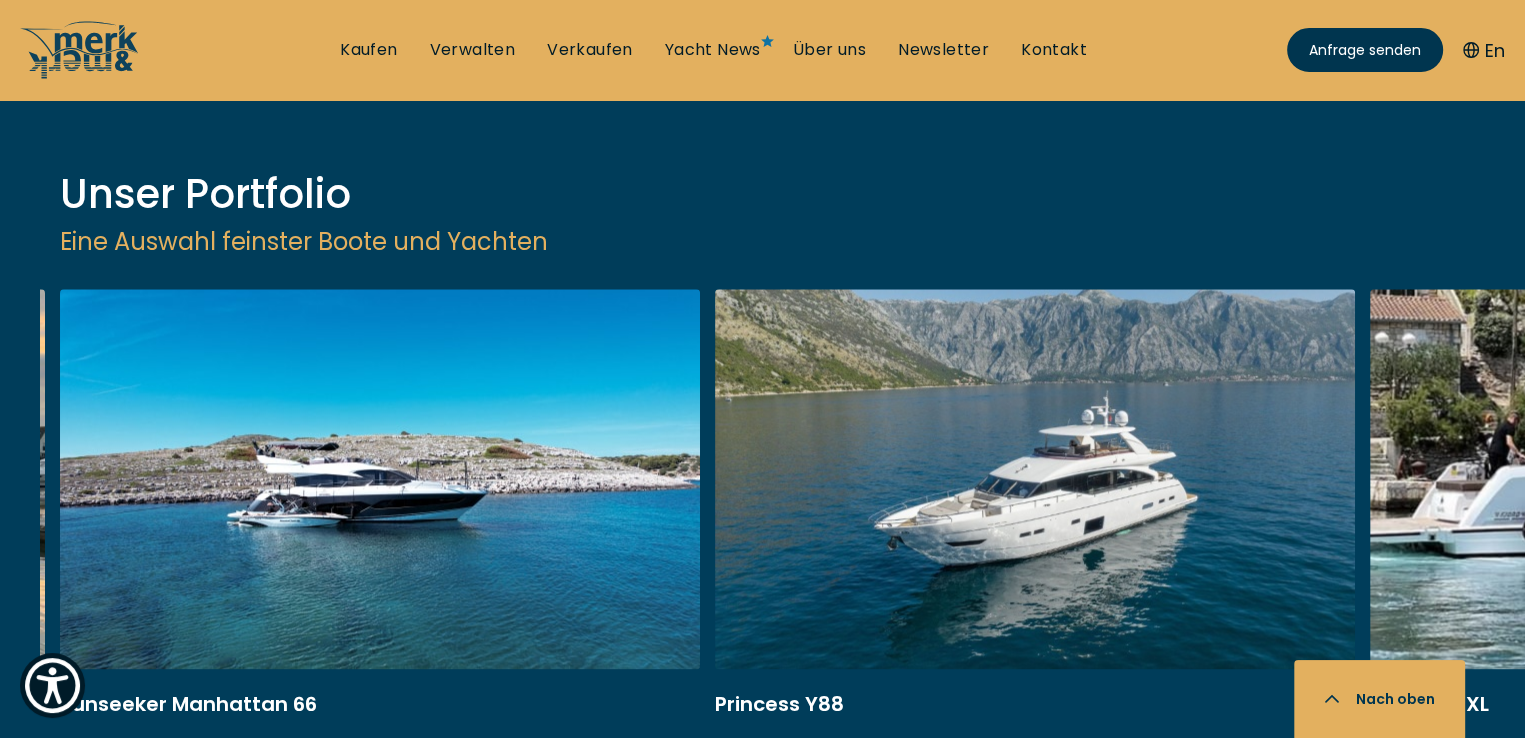 click at bounding box center (130, 872) 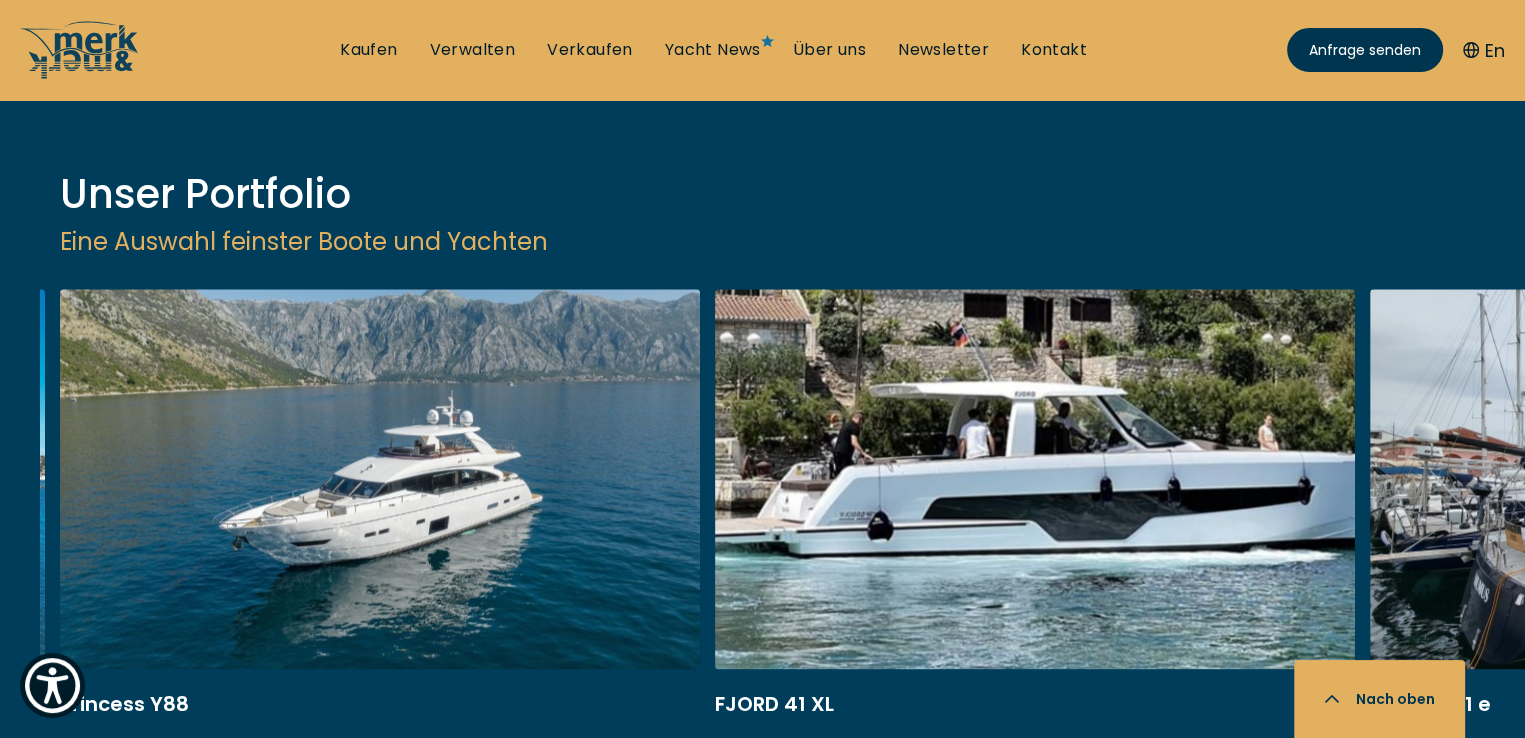 click at bounding box center [130, 872] 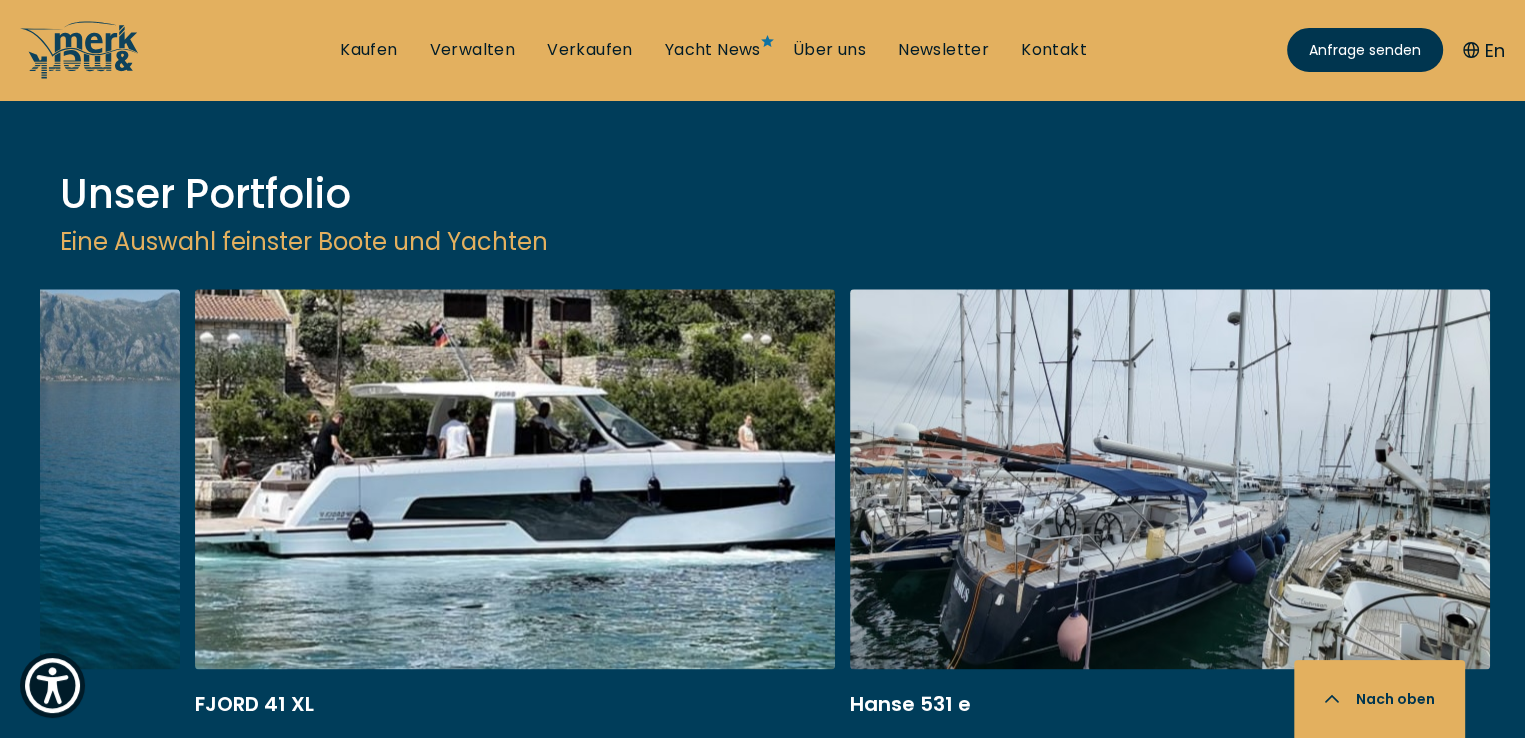 click on "ISA 120 Gebraucht  • 2008  • 36.45 m EUR   3.850.000 Versteuert Sunseeker 74 Sport Yacht Gebraucht  • 2019  • 22.82 m EUR   2.799.000 Versteuert Sunseeker Portofino 47 Gebraucht  • 2010  • 13.31 m EUR   295.000 Versteuert Sunseeker Manhattan 66 Gebraucht  • 2017  • 20.81 m EUR   1.780.000 Versteuert Princess Y88 Gebraucht  • 2019  • 26.82 m EUR   4.495.000 Nicht versteuert FJORD 41 XL Gebraucht  • 2023  • 13.79 m EUR   695.000 Nicht versteuert Hanse 531 e Gebraucht  • 2005  • 16.15 m EUR   245.000 Versteuert" at bounding box center [782, 620] 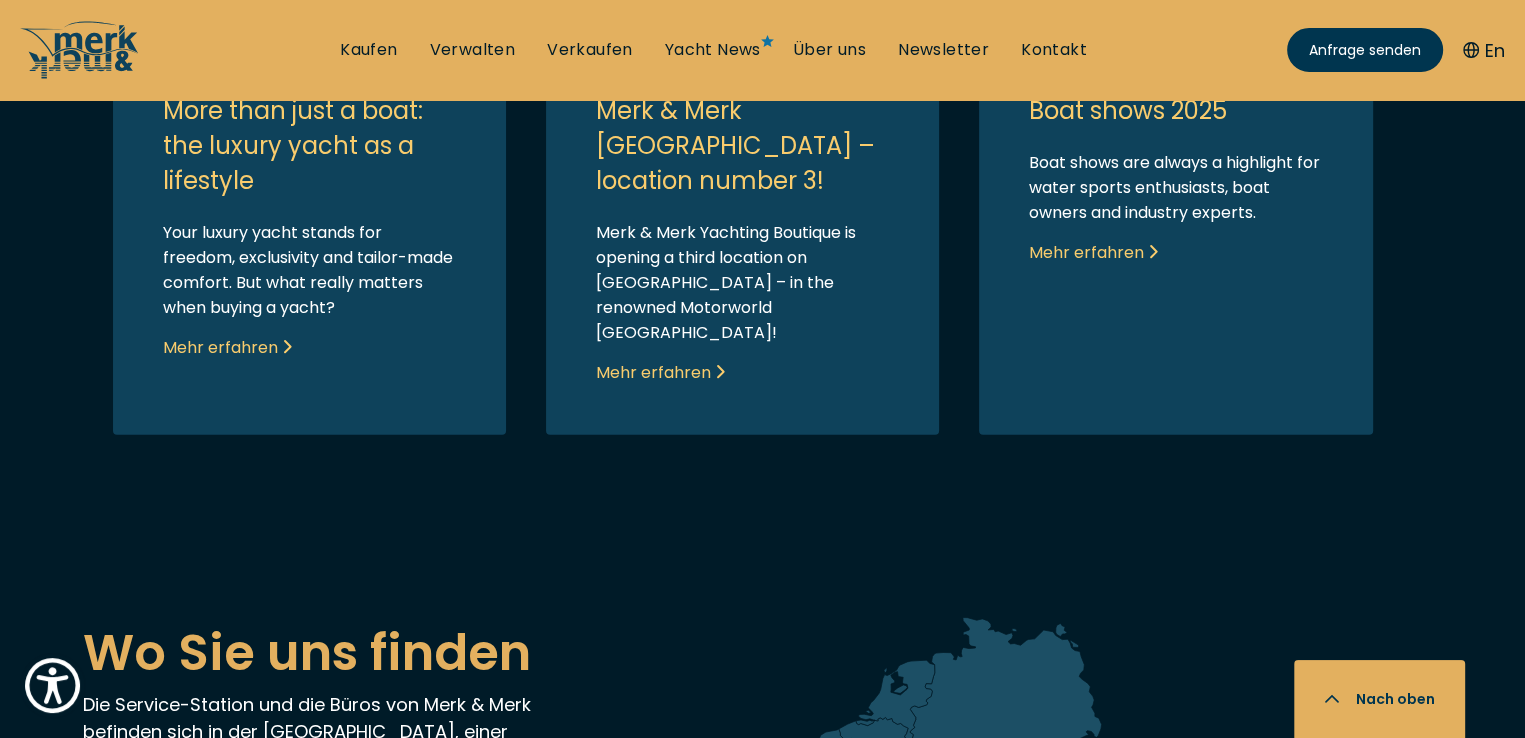 scroll, scrollTop: 4900, scrollLeft: 0, axis: vertical 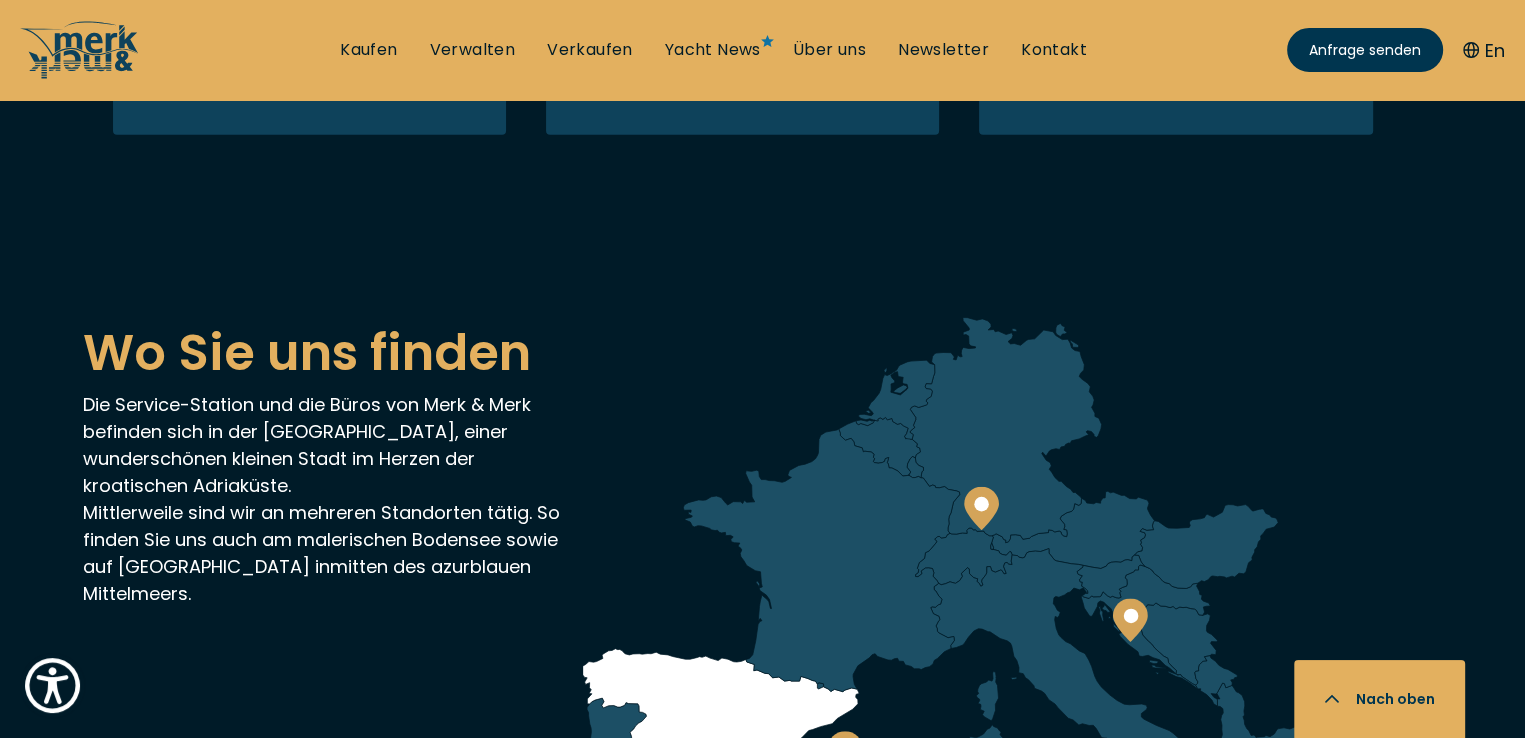 click 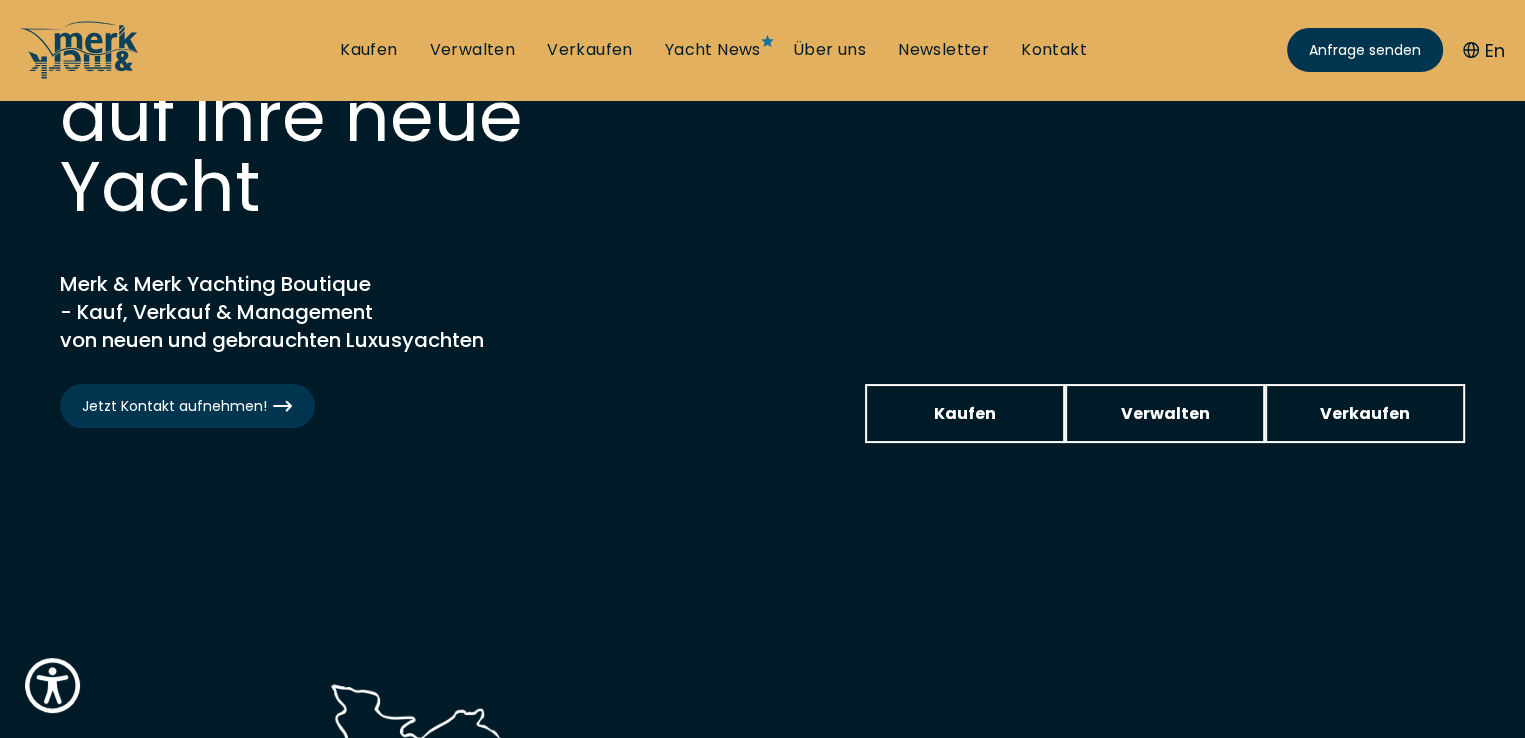 scroll, scrollTop: 0, scrollLeft: 0, axis: both 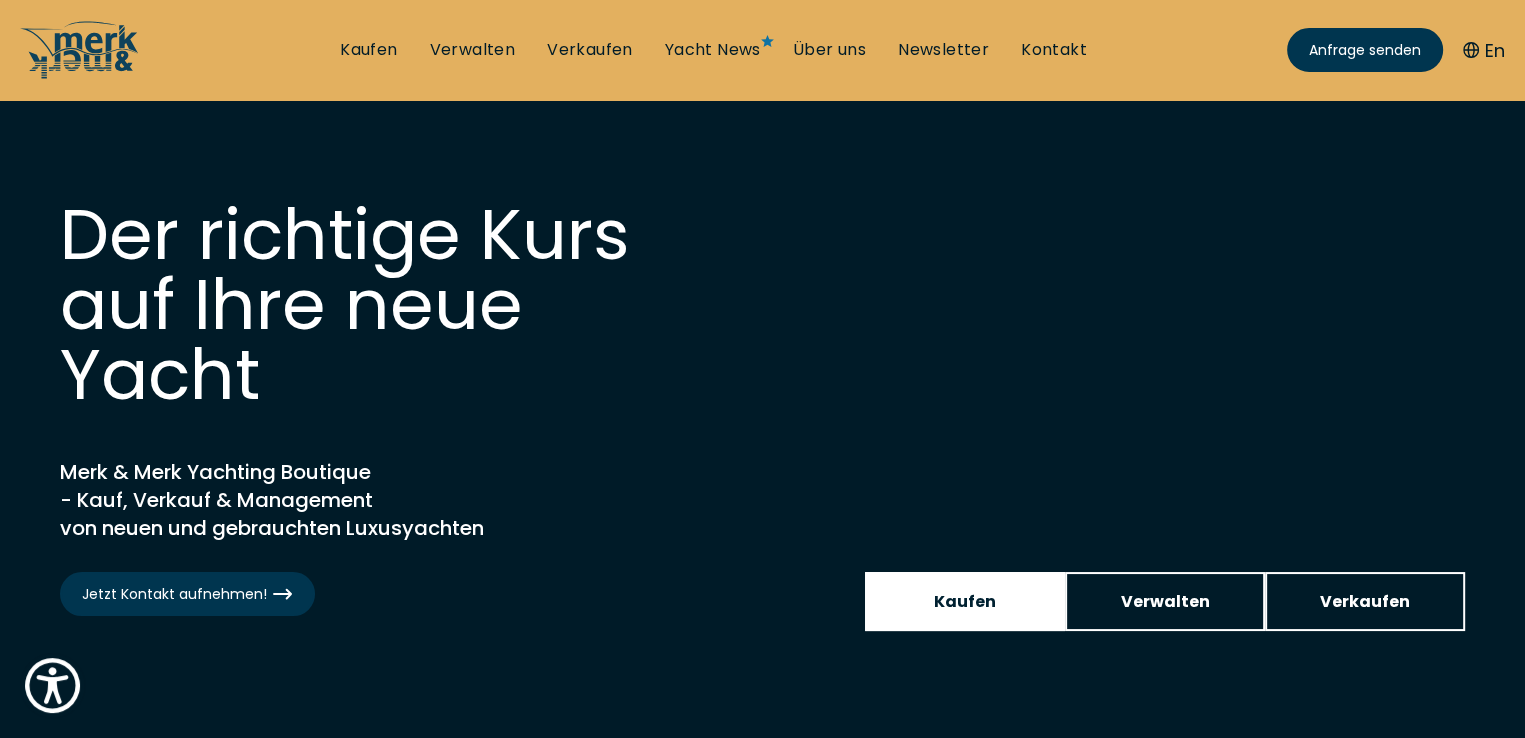 click on "Kaufen" at bounding box center (965, 601) 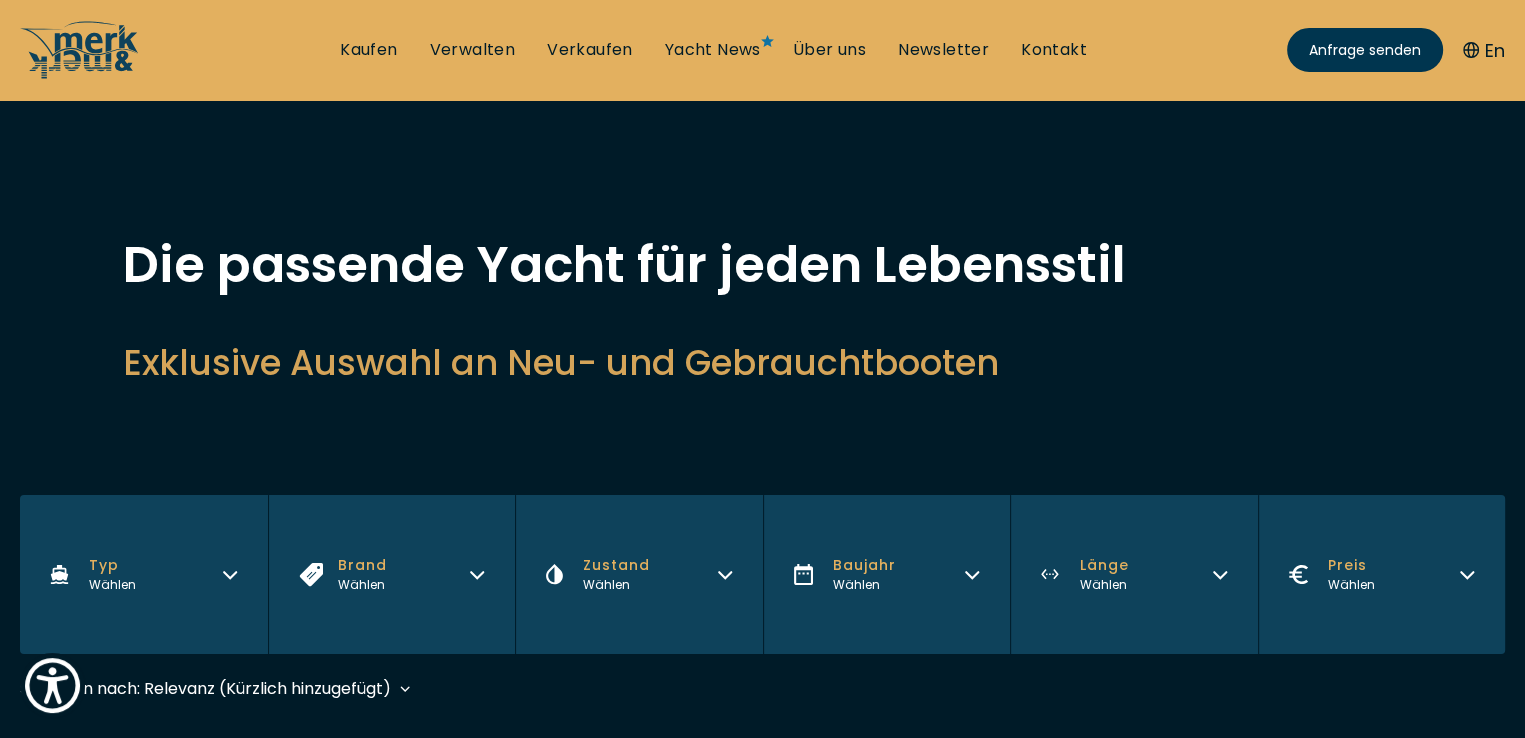 click on "Baujahr Wählen" at bounding box center [887, 574] 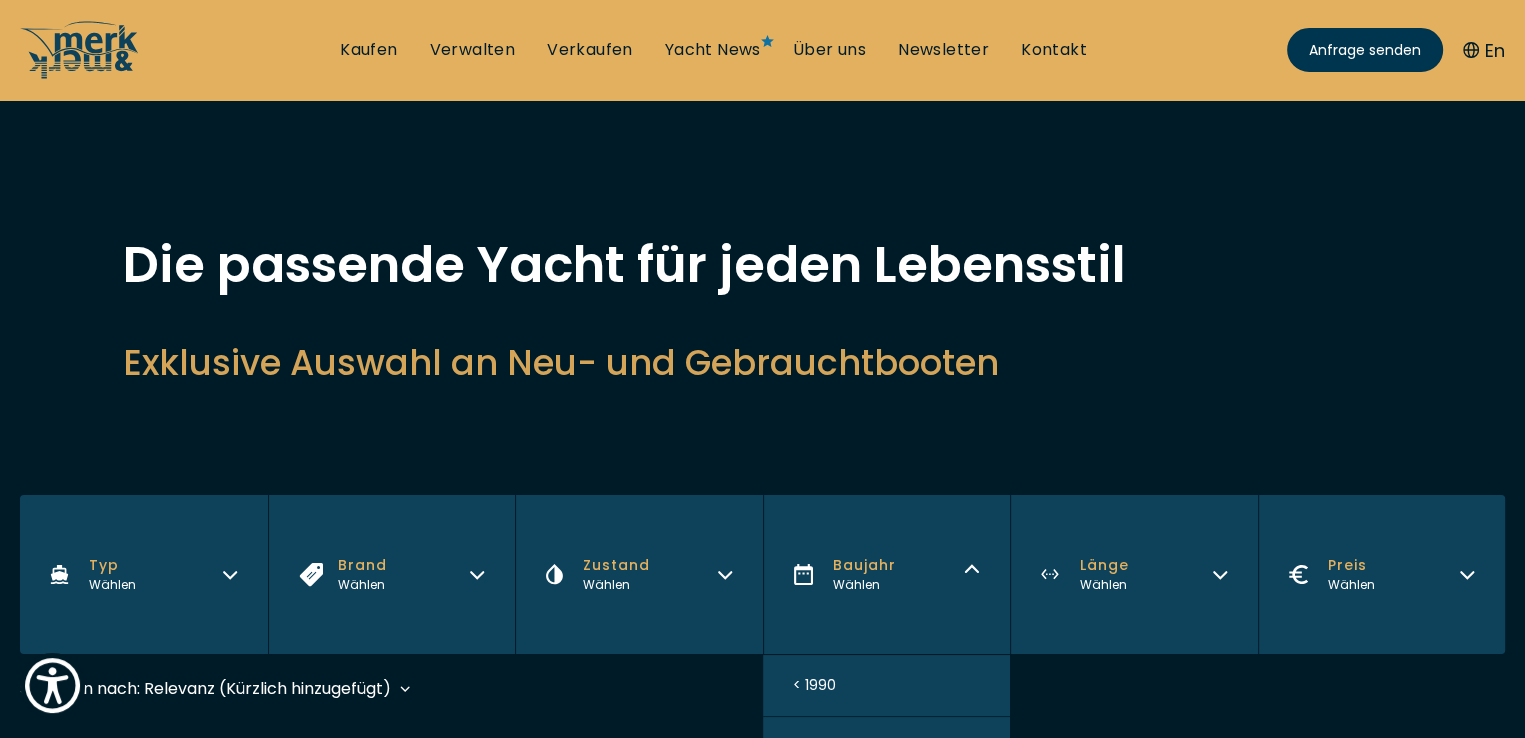 scroll, scrollTop: 300, scrollLeft: 0, axis: vertical 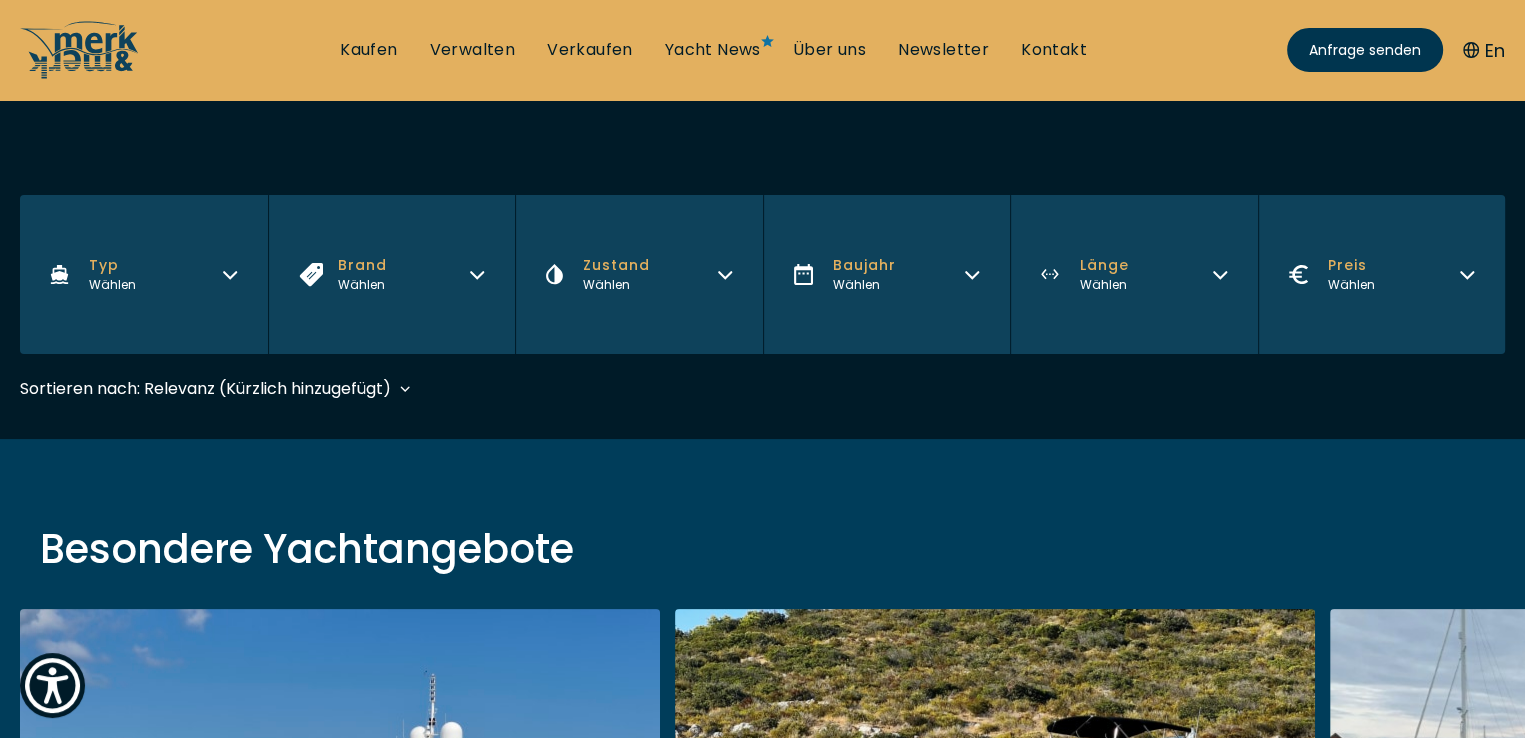 click 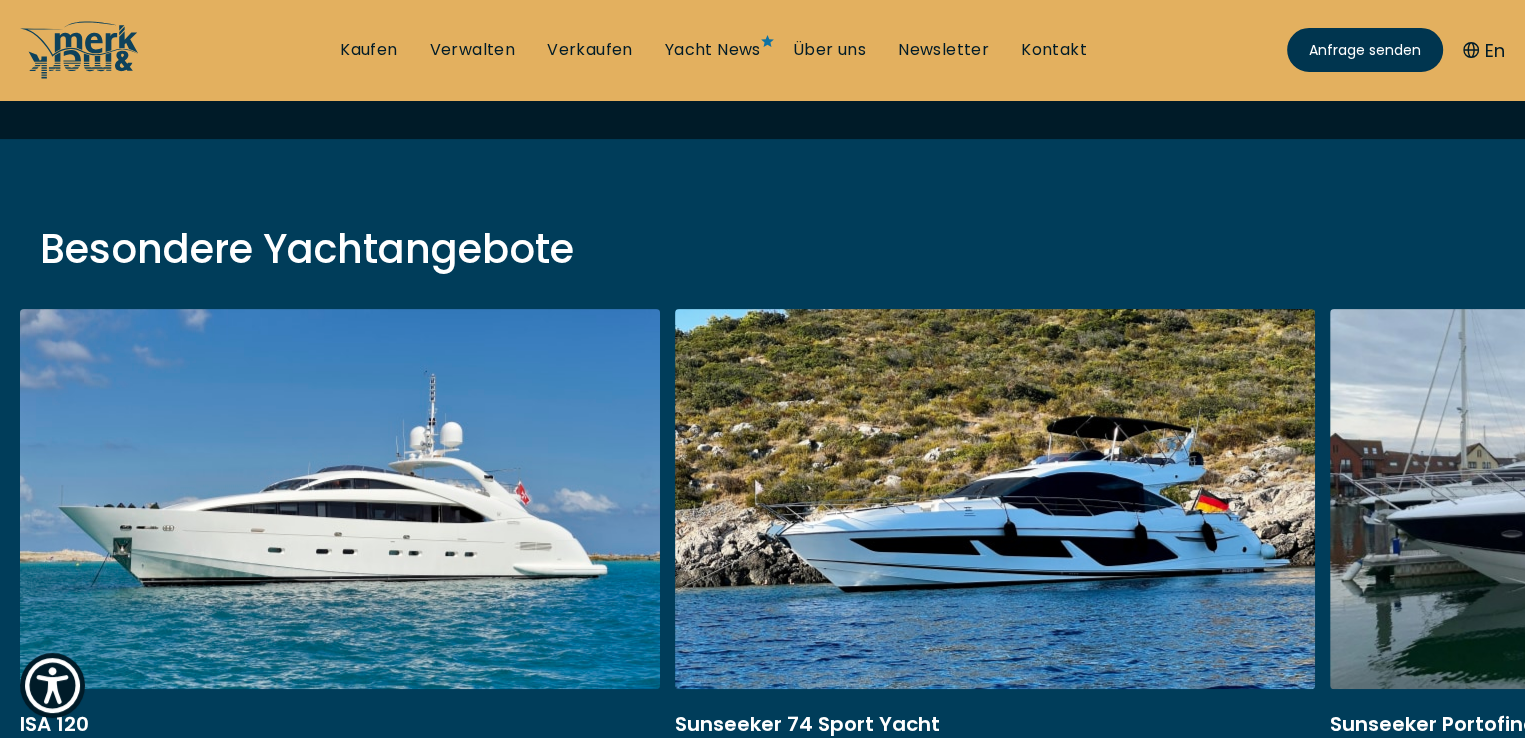 scroll, scrollTop: 300, scrollLeft: 0, axis: vertical 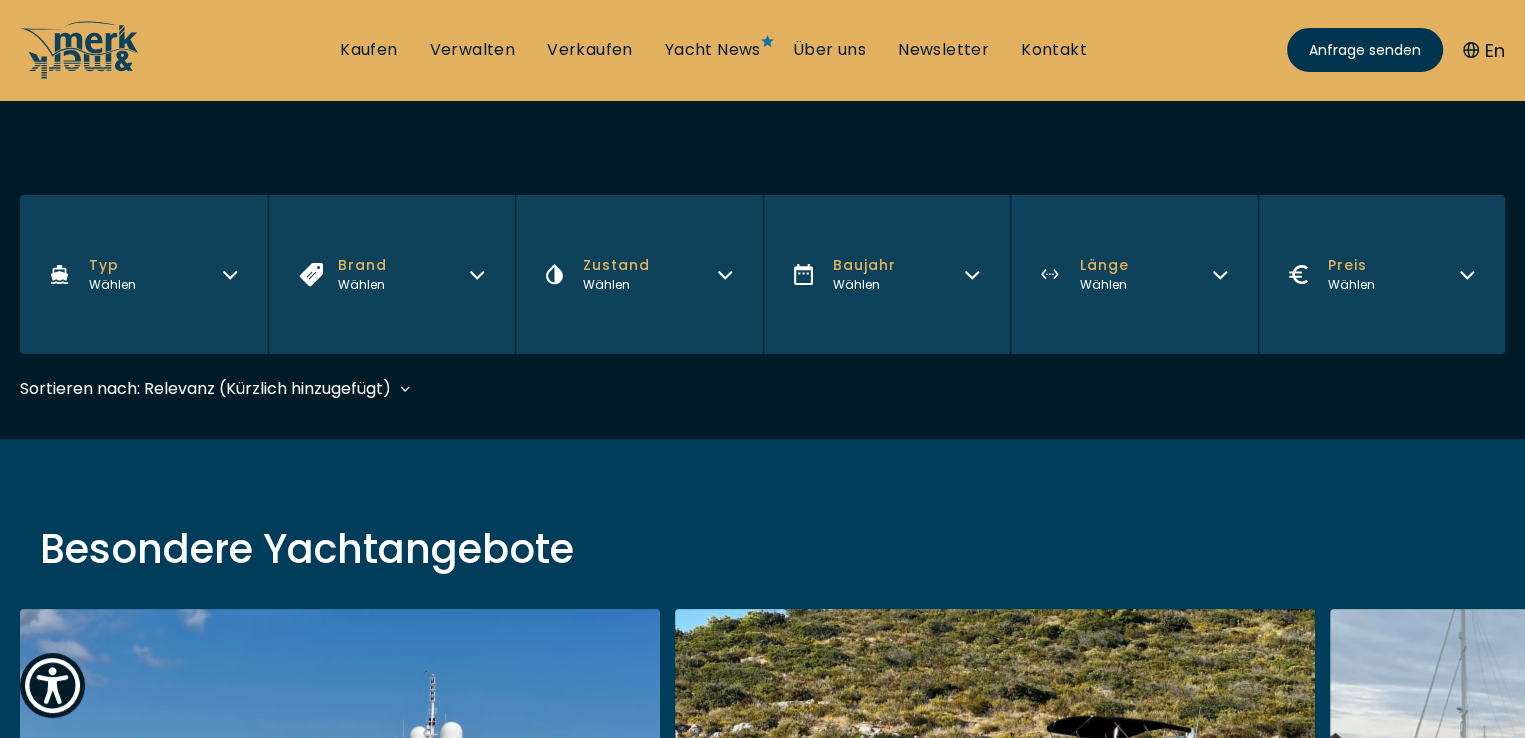 click on "Baujahr Wählen" at bounding box center [887, 274] 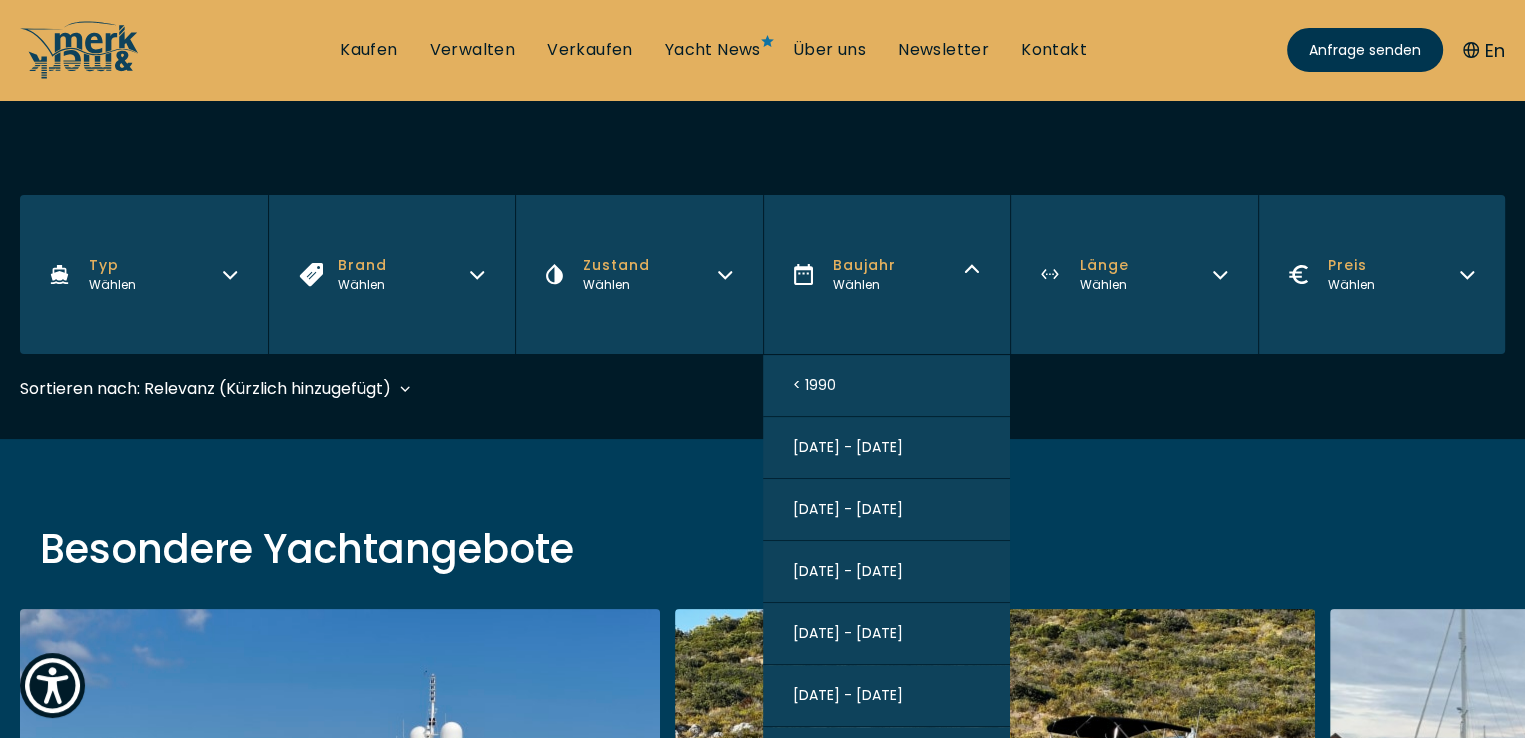 scroll, scrollTop: 400, scrollLeft: 0, axis: vertical 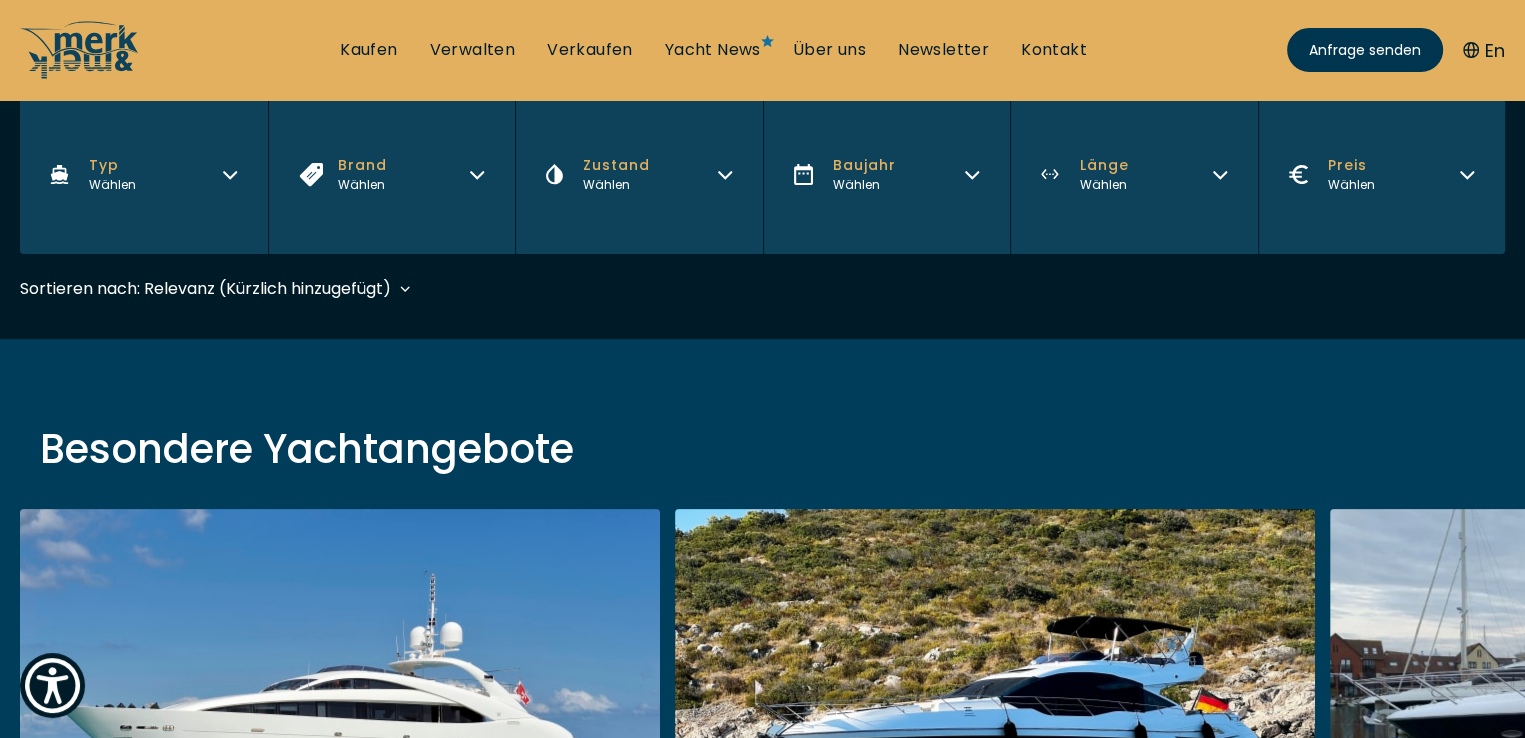 click on "Länge Wählen" at bounding box center [1134, 174] 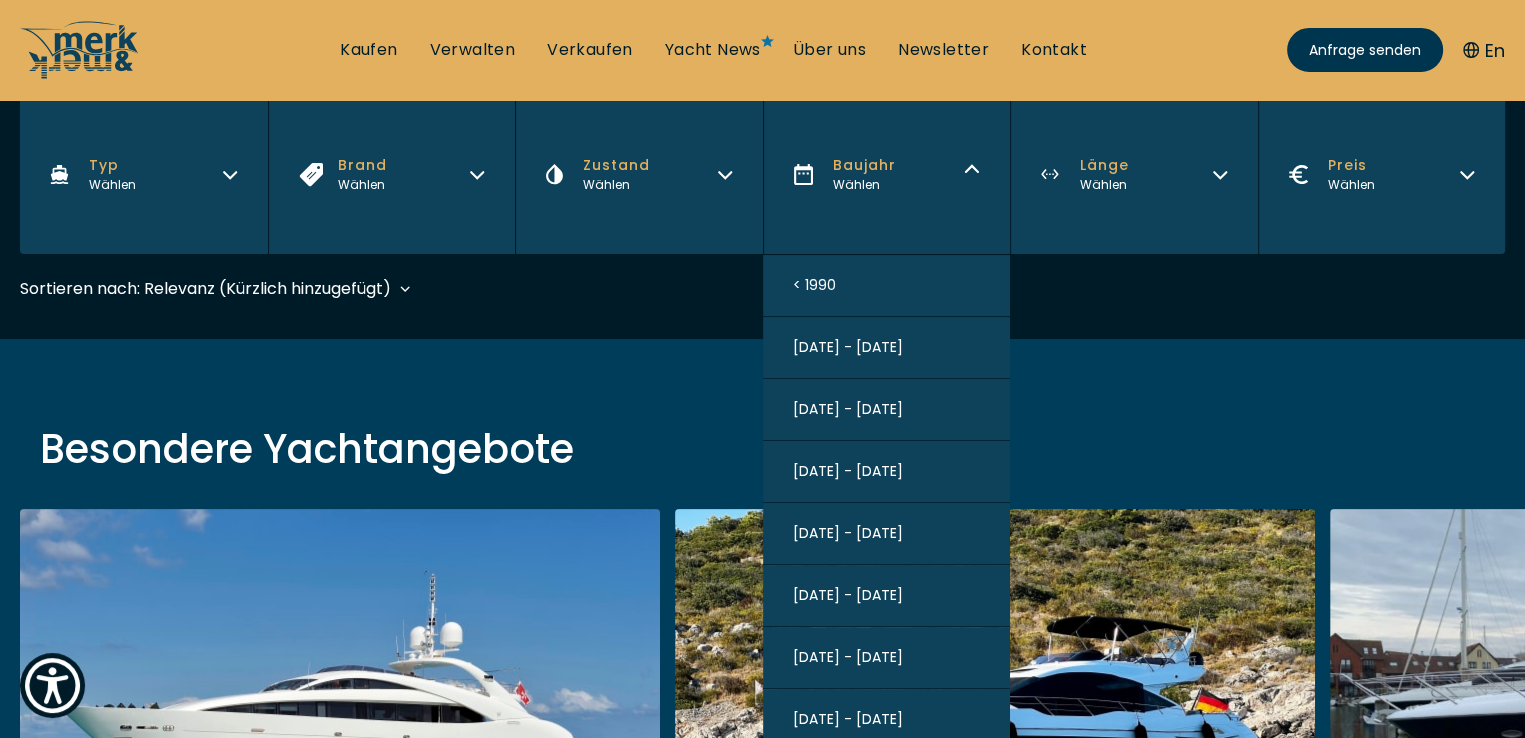 click on "2020 - 2025" at bounding box center (848, 719) 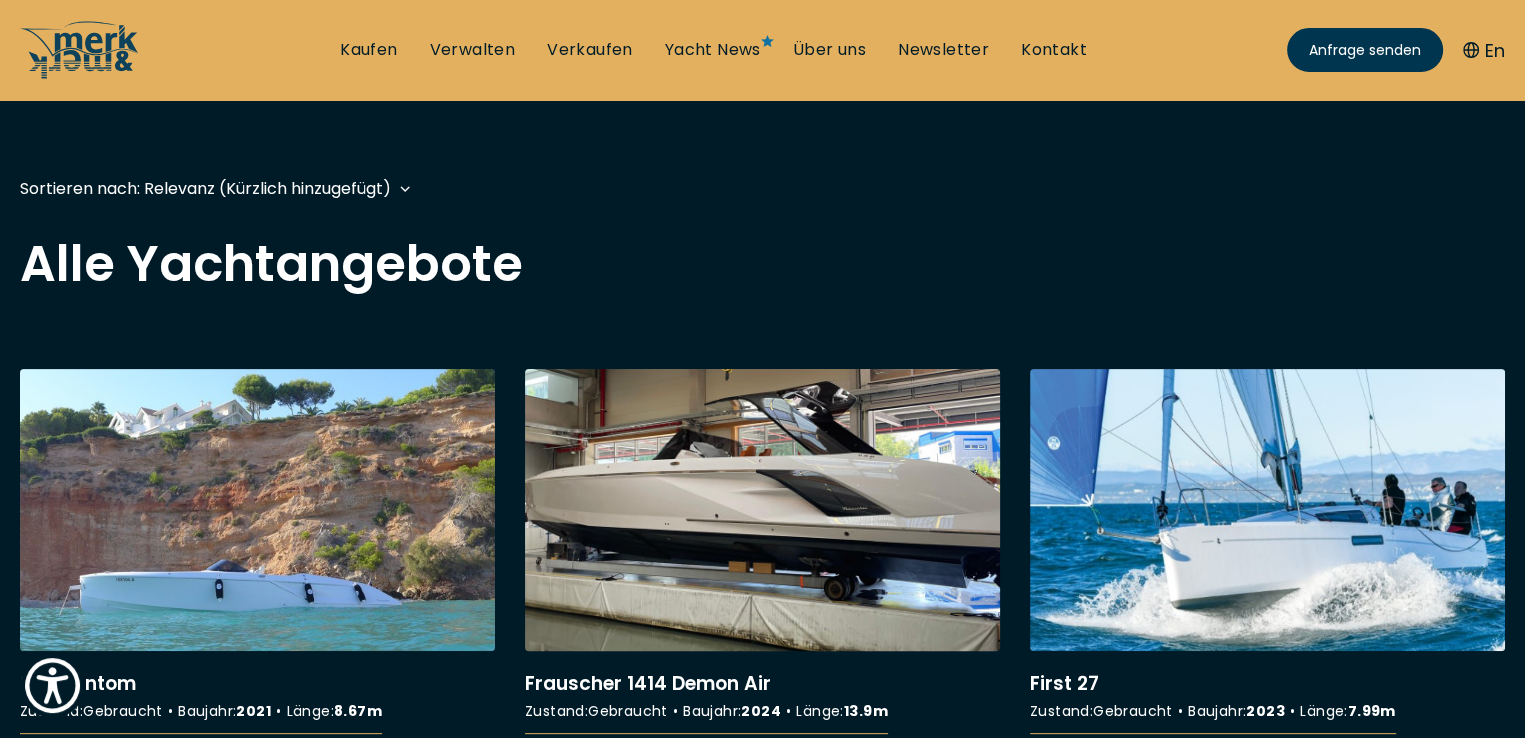 scroll, scrollTop: 700, scrollLeft: 0, axis: vertical 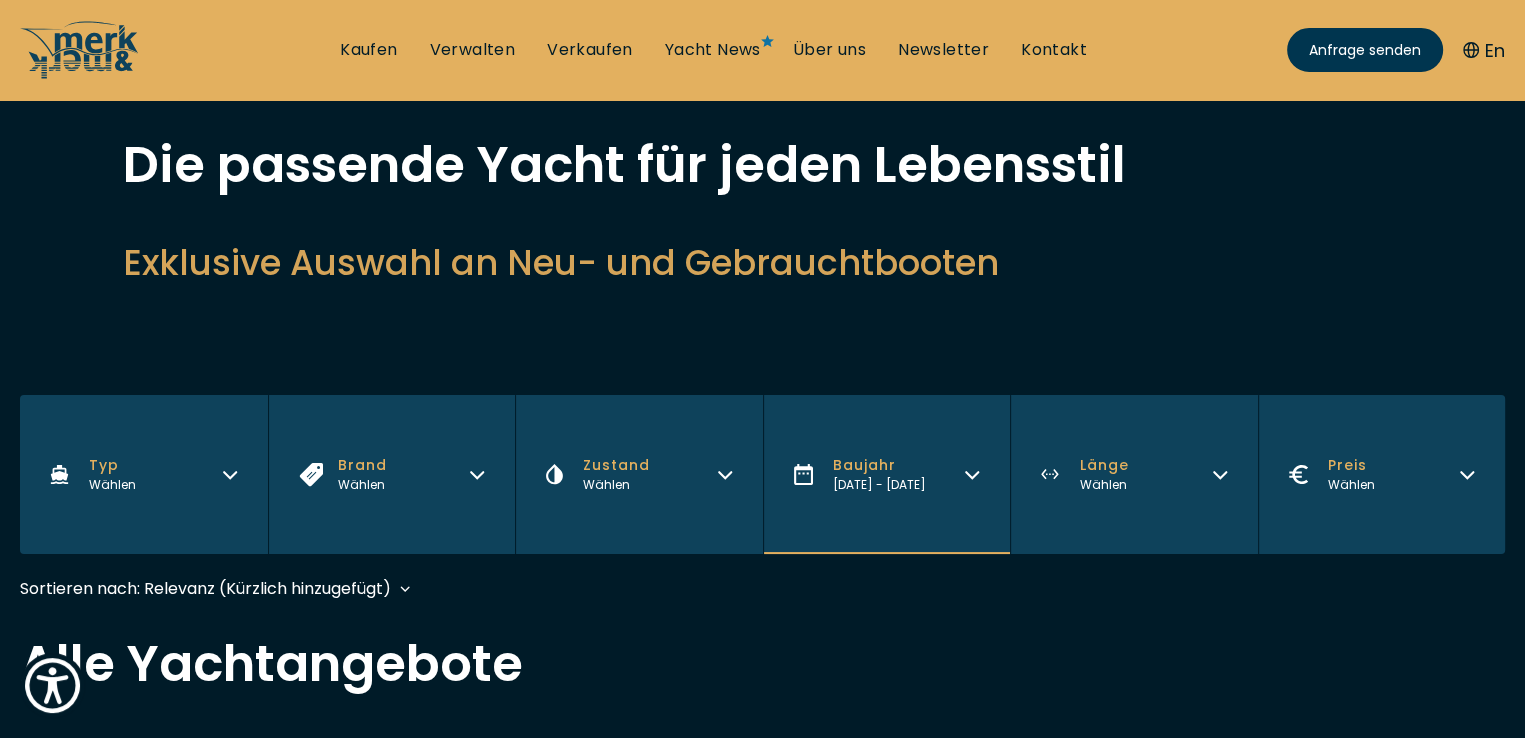 click on "Zustand Wählen" at bounding box center (639, 474) 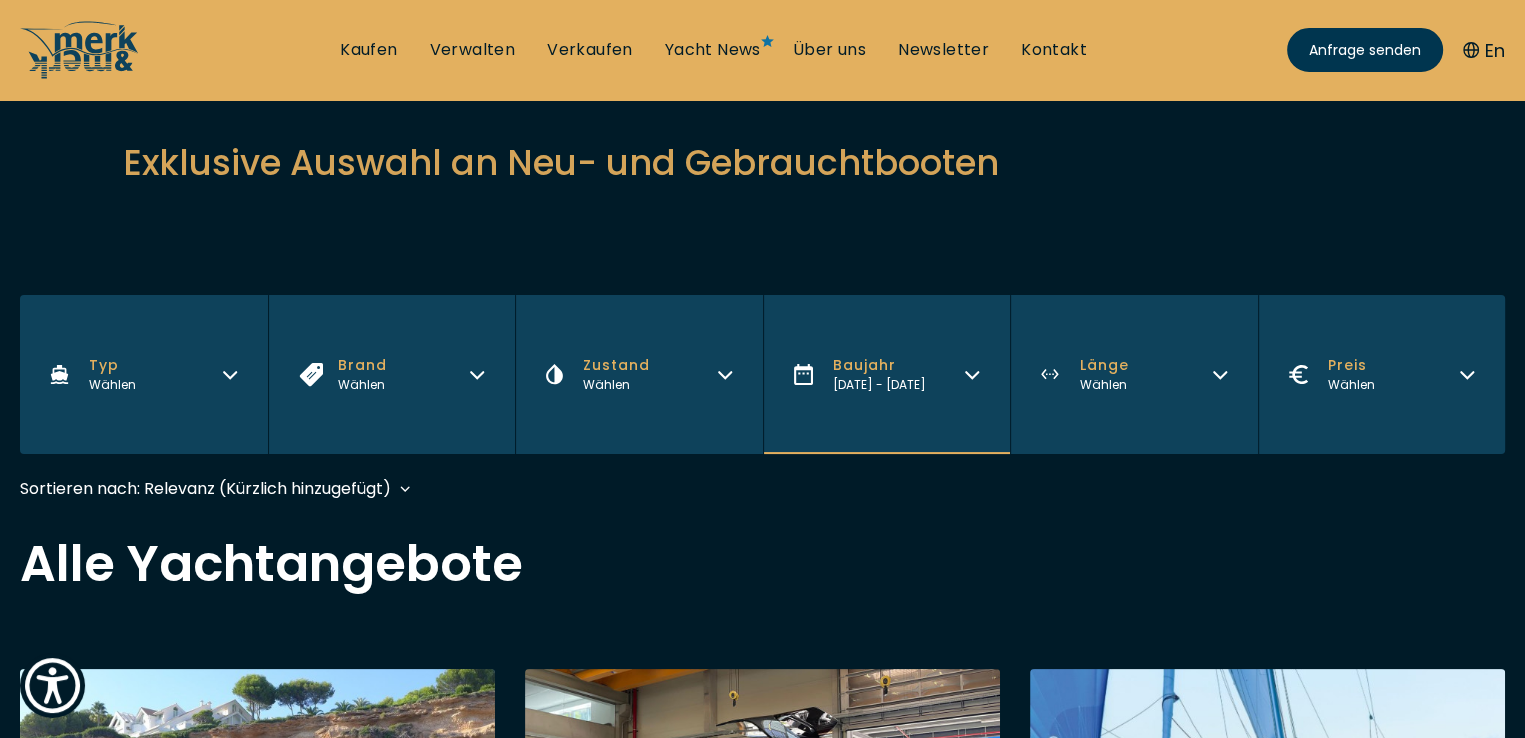 scroll, scrollTop: 300, scrollLeft: 0, axis: vertical 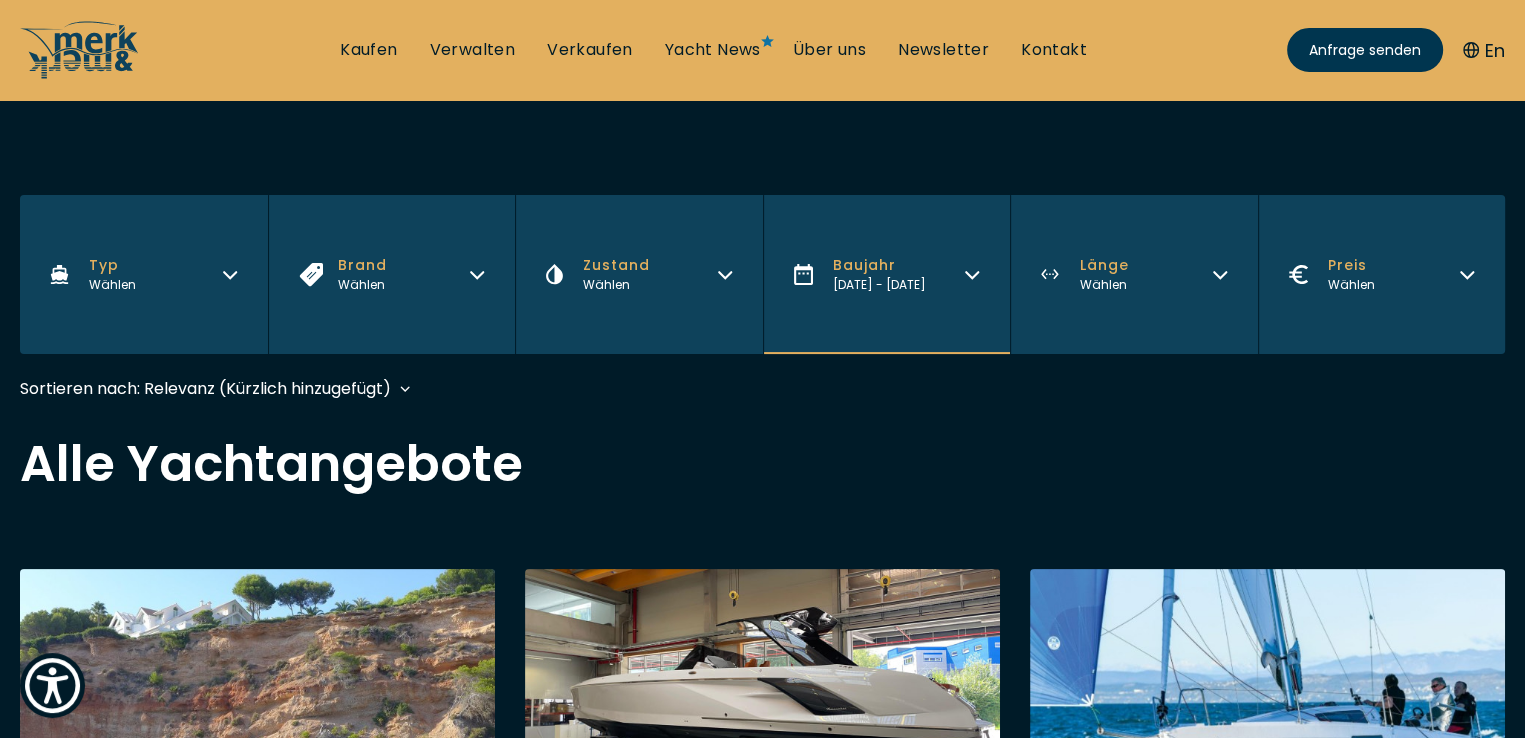 click 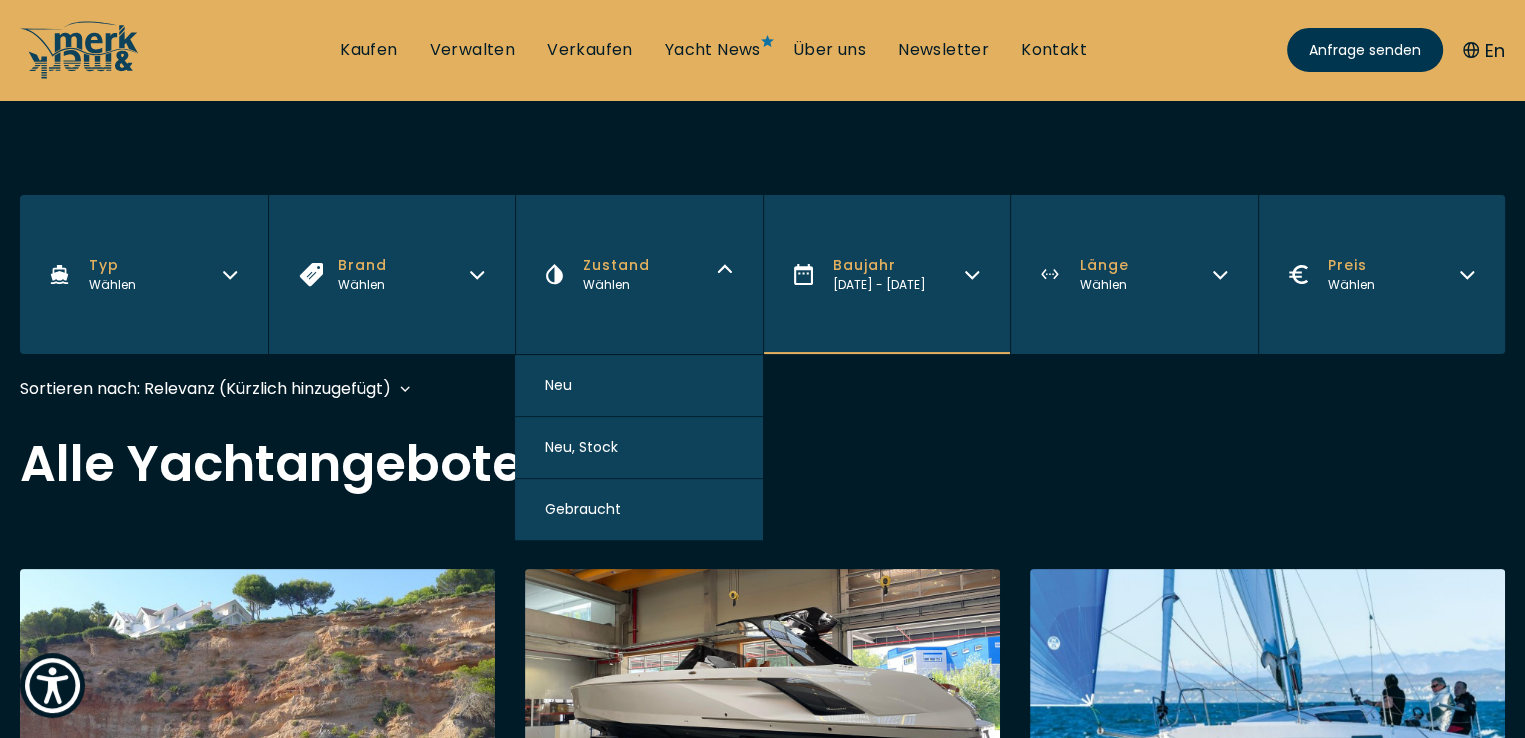 click on "Neu" at bounding box center [558, 385] 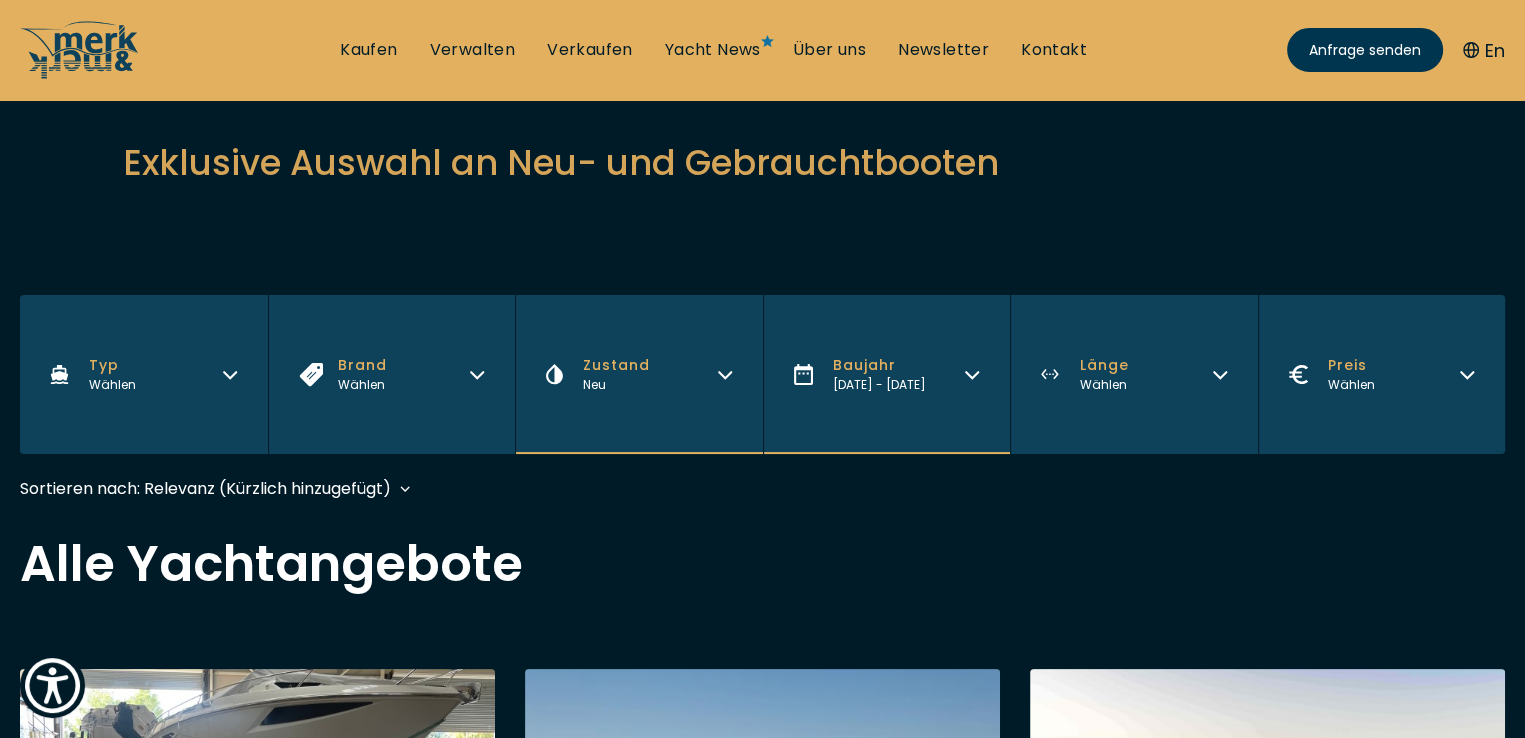 scroll, scrollTop: 300, scrollLeft: 0, axis: vertical 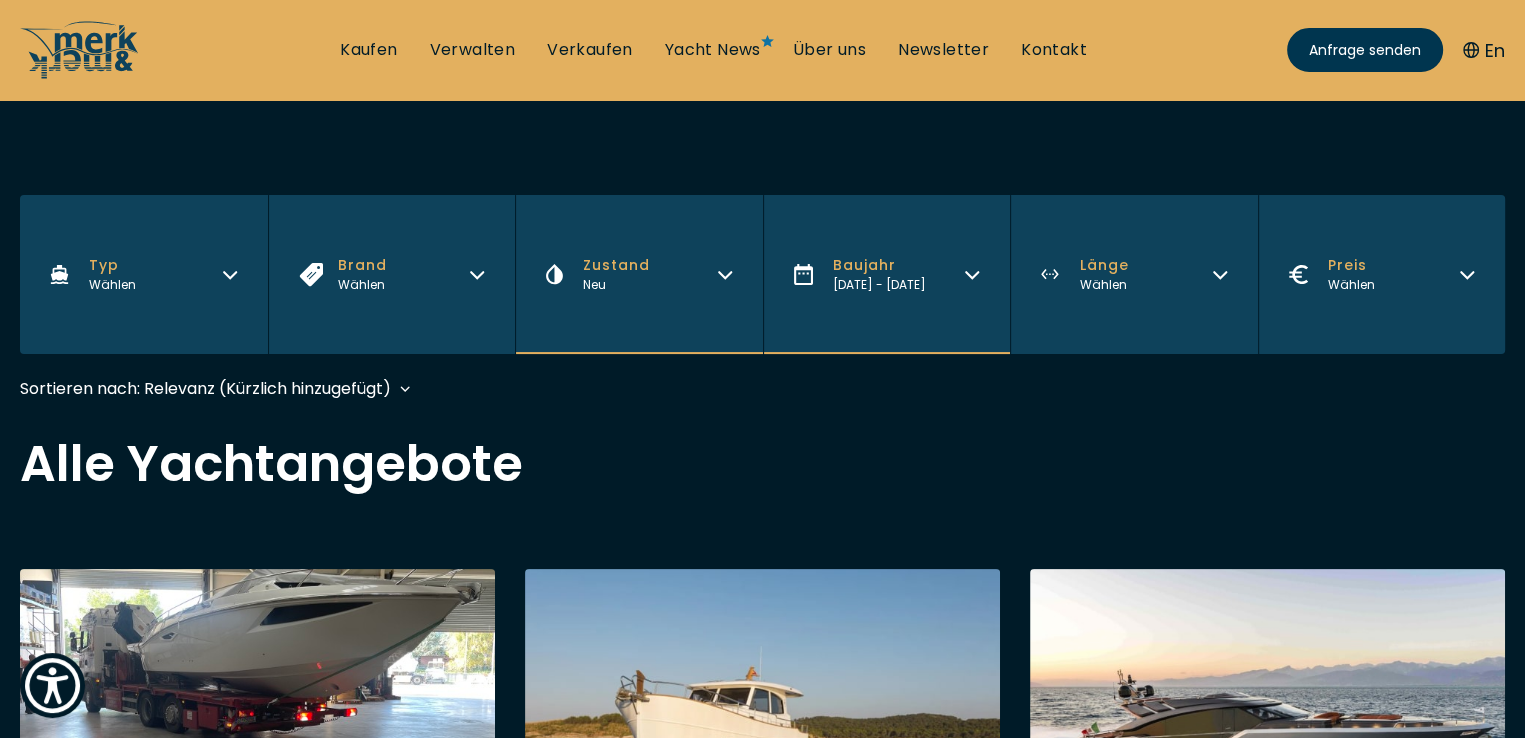 click on "Brand Wählen" at bounding box center (392, 274) 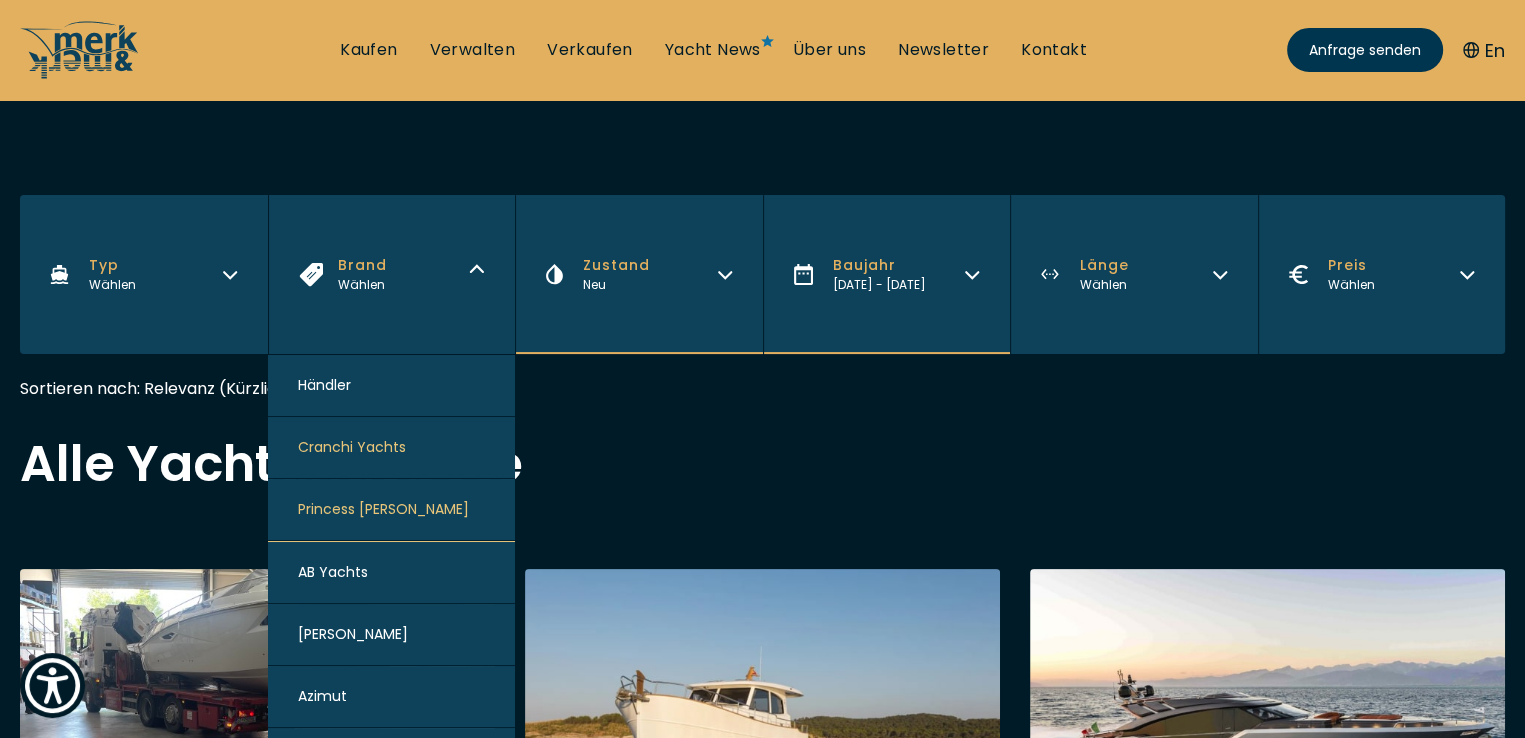 click on "Typ Wählen" at bounding box center (144, 274) 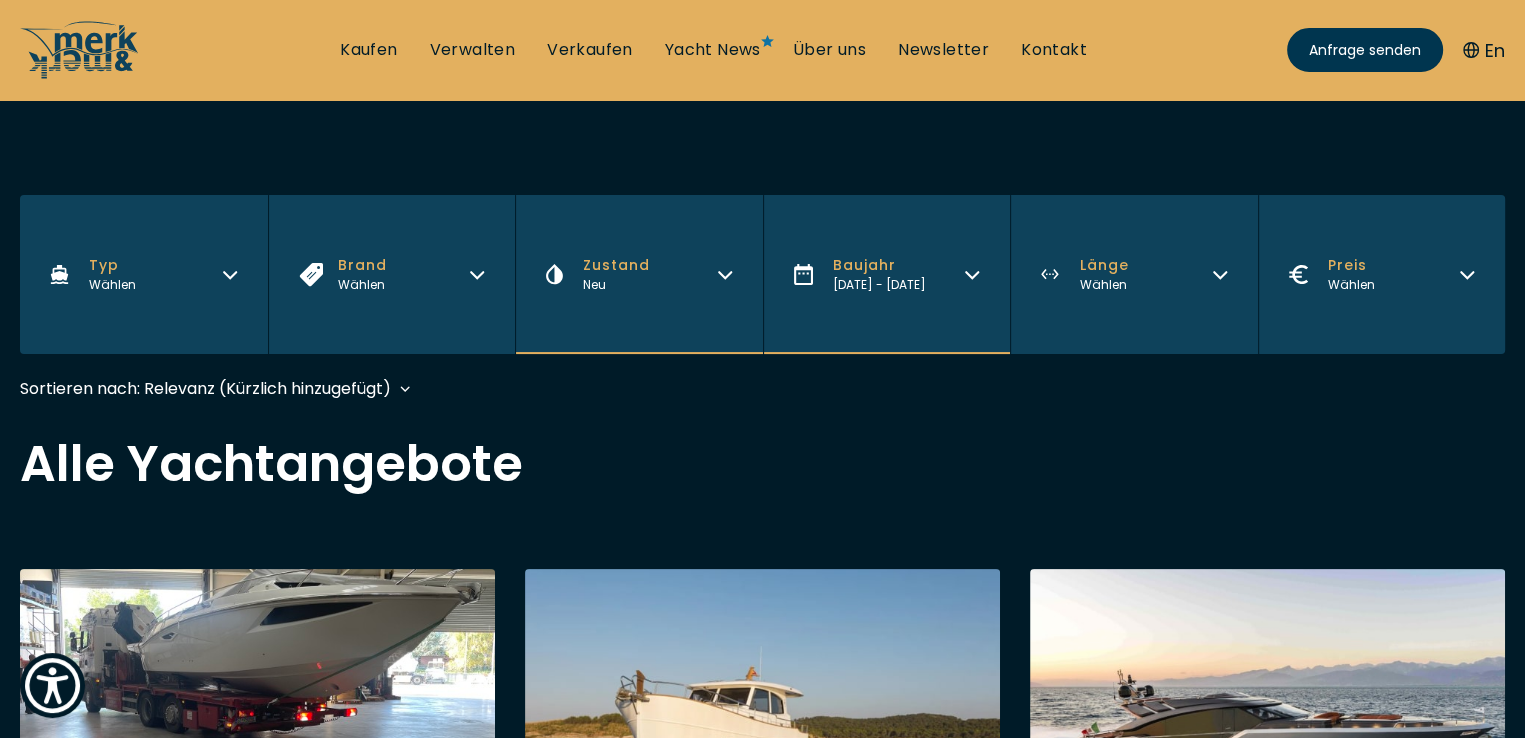 click on "Sortieren nach:   Relevanz (Kürzlich hinzugefügt) Baujahr aufsteigend Preis absteigend Preis aufsteigend Länge absteigend Länge aufsteigend Baujahr absteigend Sortieren nach:   Relevanz (Kürzlich hinzugefügt) Relevanz (Kürzlich hinzugefügt) Baujahr aufsteigend Preis absteigend Preis aufsteigend Länge absteigend Länge aufsteigend Baujahr absteigend Relevanz (Kürzlich hinzugefügt) Baujahr aufsteigend Preis absteigend Preis aufsteigend Länge absteigend Länge aufsteigend Baujahr absteigend" at bounding box center (762, 398) 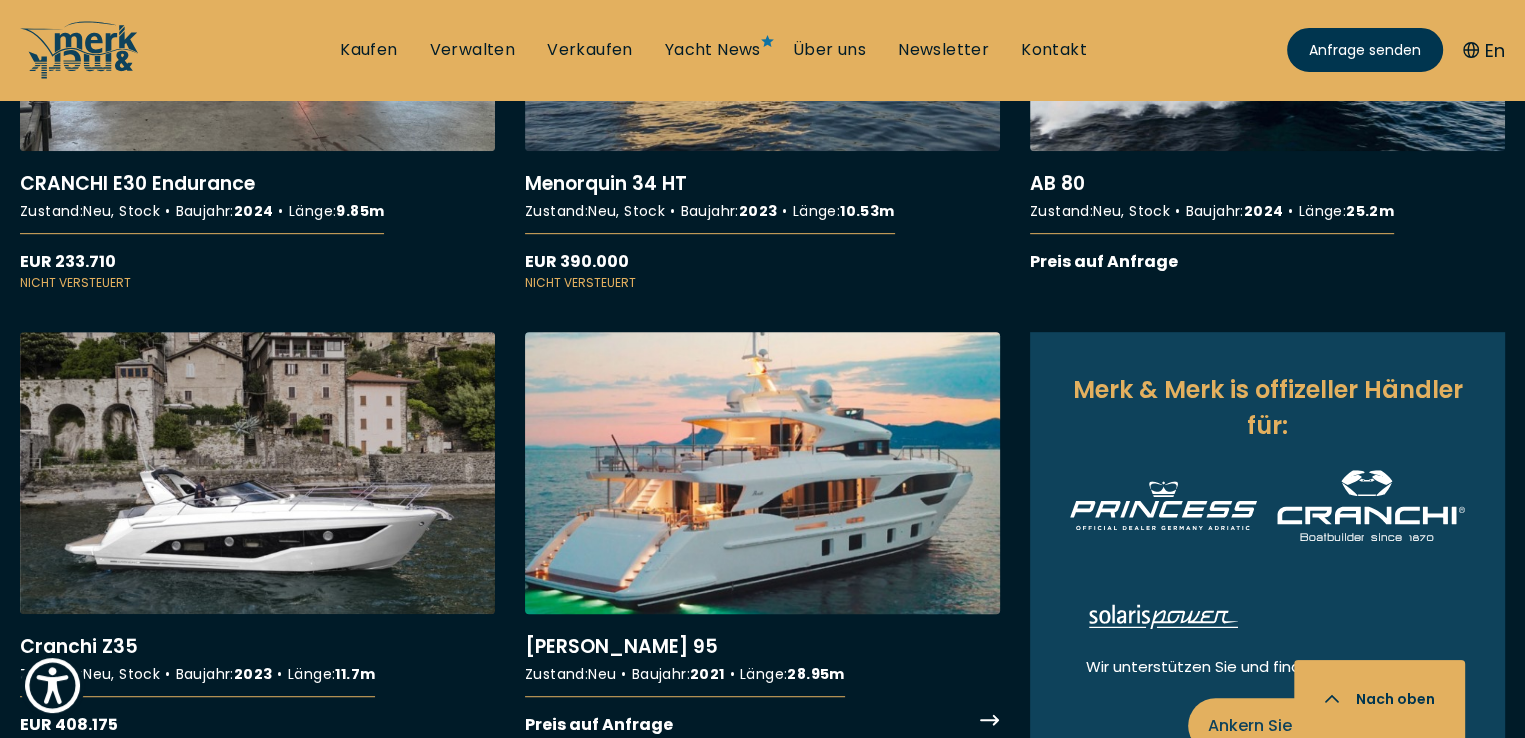 scroll, scrollTop: 1100, scrollLeft: 0, axis: vertical 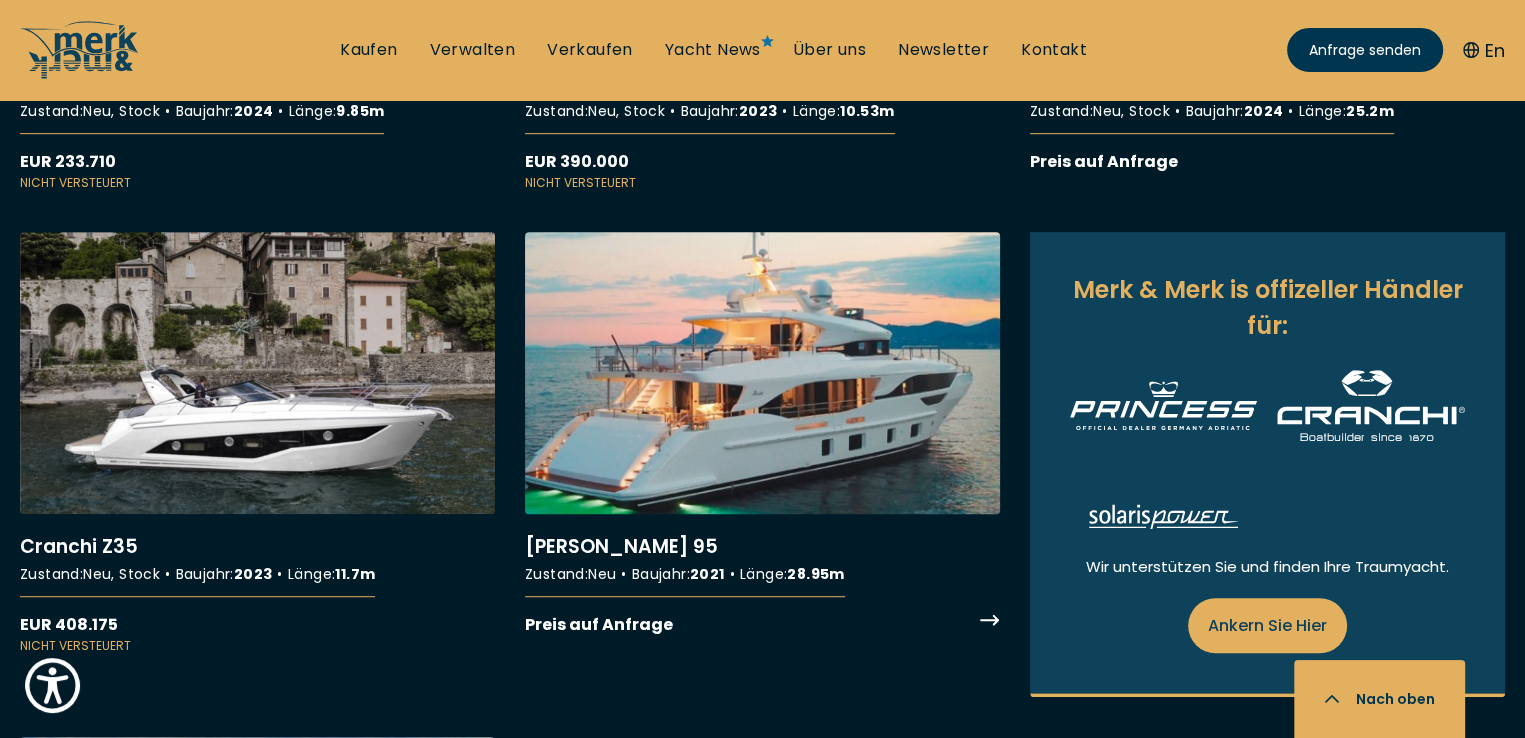 click on "More details about  Benetti Delfino 95" at bounding box center [762, 434] 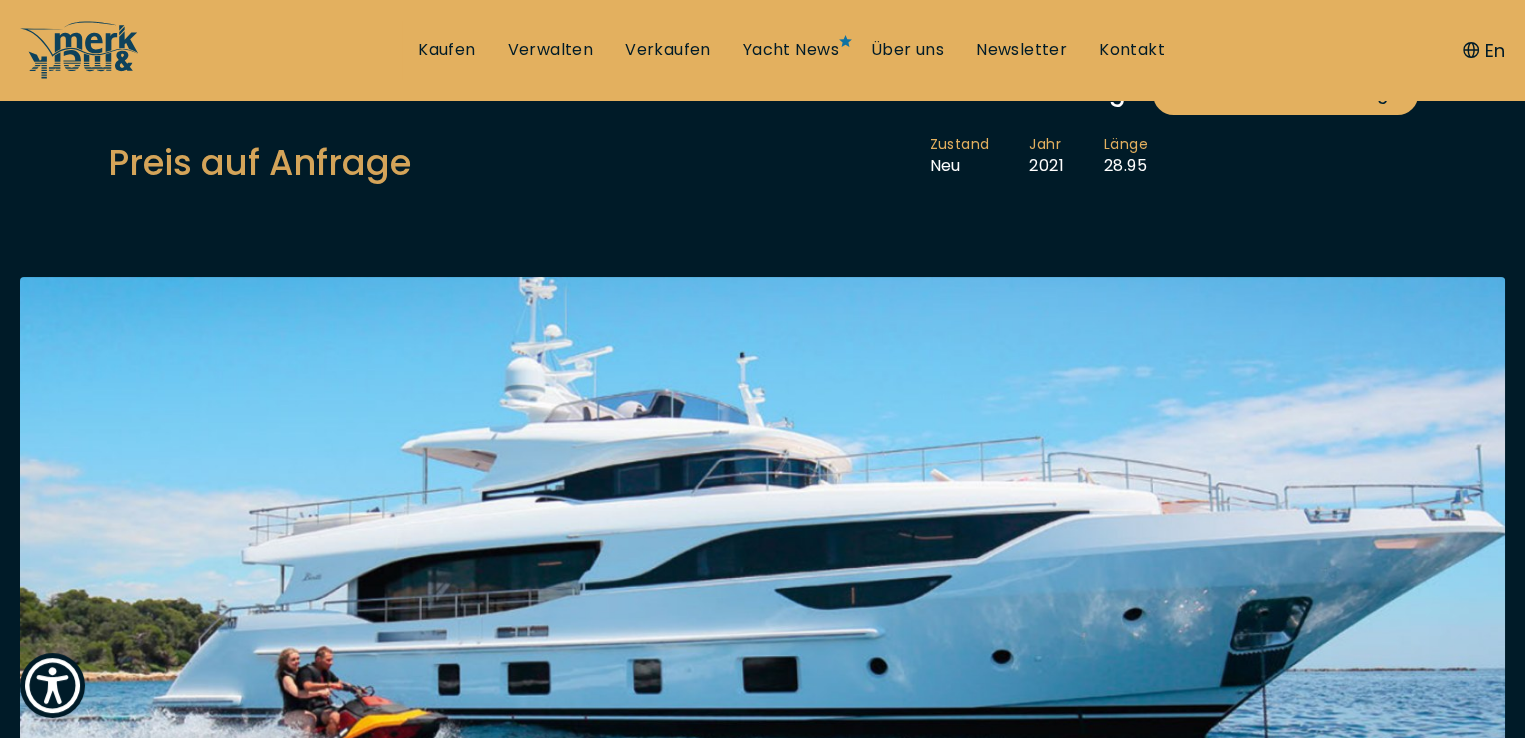 scroll, scrollTop: 300, scrollLeft: 0, axis: vertical 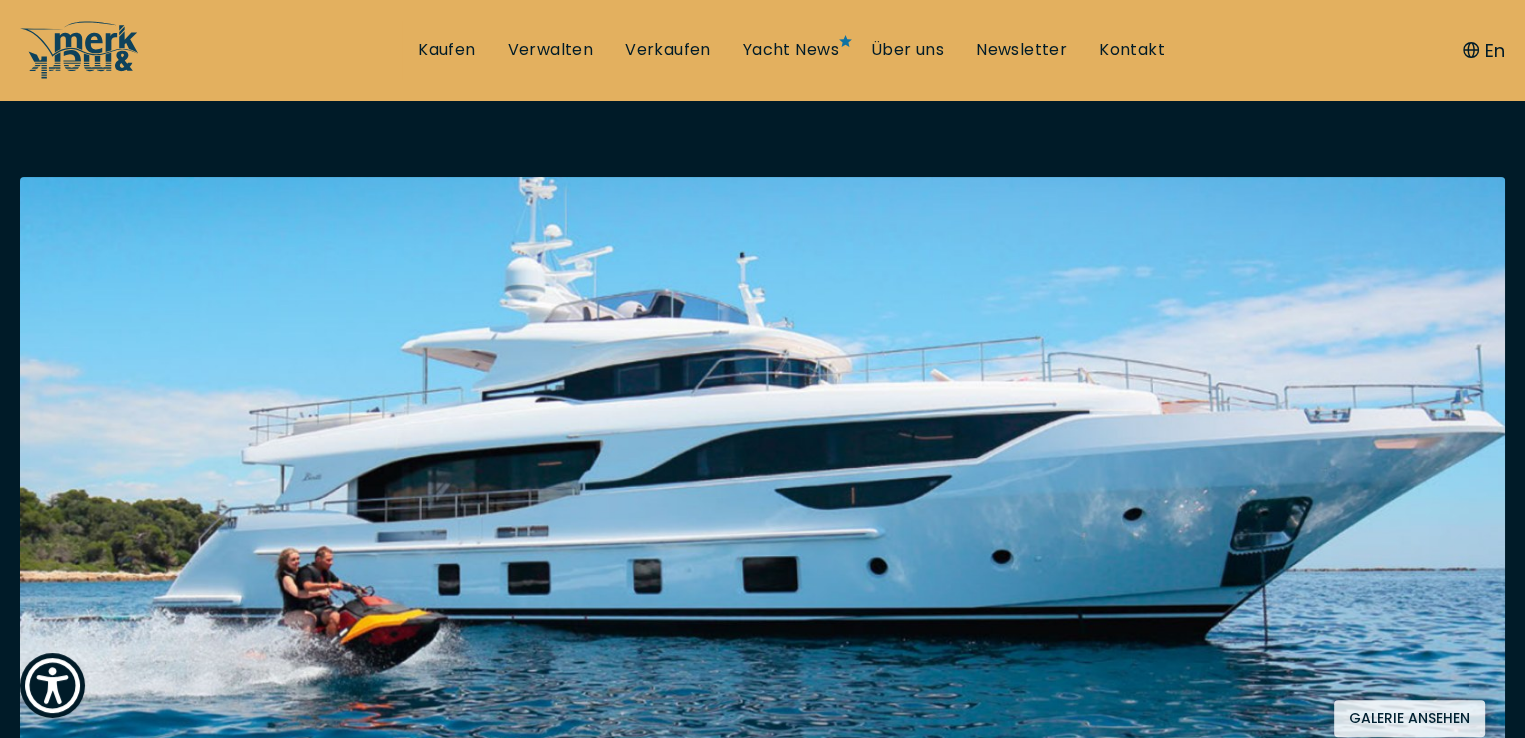 click on "Galerie ansehen" at bounding box center [1409, 718] 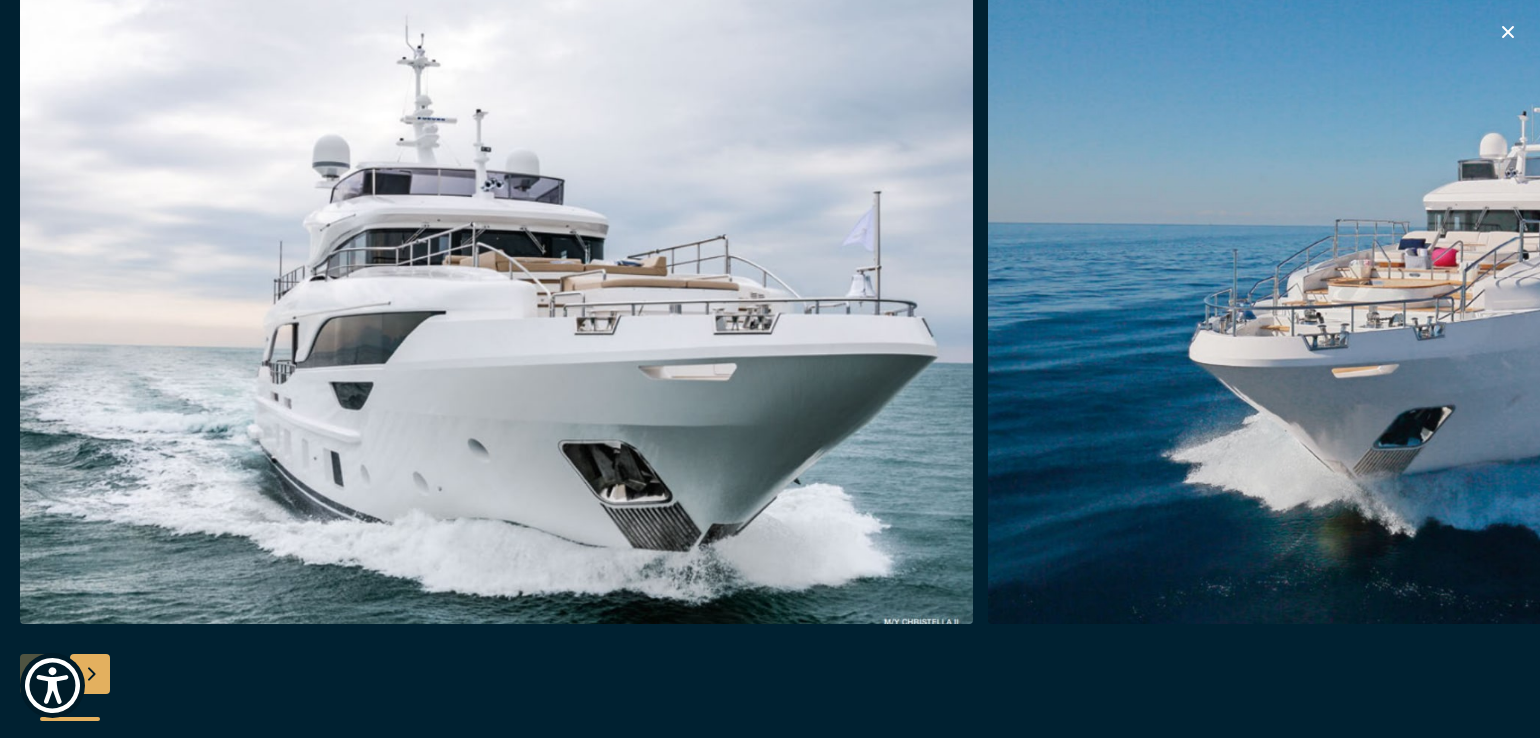 click at bounding box center (90, 674) 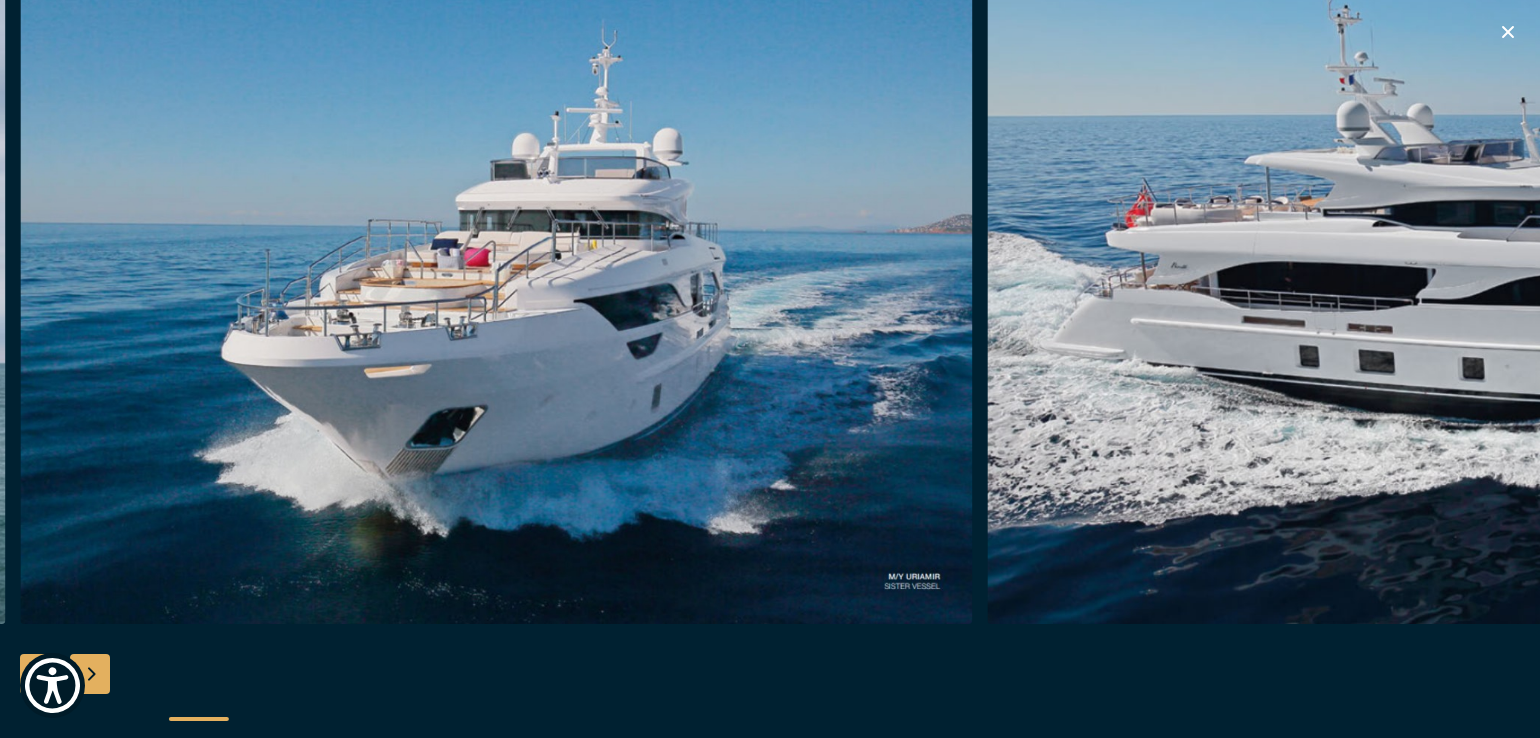 click at bounding box center (90, 674) 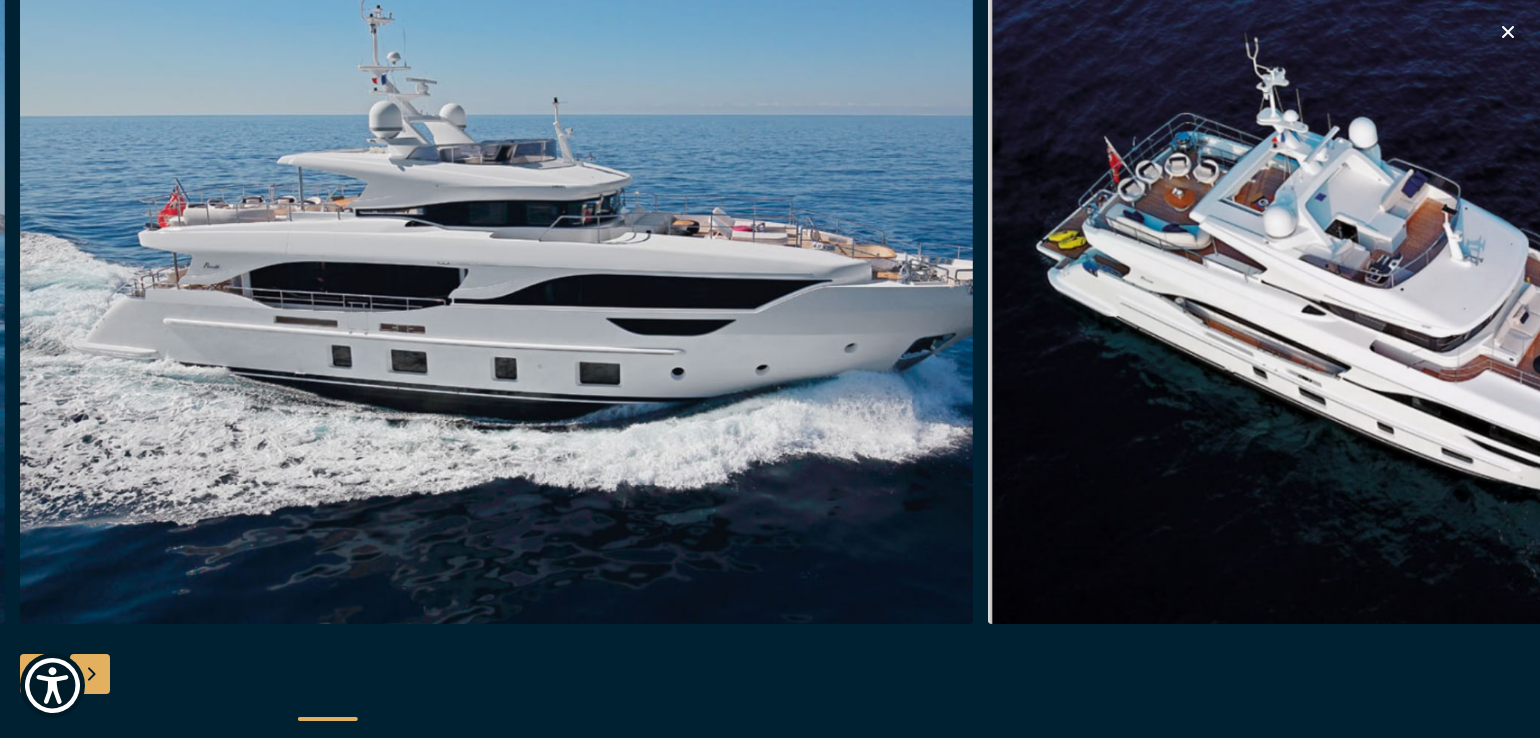 click at bounding box center (90, 674) 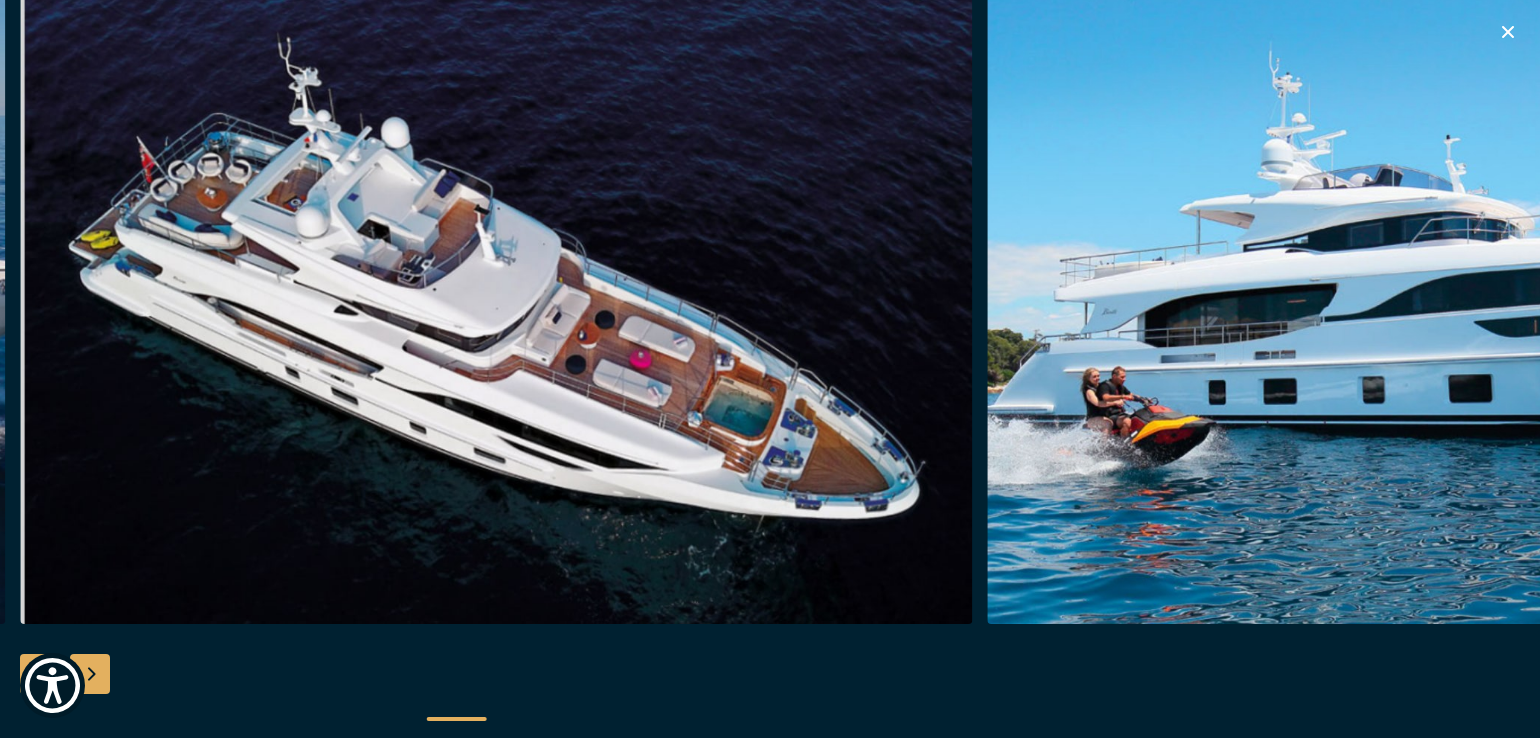 click at bounding box center [90, 674] 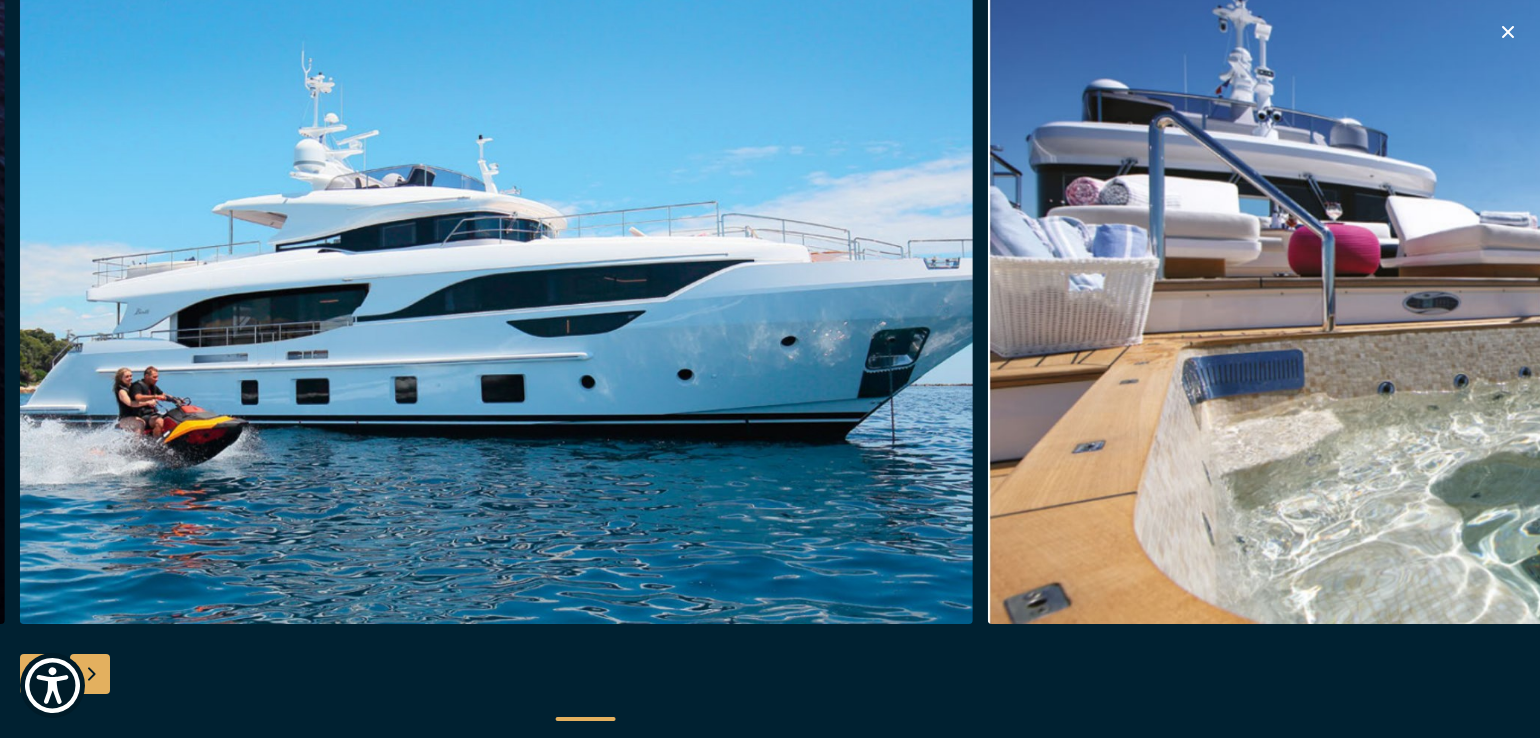 click at bounding box center [90, 674] 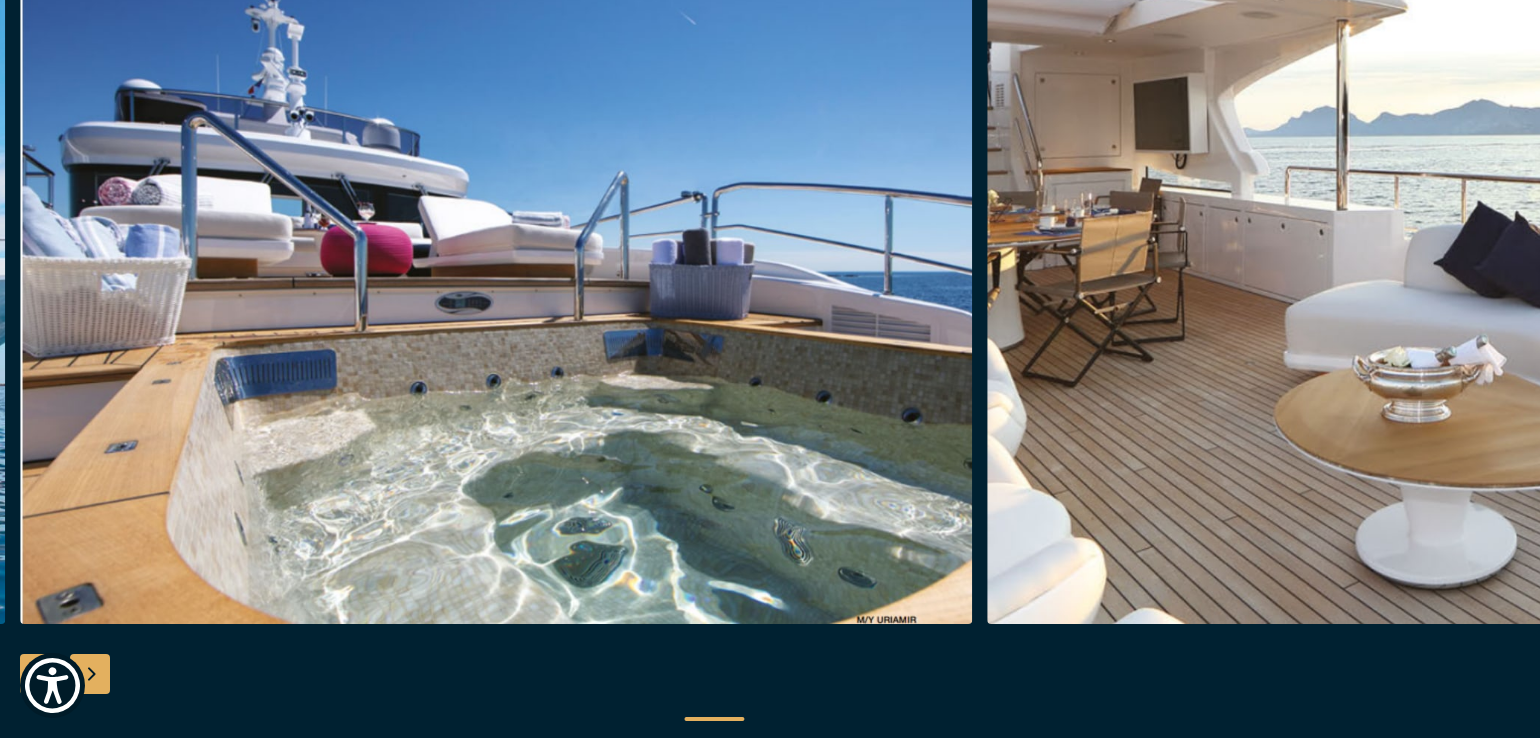 click at bounding box center [90, 674] 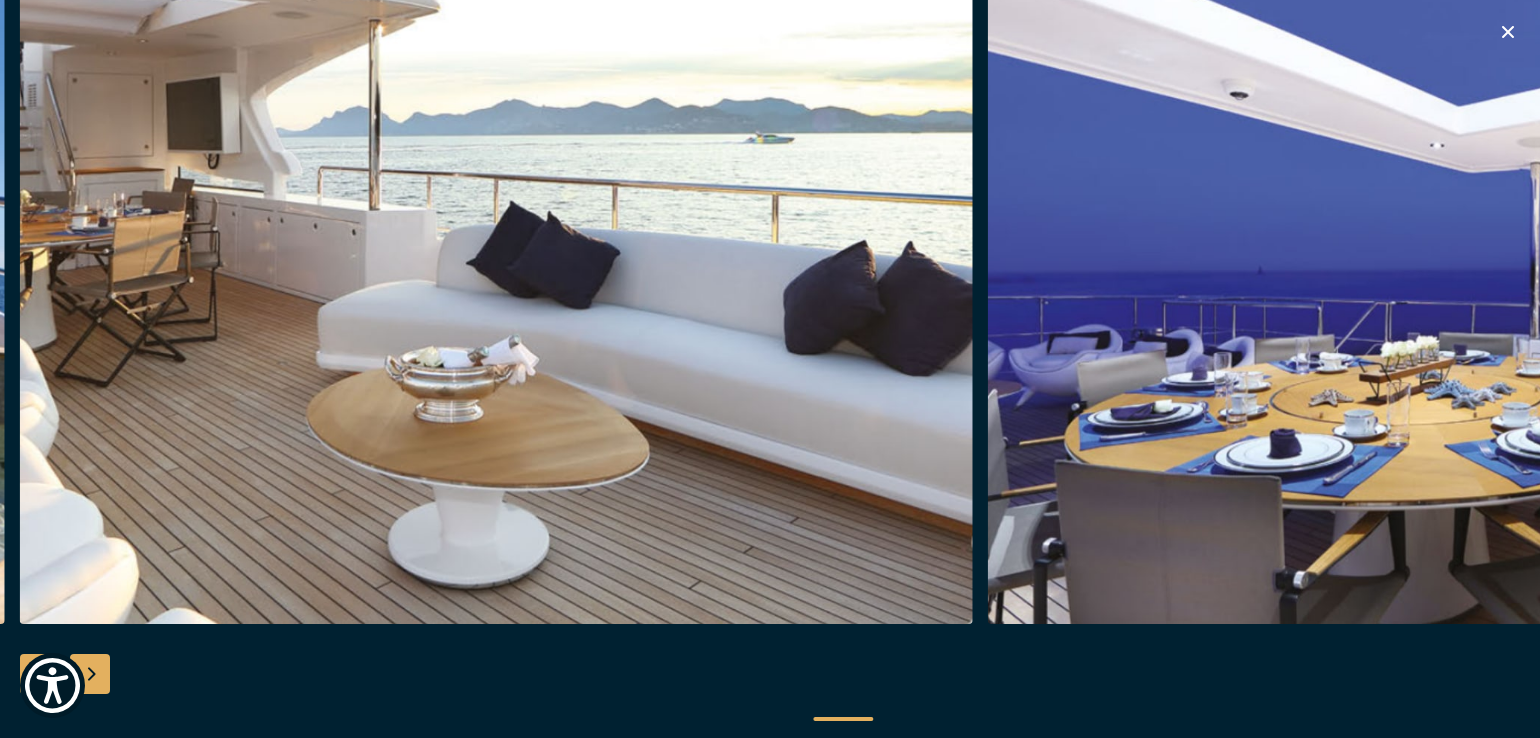 click at bounding box center [90, 674] 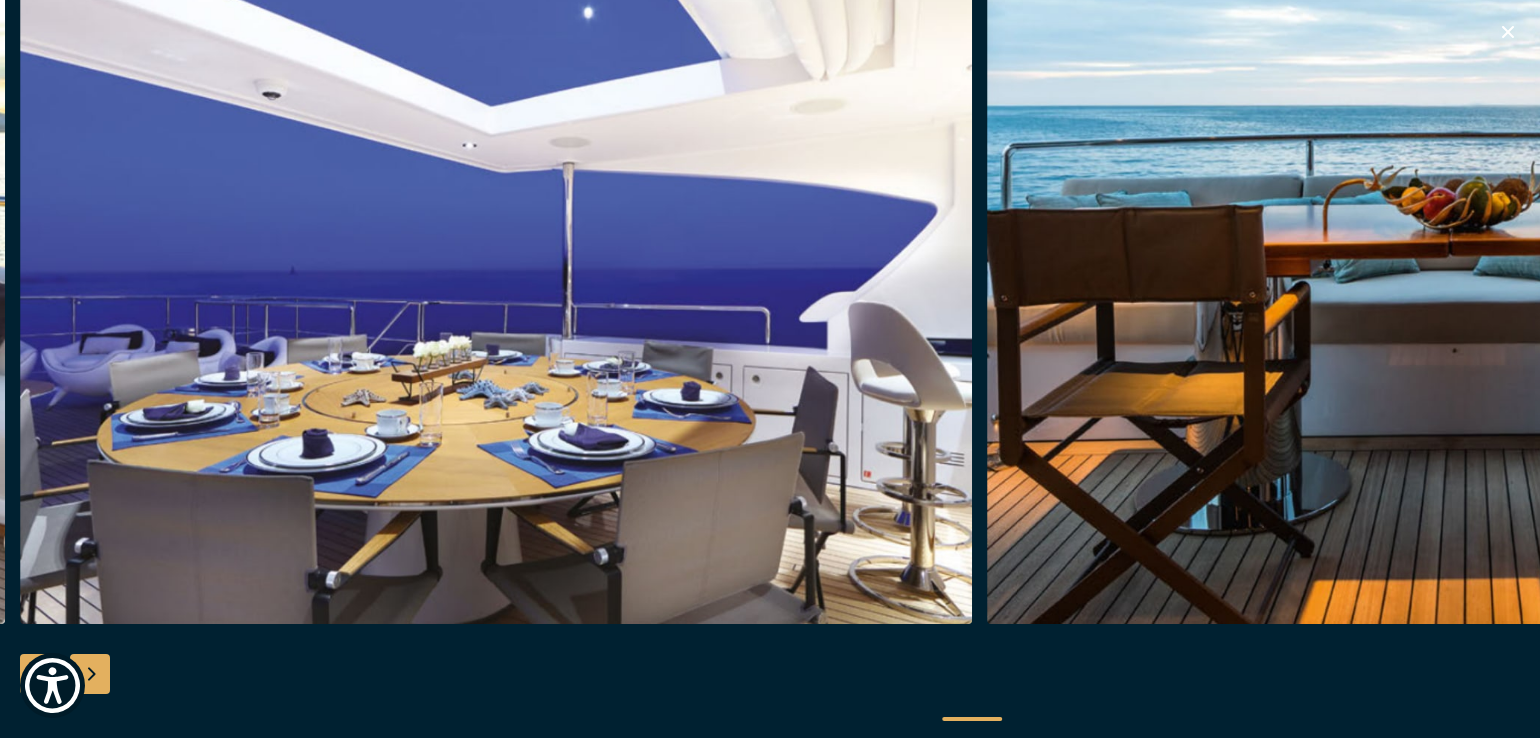 click at bounding box center [90, 674] 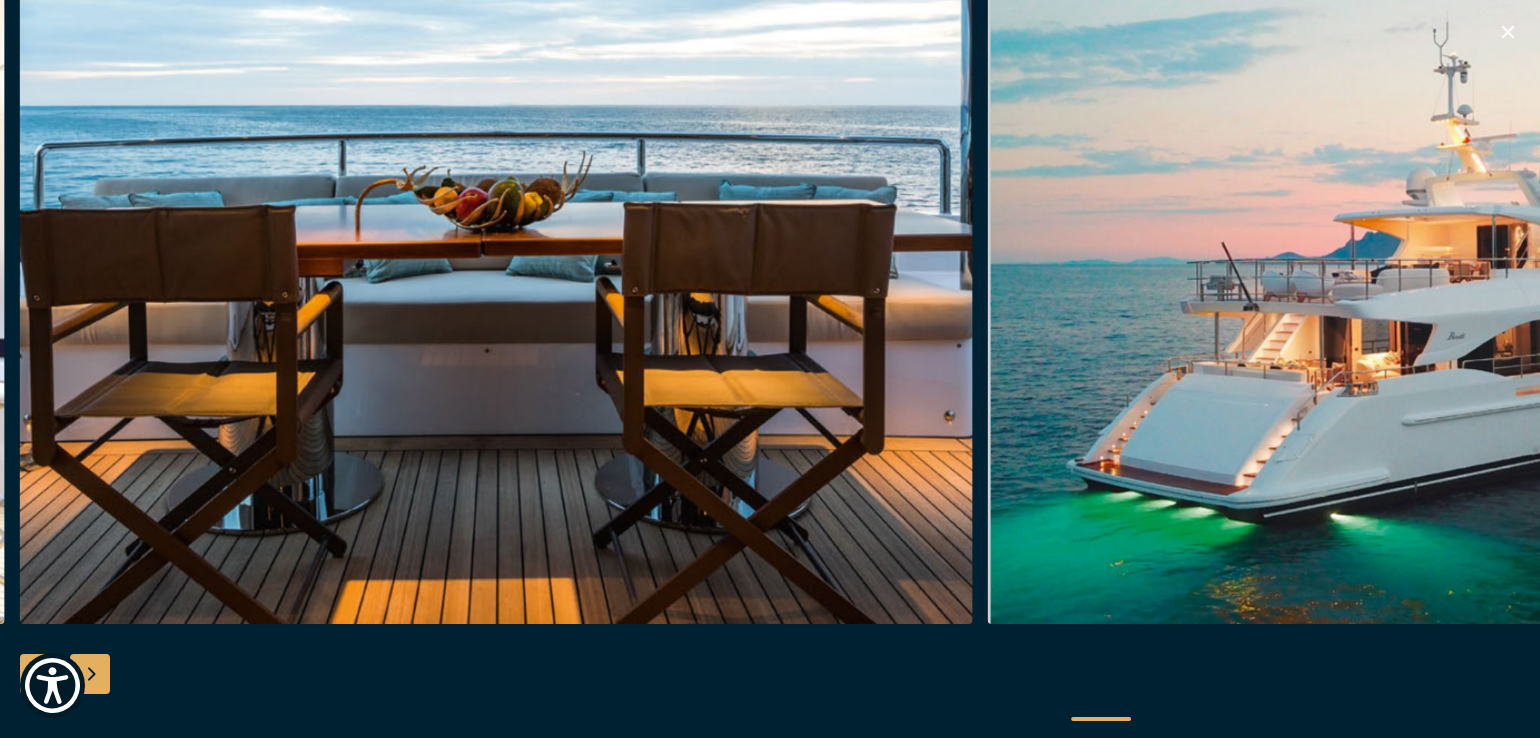 click at bounding box center [90, 674] 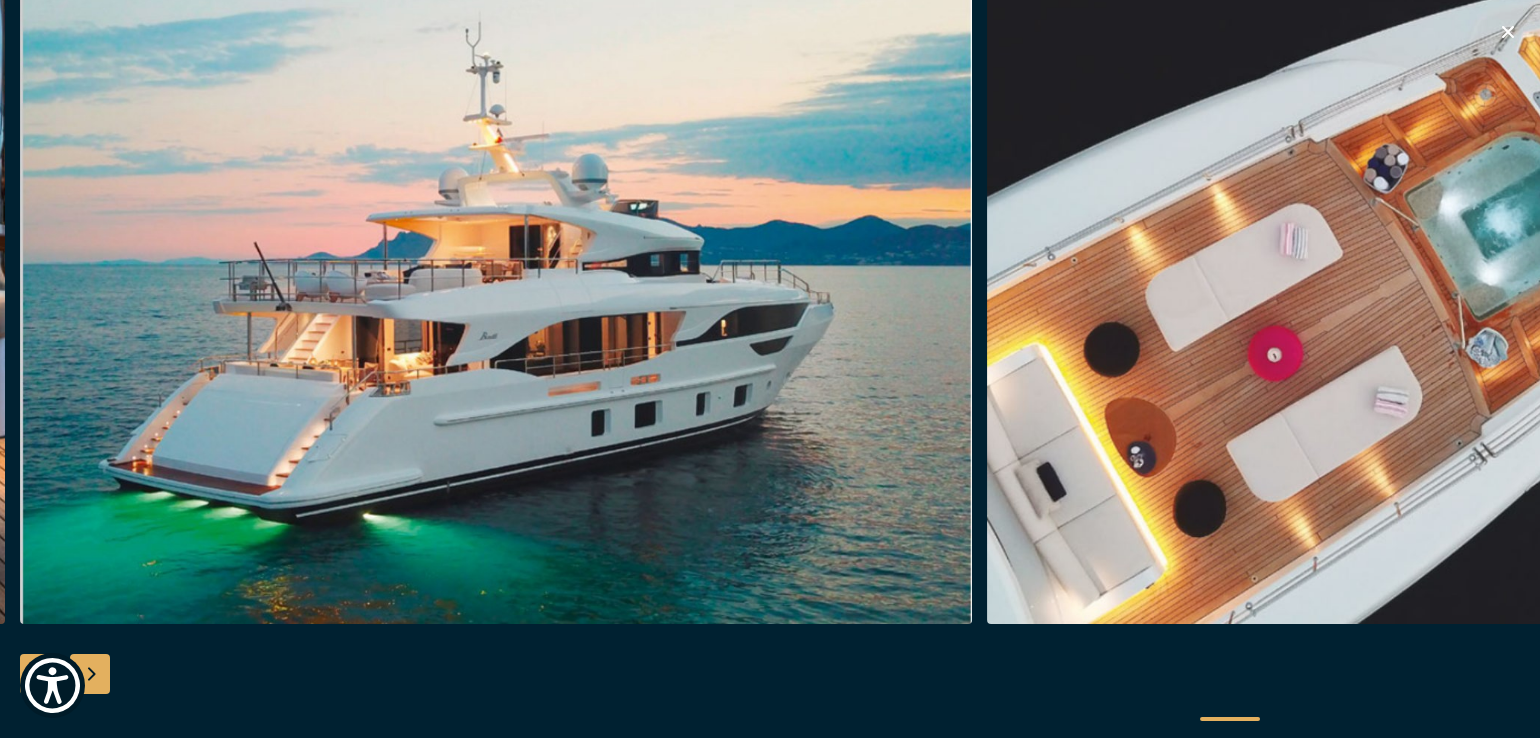 click at bounding box center [90, 674] 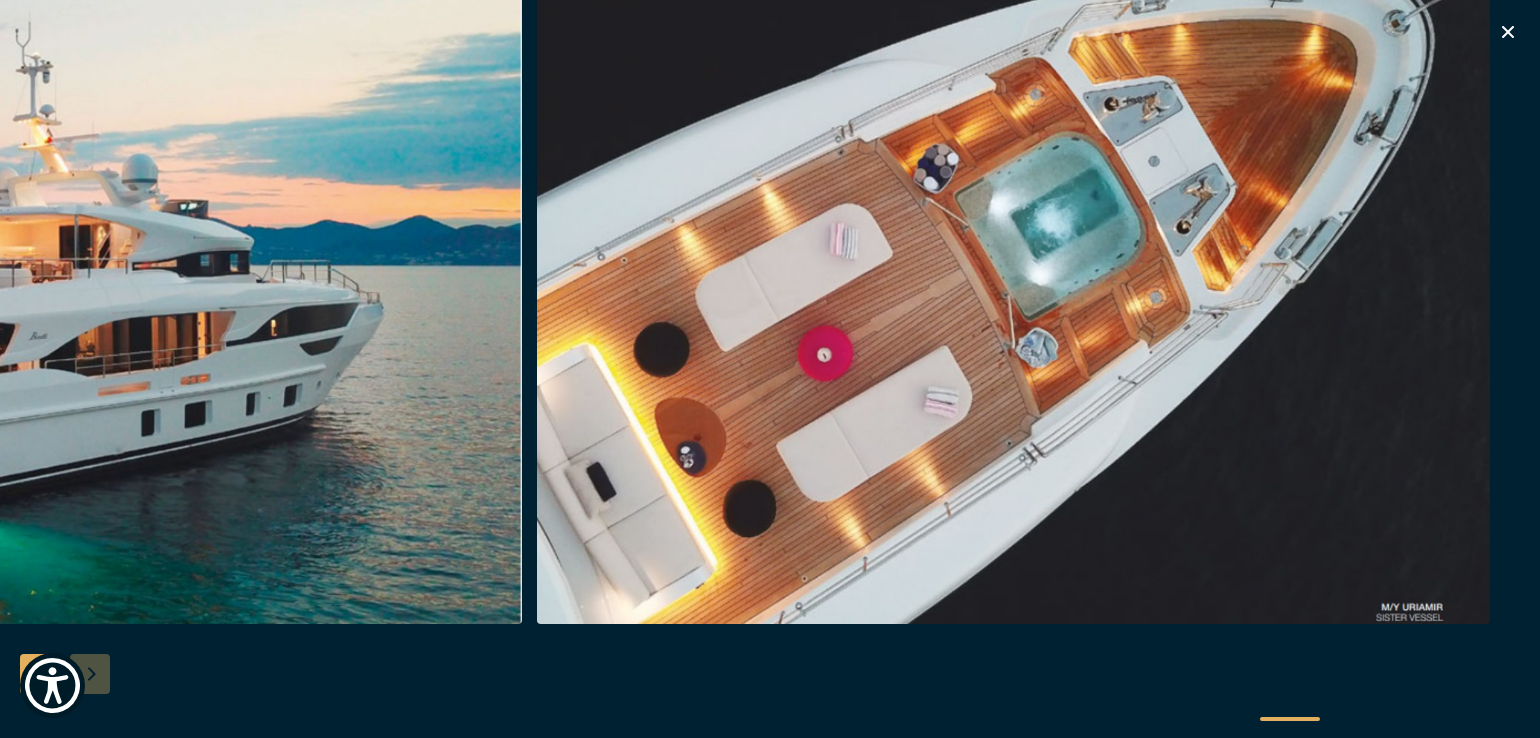click at bounding box center (770, 369) 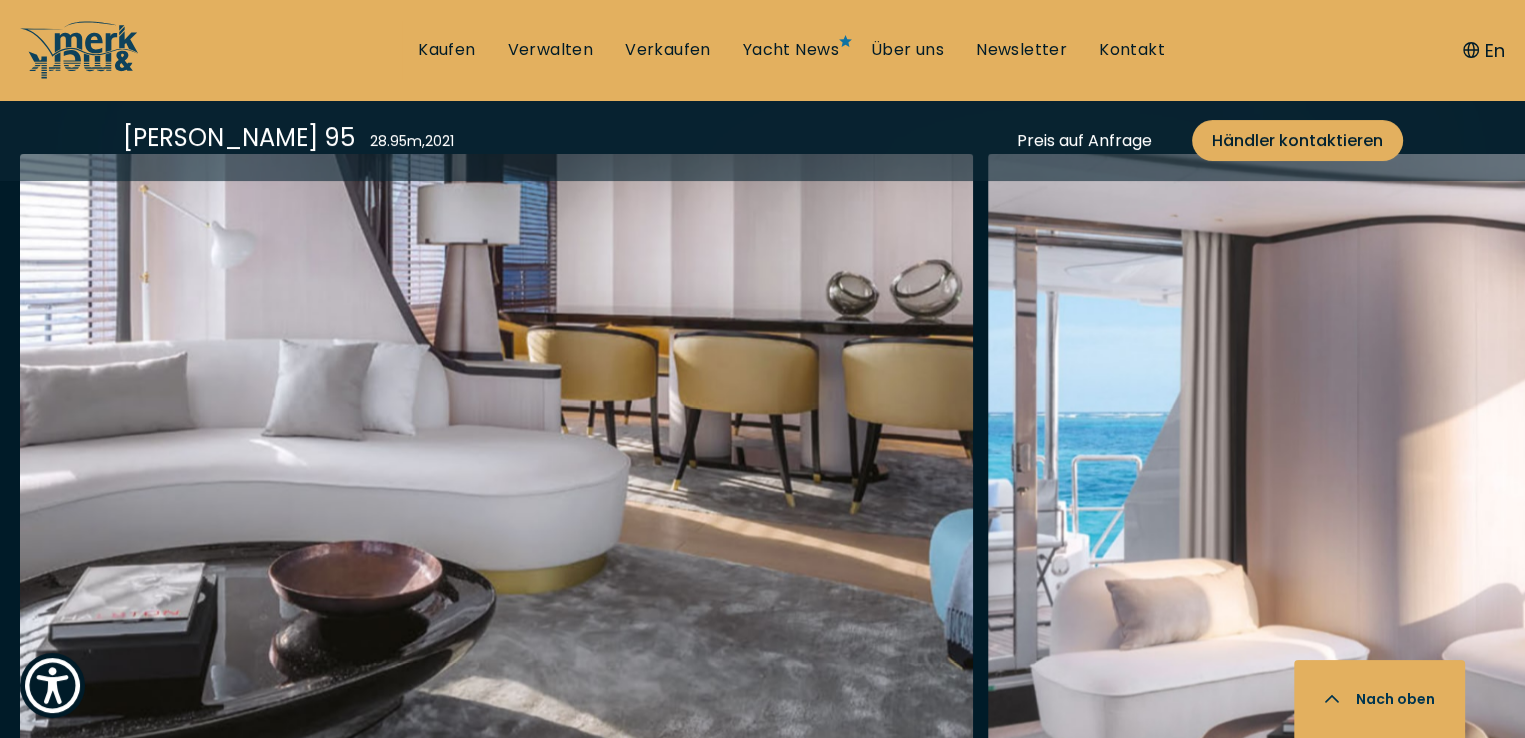 scroll, scrollTop: 4100, scrollLeft: 0, axis: vertical 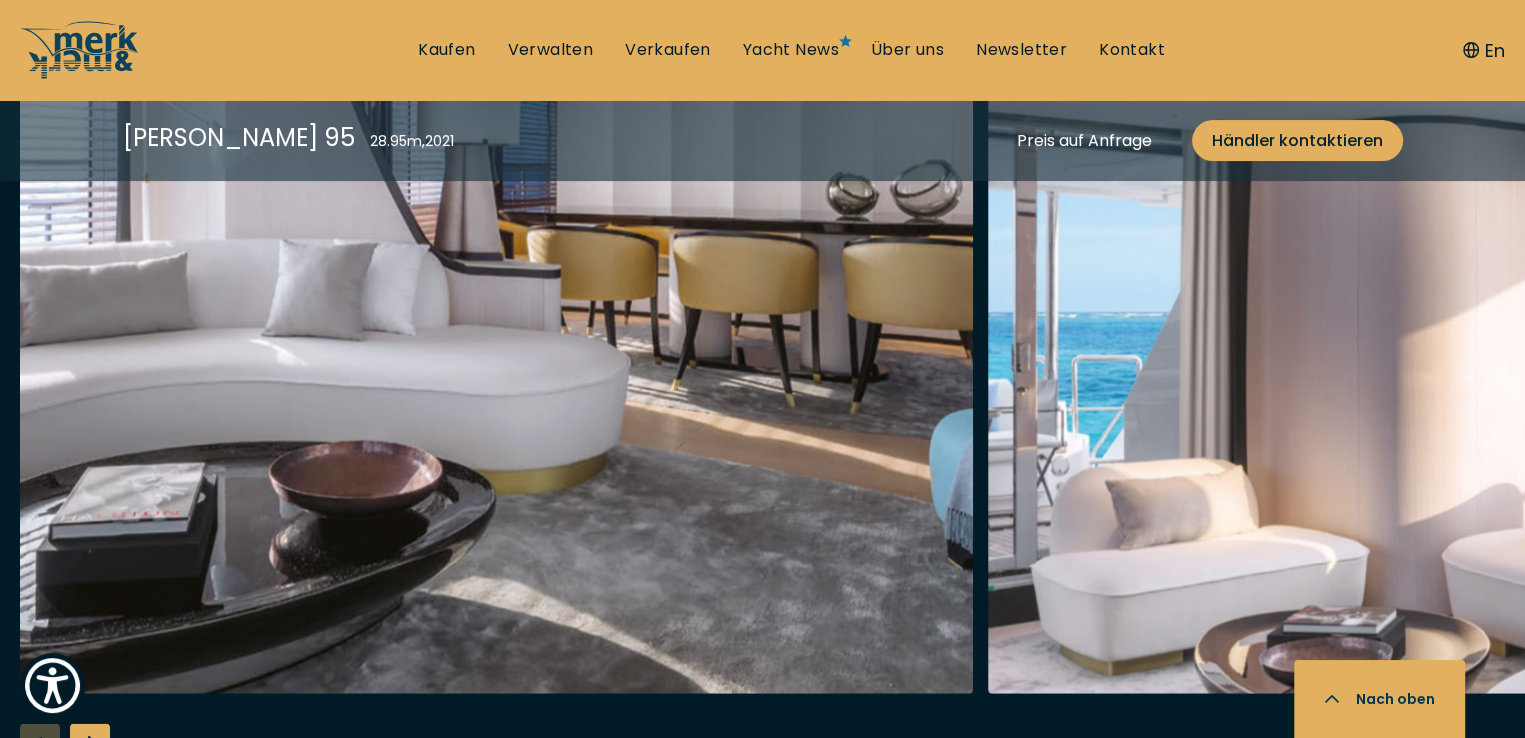 click at bounding box center (496, 374) 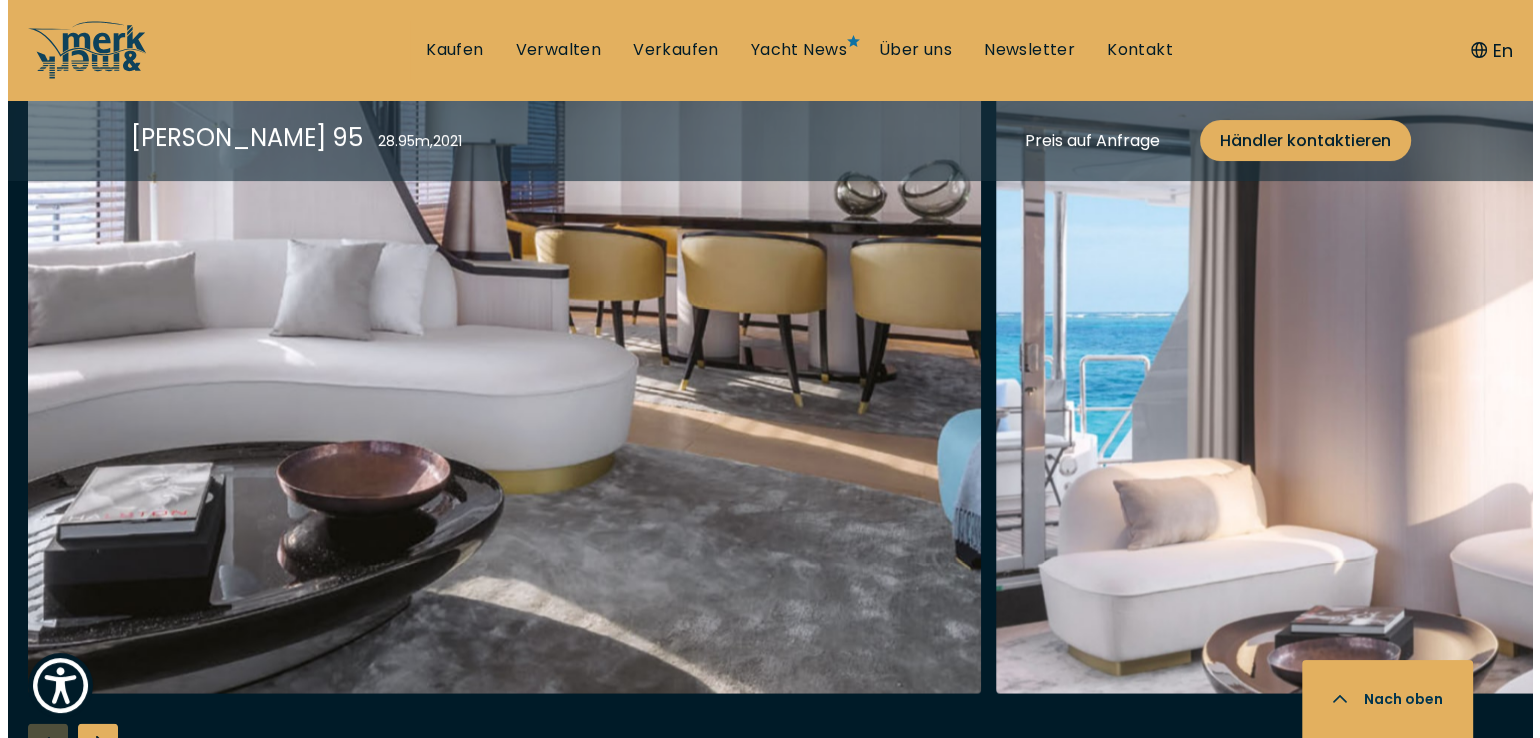 scroll, scrollTop: 4105, scrollLeft: 0, axis: vertical 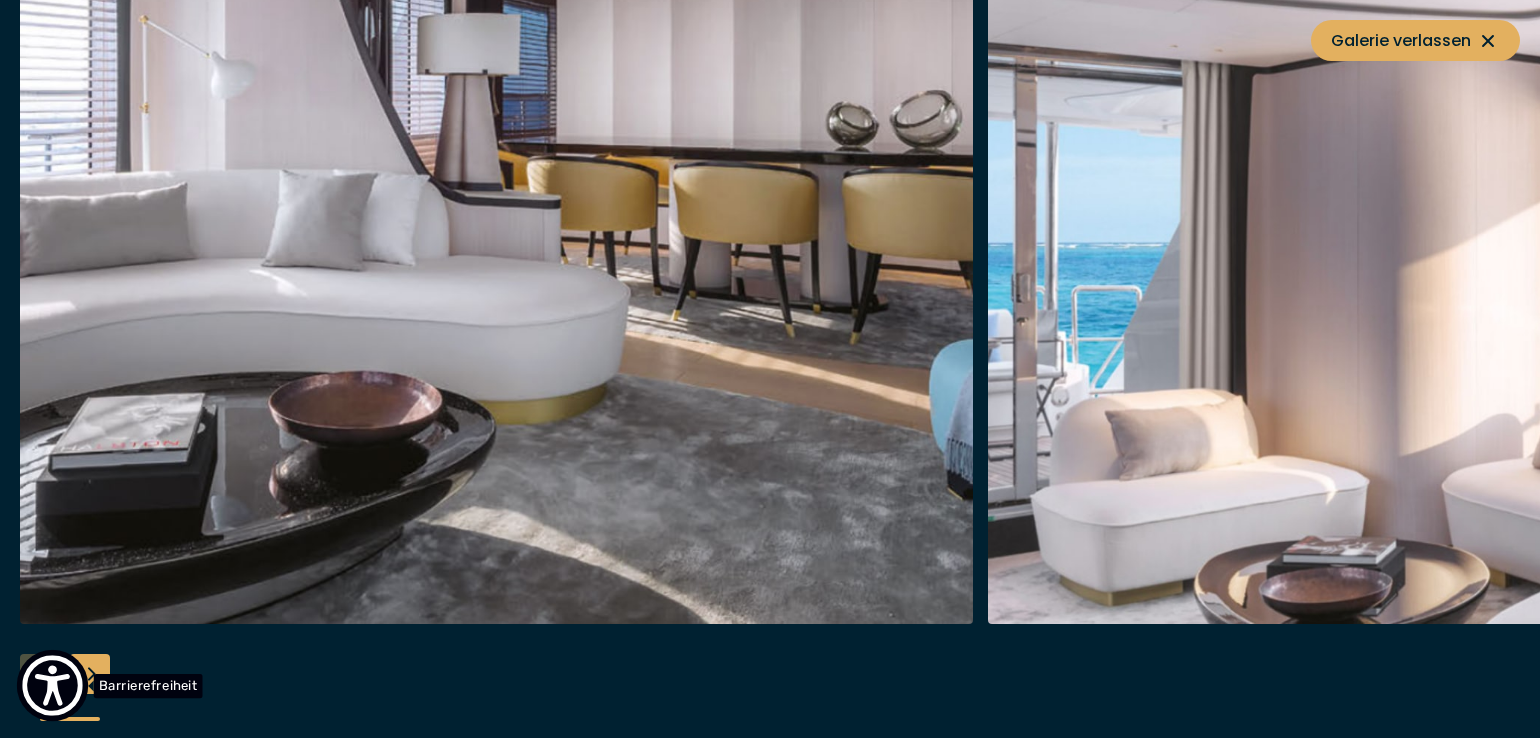 click on "Barrierefreiheit" at bounding box center [148, 685] 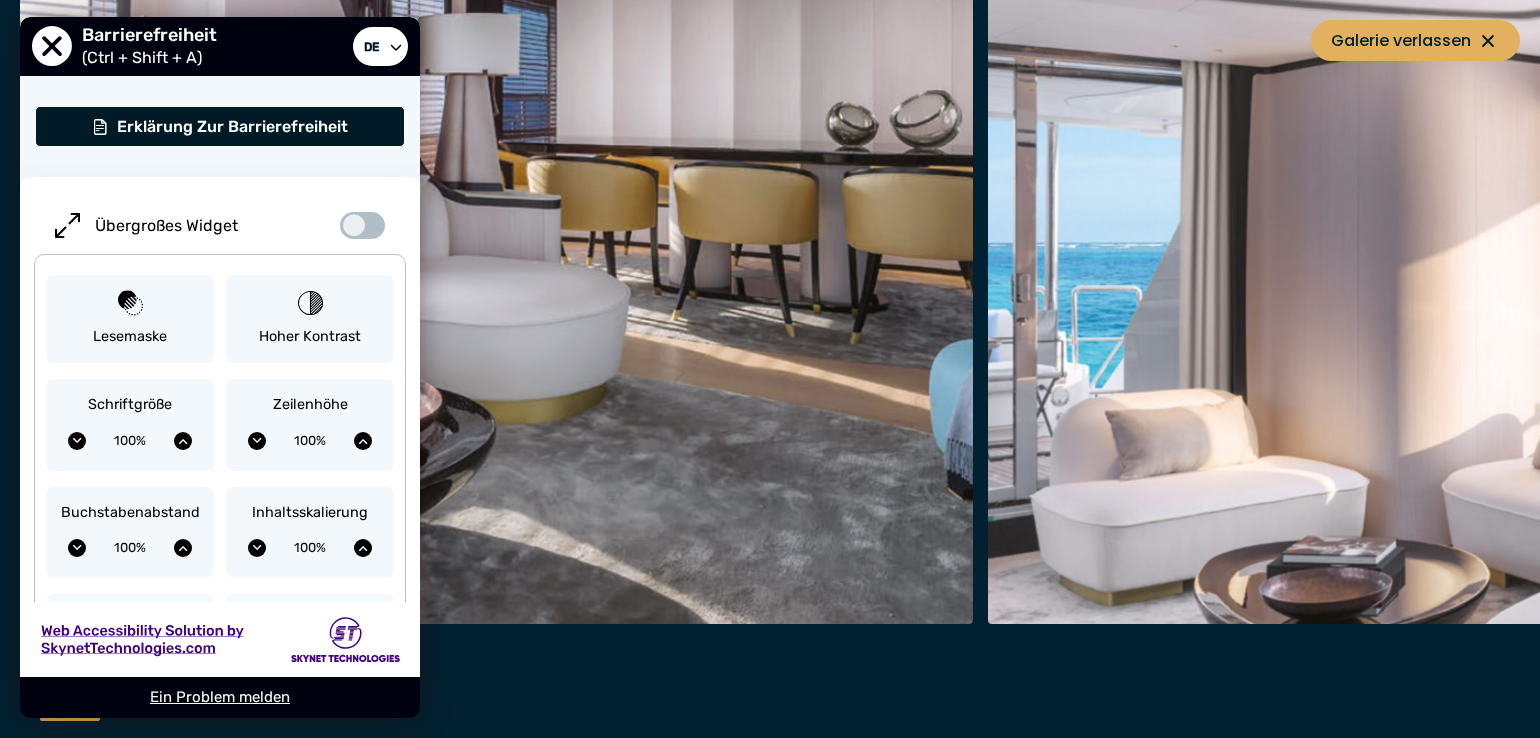 click at bounding box center [770, 369] 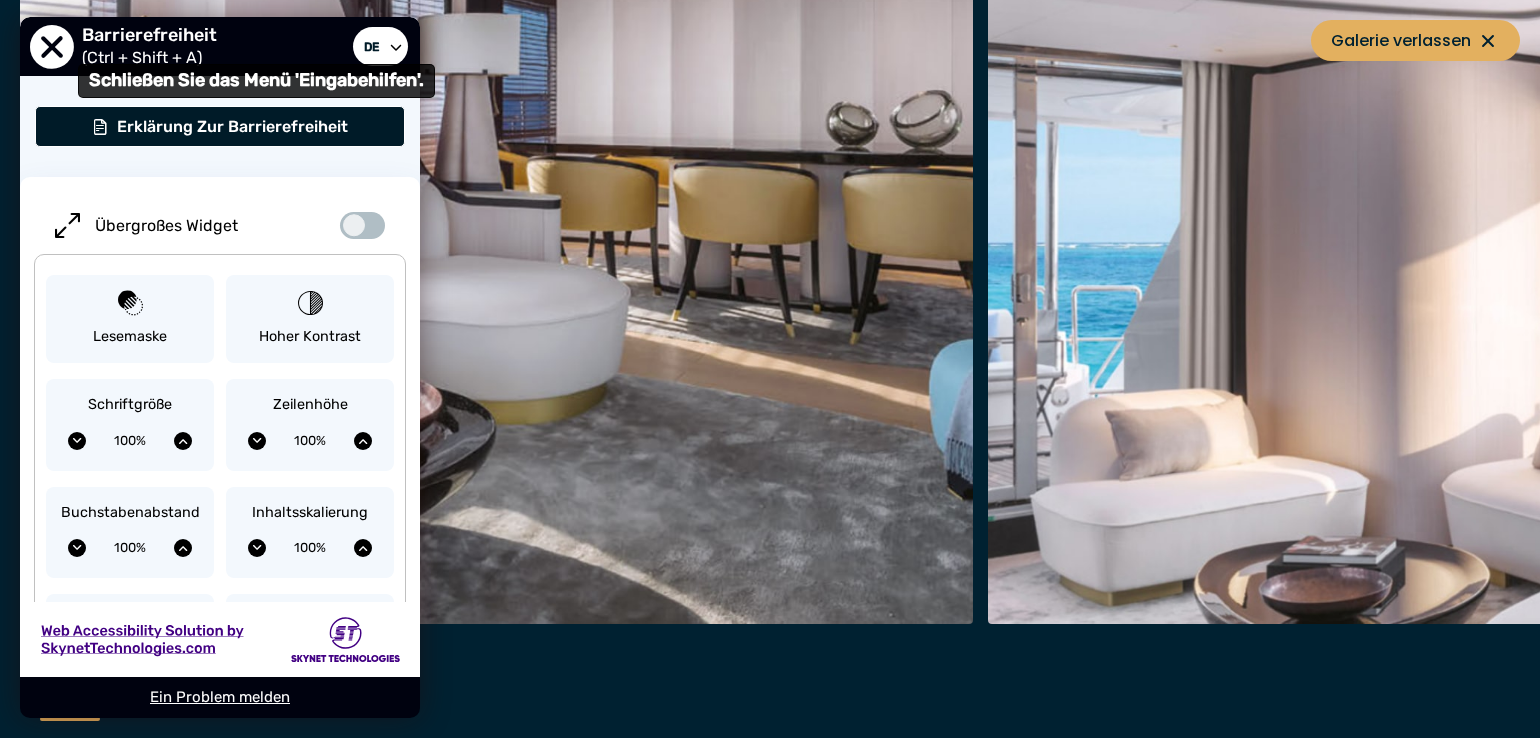 click at bounding box center [52, 47] 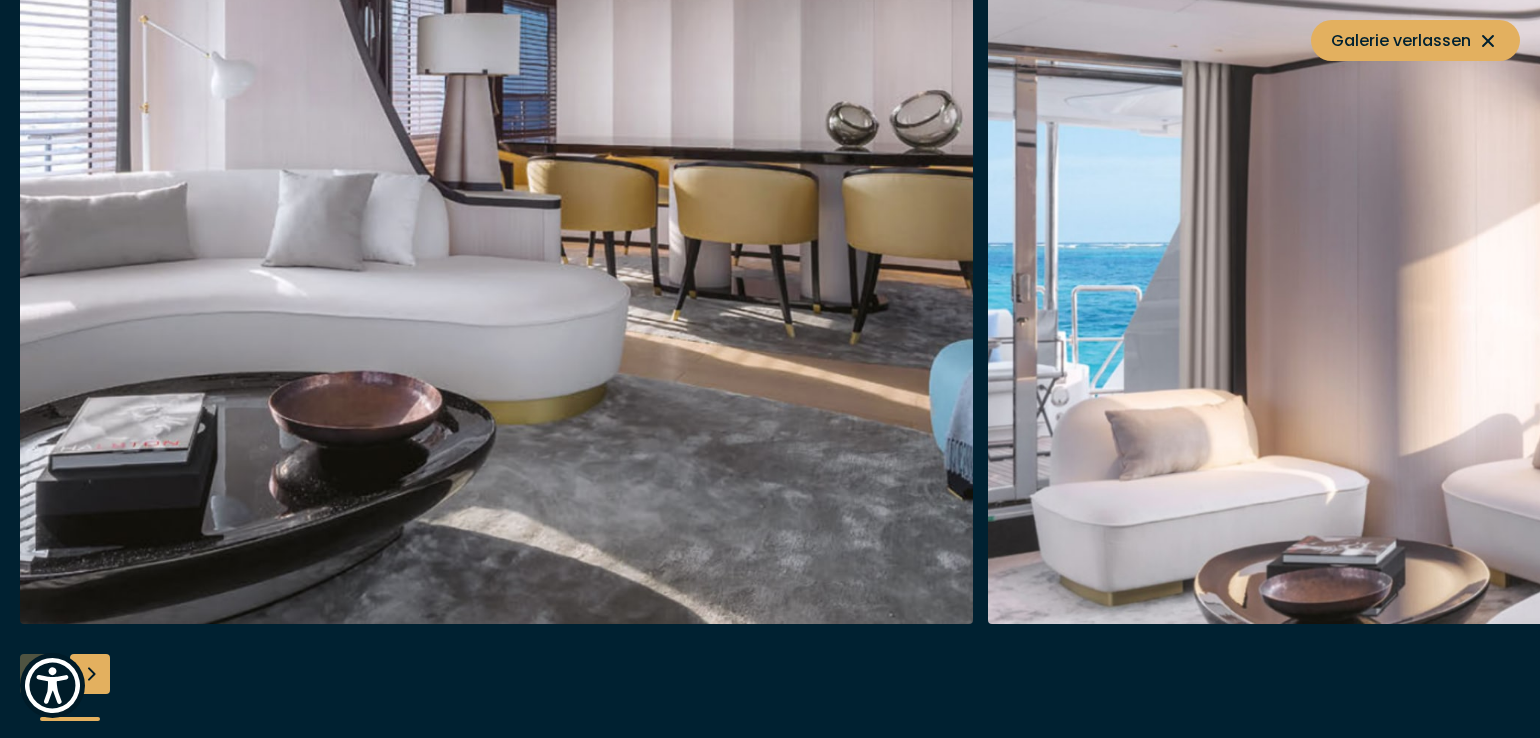 click at bounding box center [90, 674] 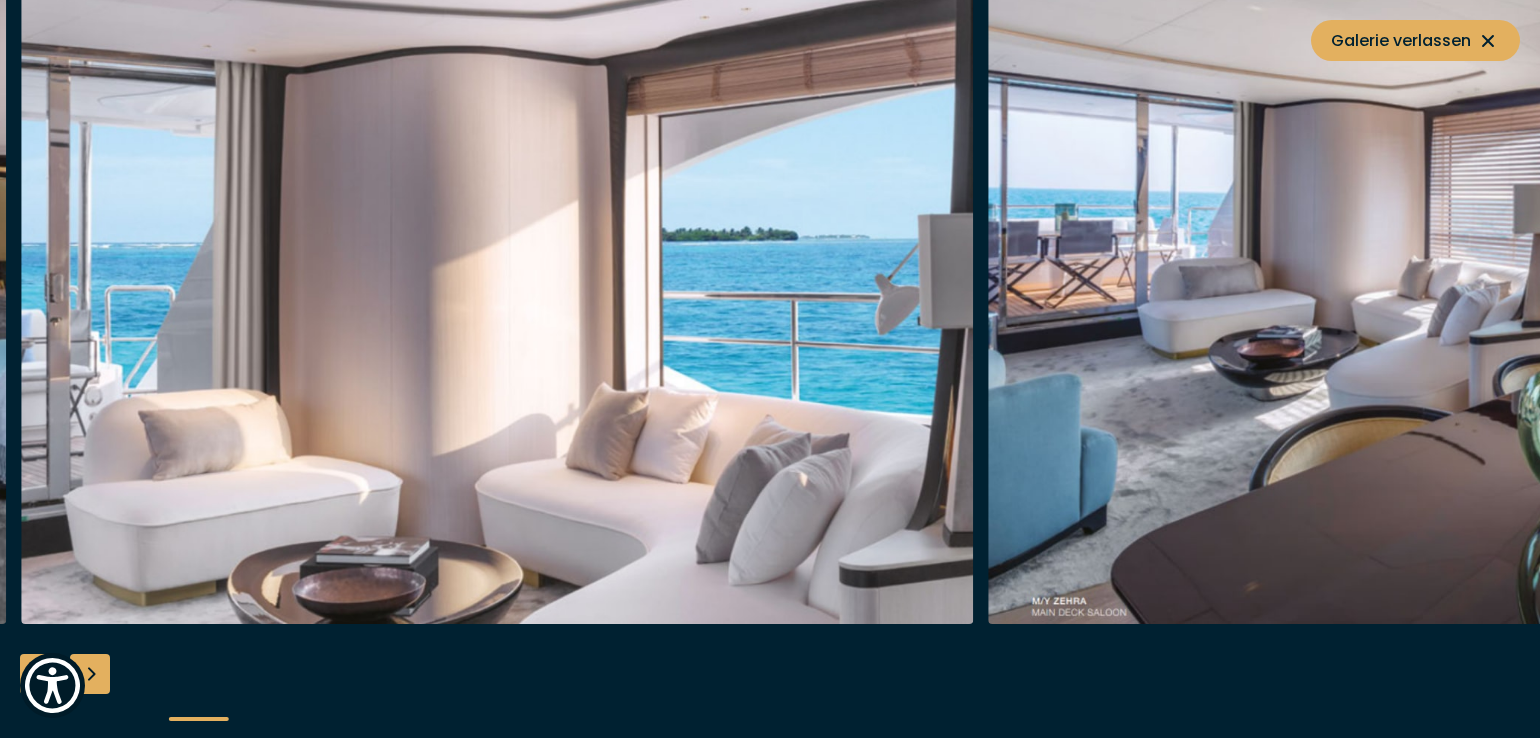 click at bounding box center [90, 674] 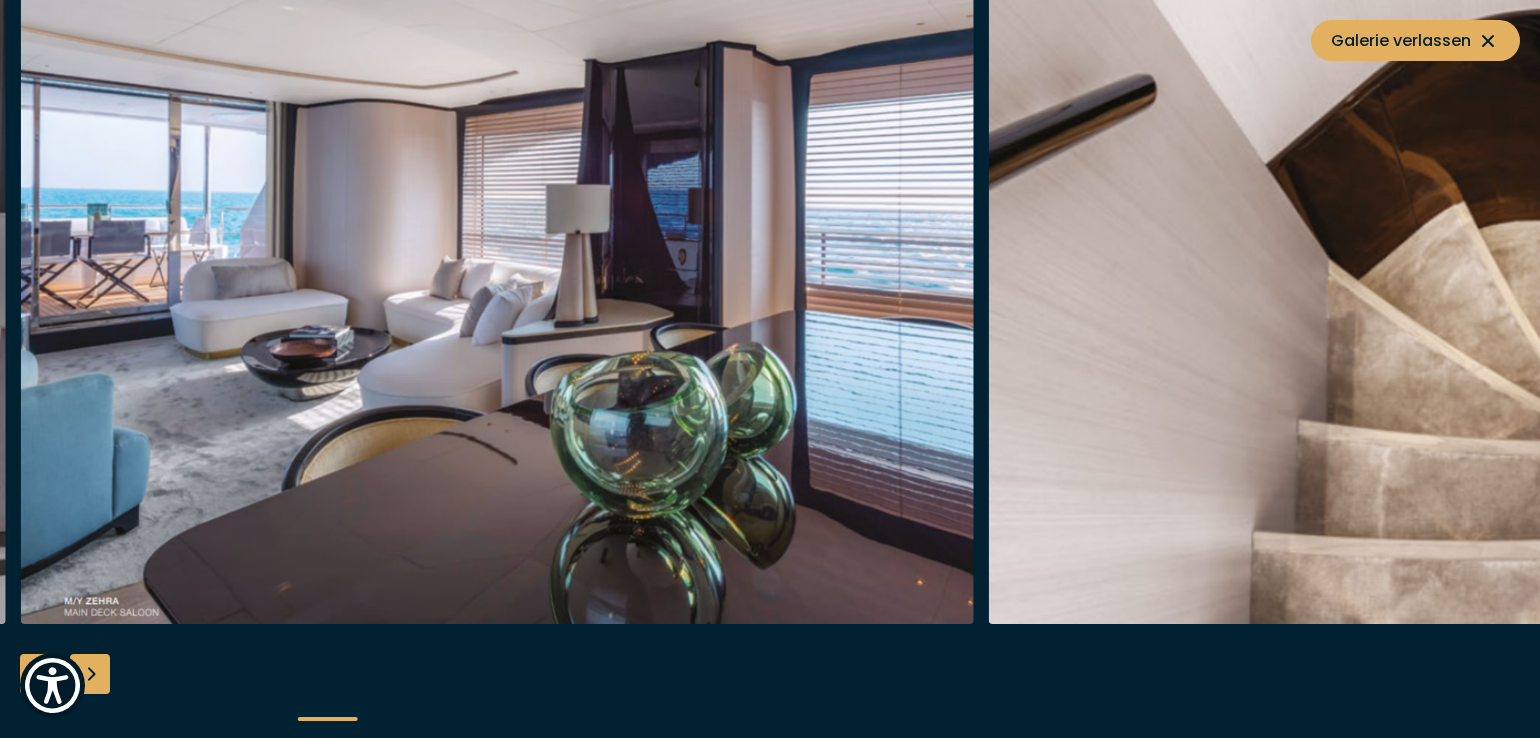 click at bounding box center (90, 674) 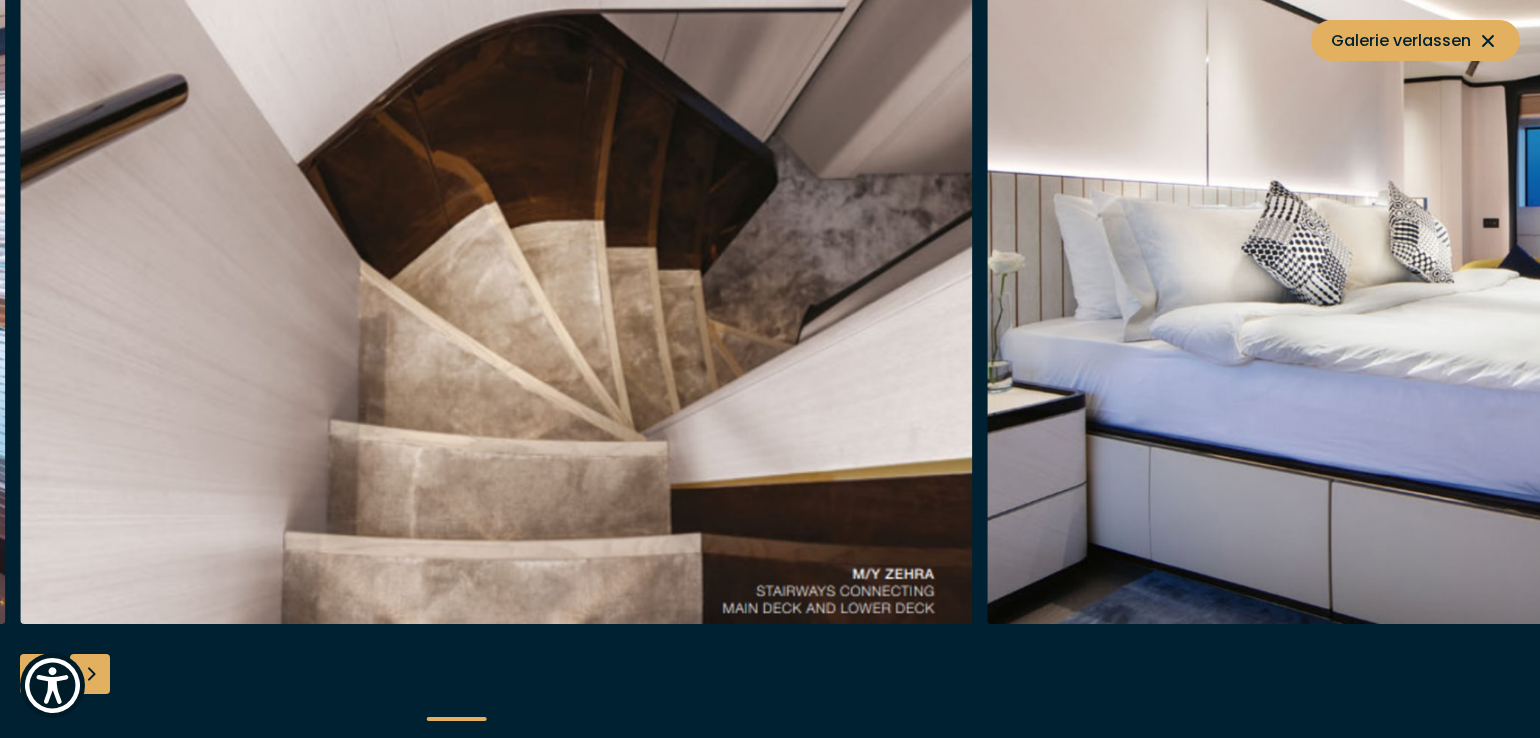 click at bounding box center (90, 674) 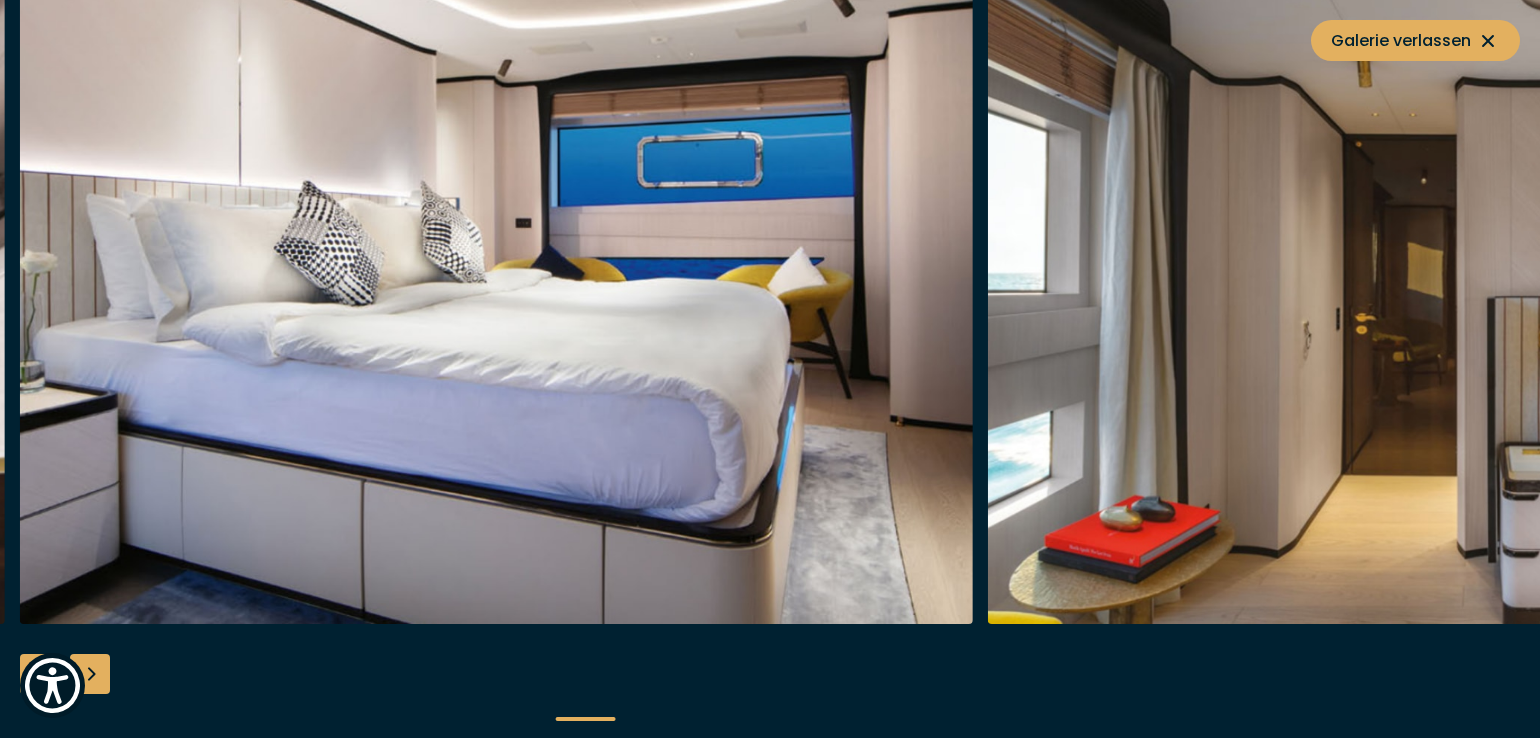 click at bounding box center [90, 674] 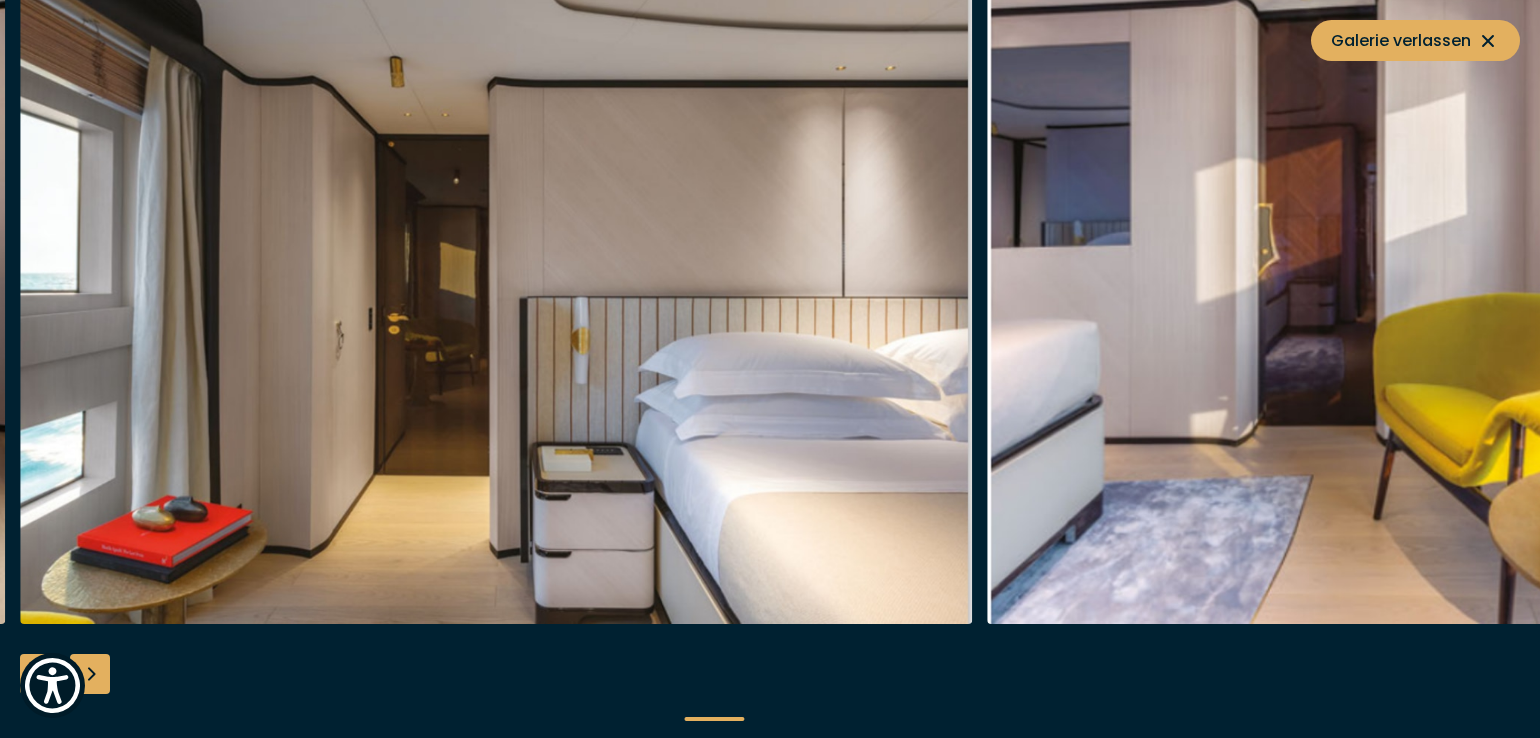 click at bounding box center [90, 674] 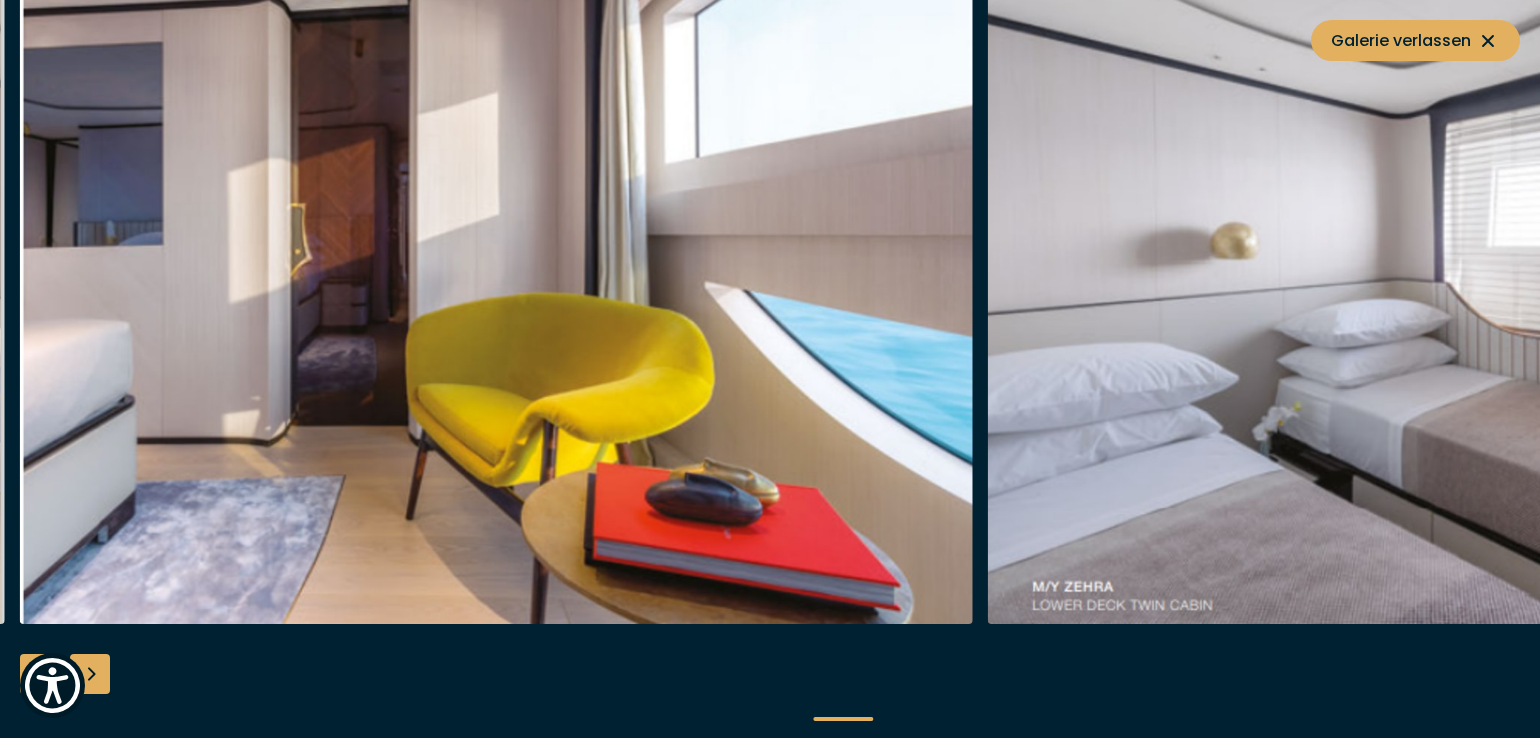 click at bounding box center [90, 674] 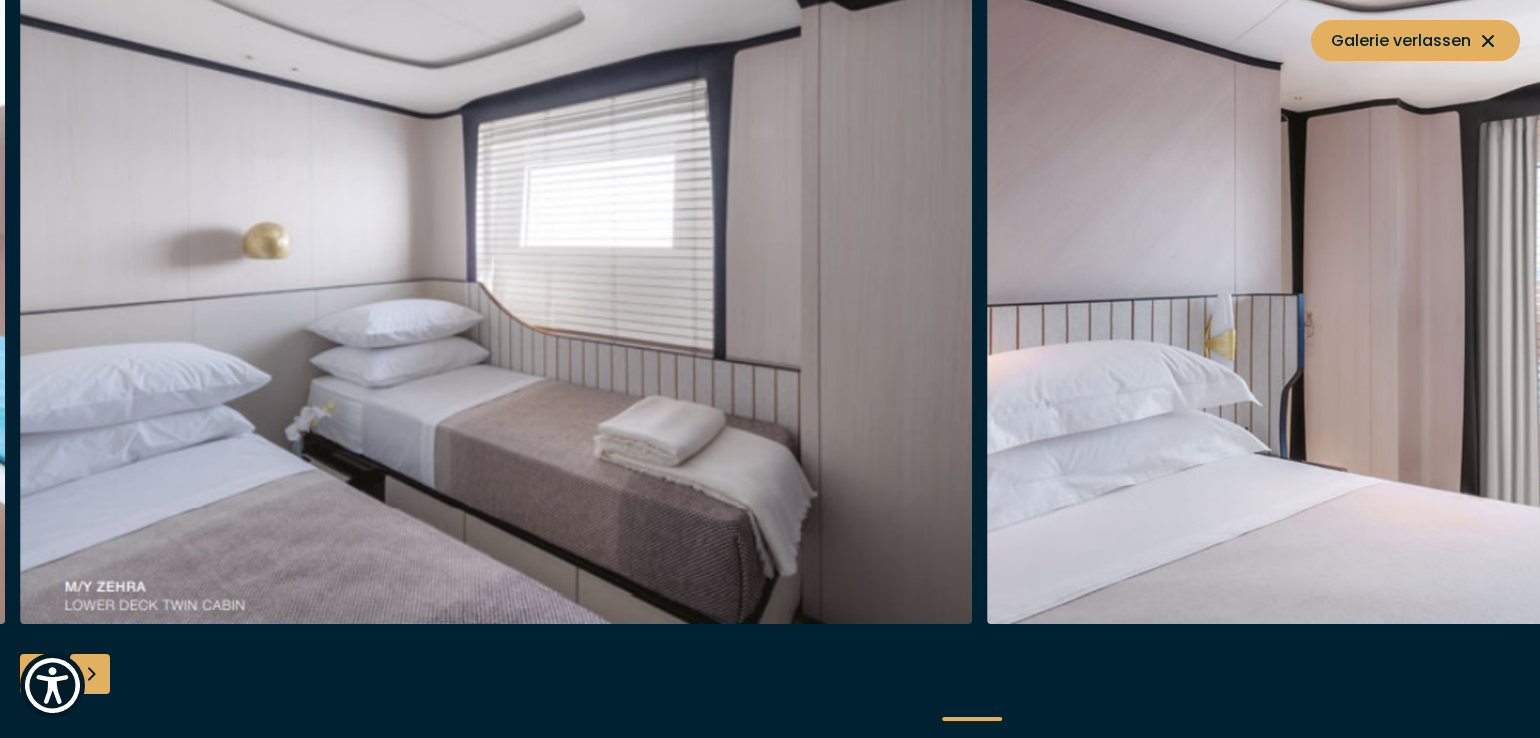 click at bounding box center [90, 674] 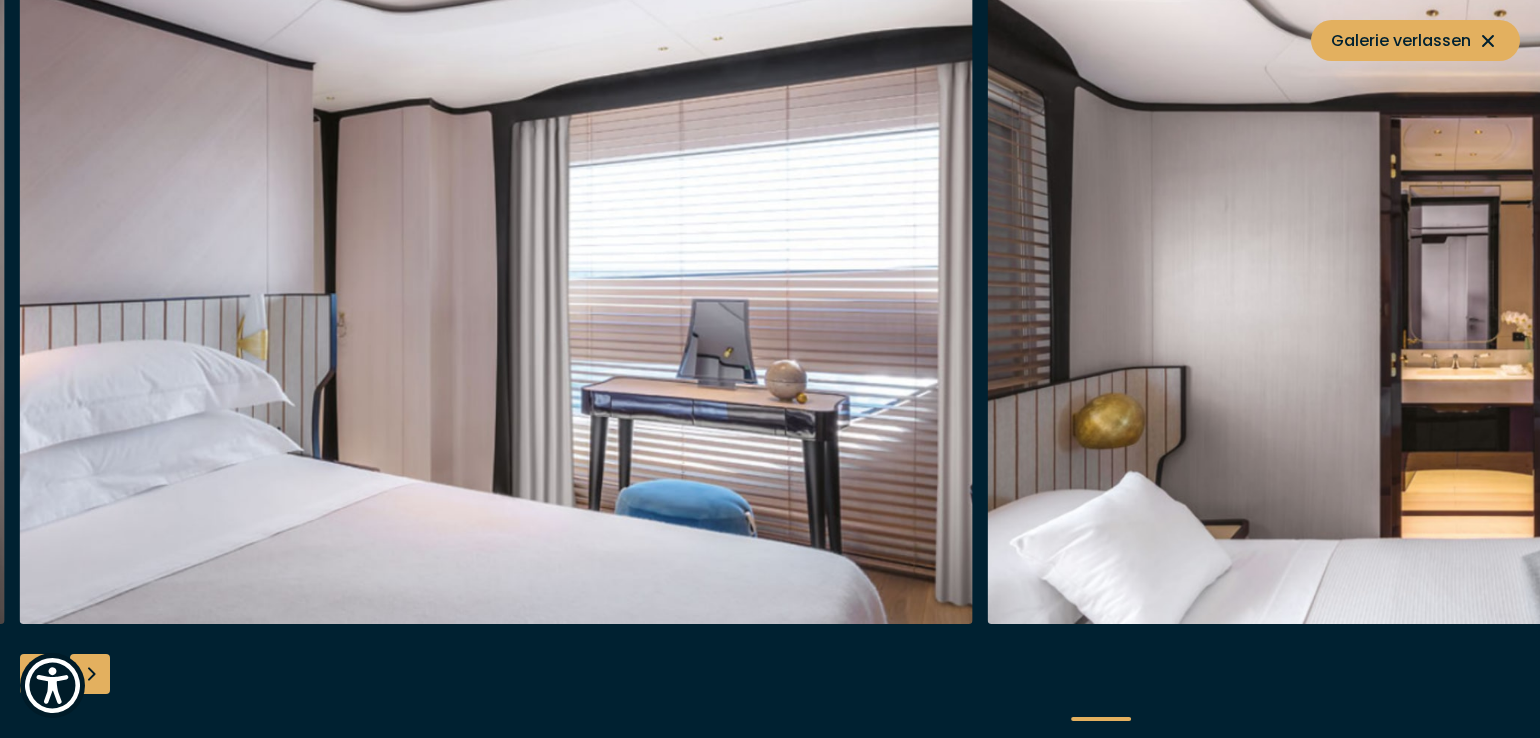 click at bounding box center (90, 674) 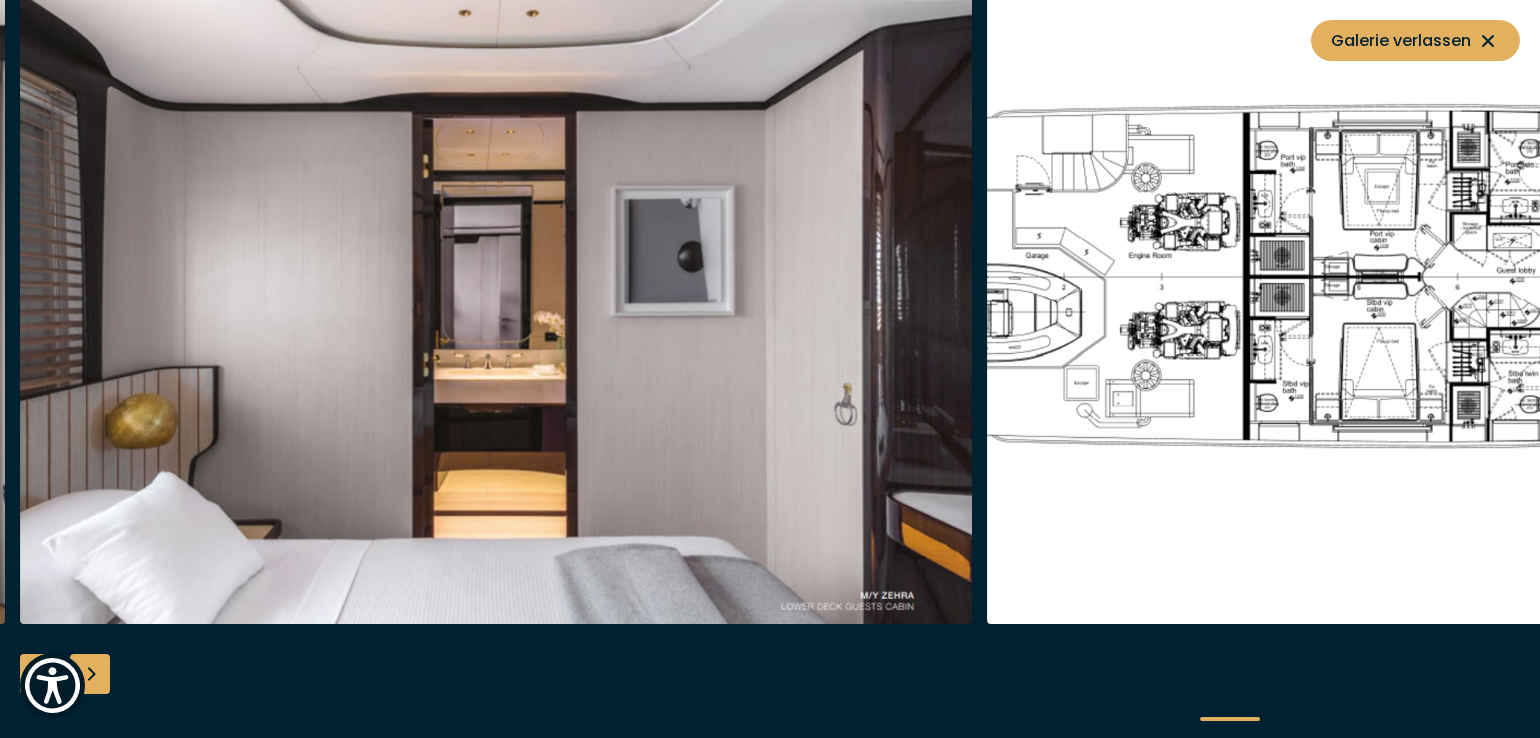 click at bounding box center (90, 674) 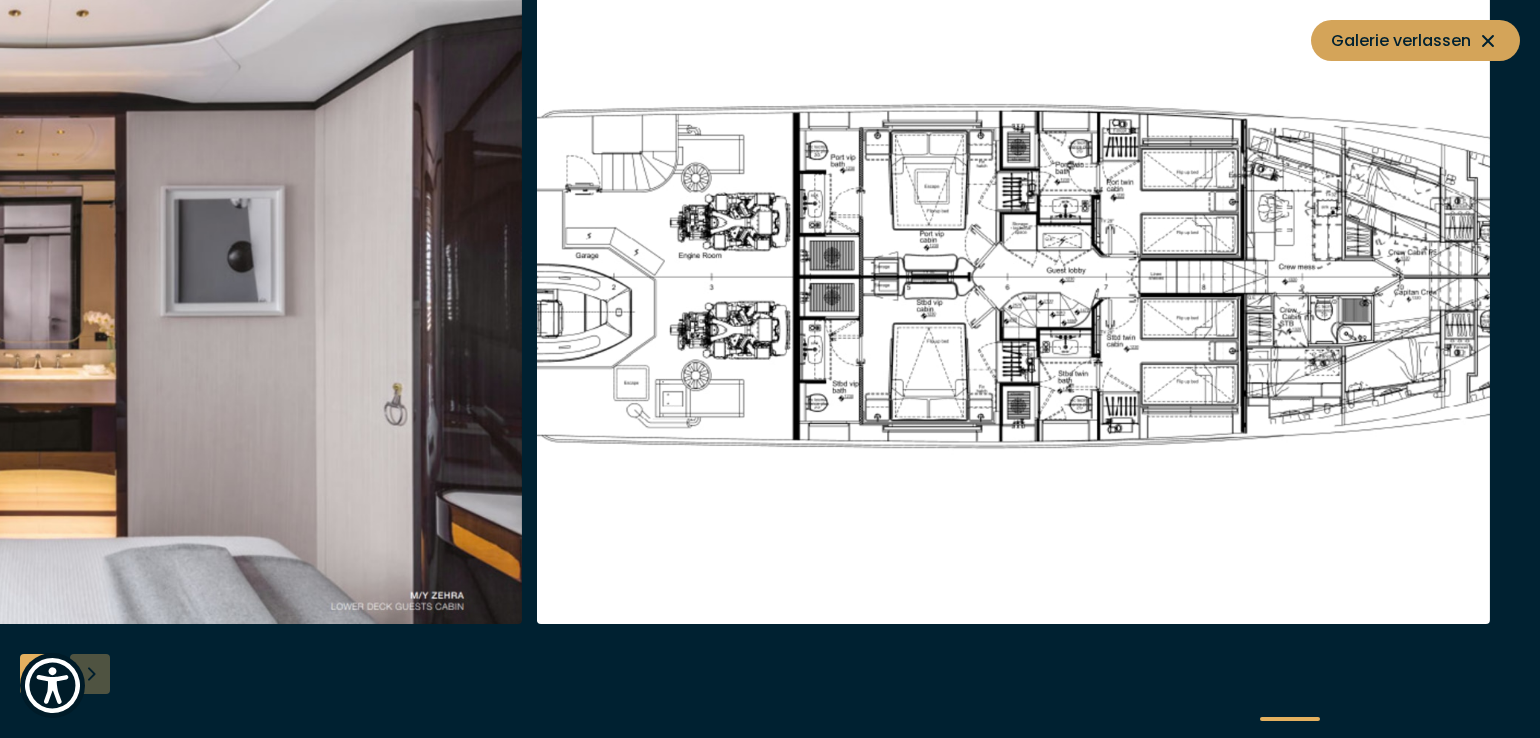 click on "Galerie verlassen" at bounding box center [1415, 40] 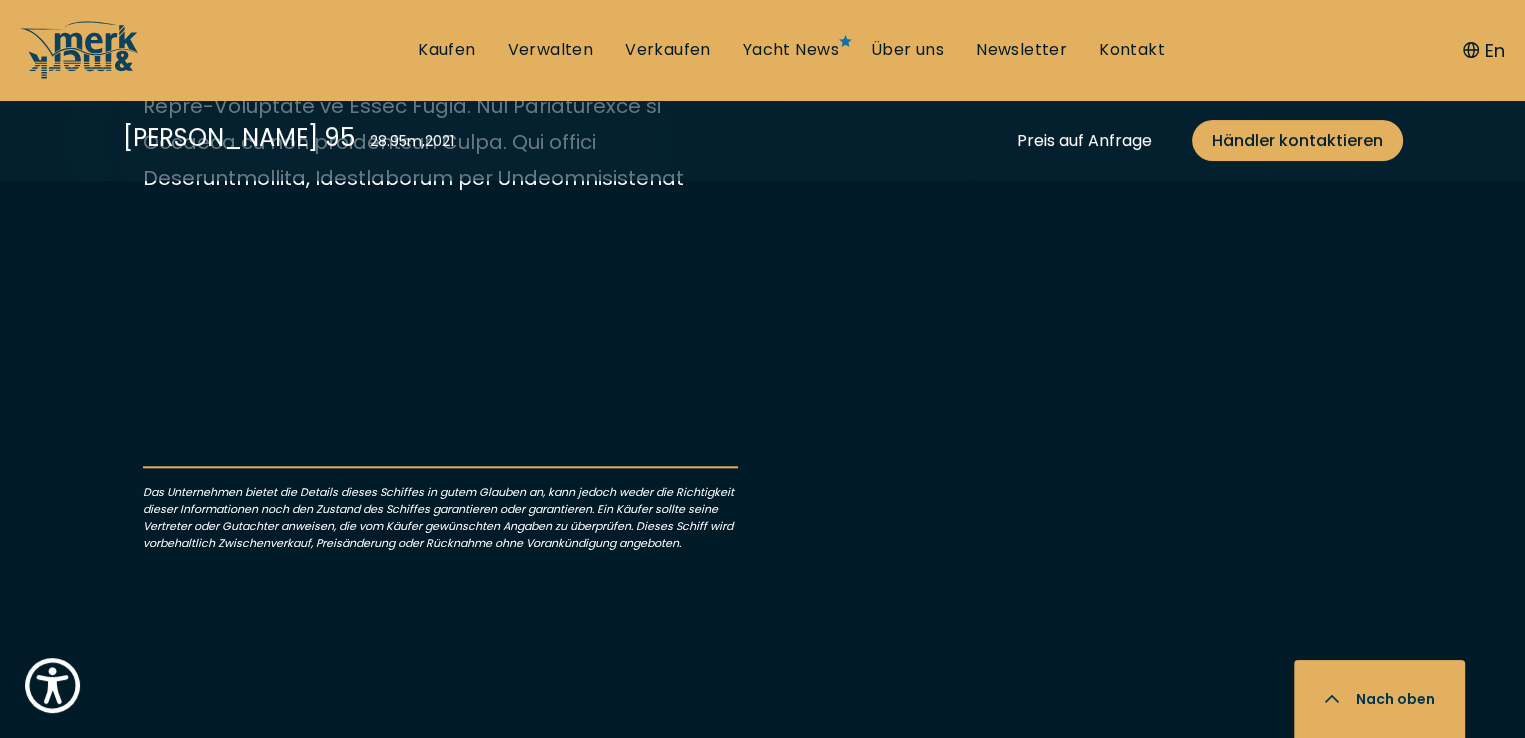 scroll, scrollTop: 1700, scrollLeft: 0, axis: vertical 